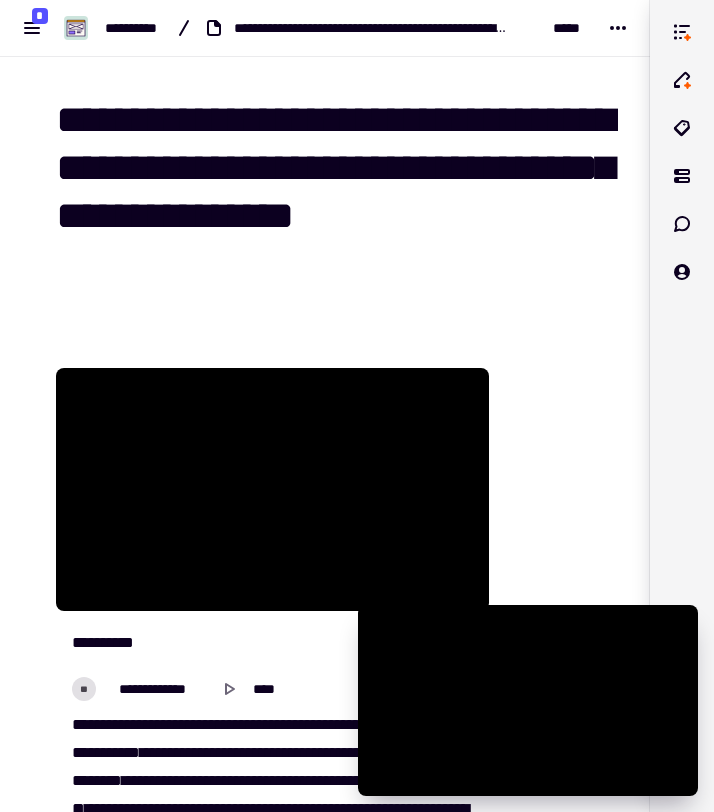 scroll, scrollTop: 0, scrollLeft: 0, axis: both 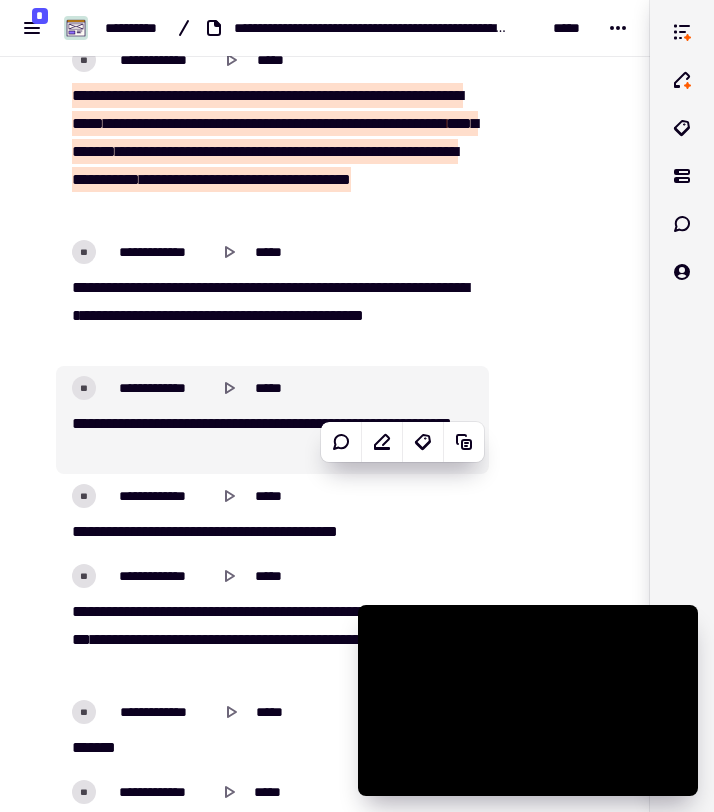 click at bounding box center (227, 151) 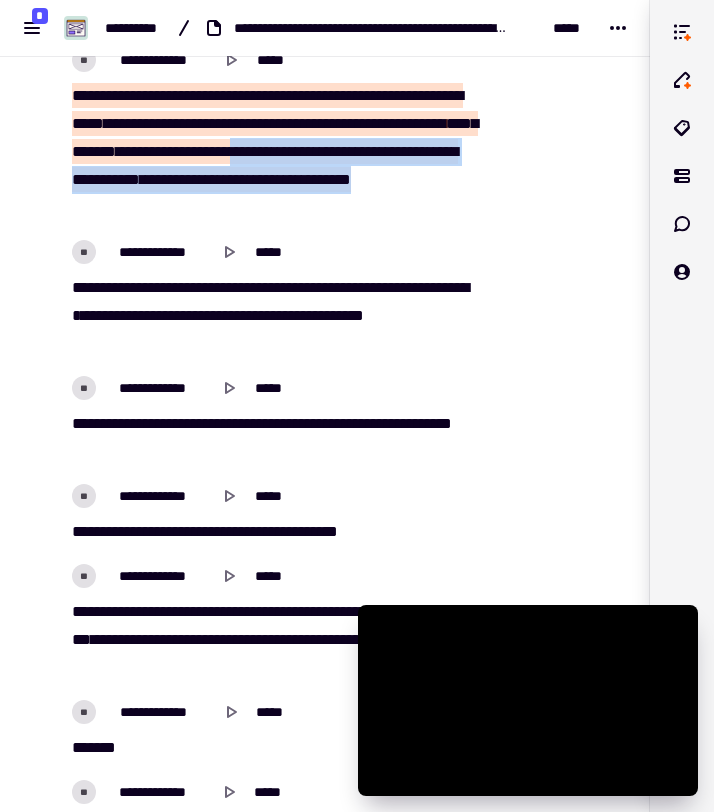 drag, startPoint x: 413, startPoint y: 146, endPoint x: 431, endPoint y: 196, distance: 53.14132 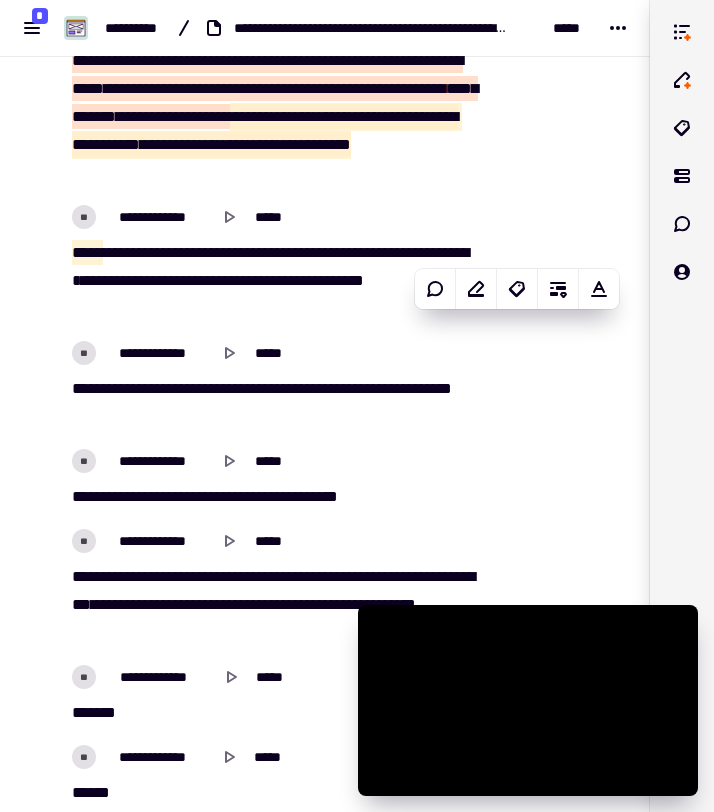 scroll, scrollTop: 10407, scrollLeft: 0, axis: vertical 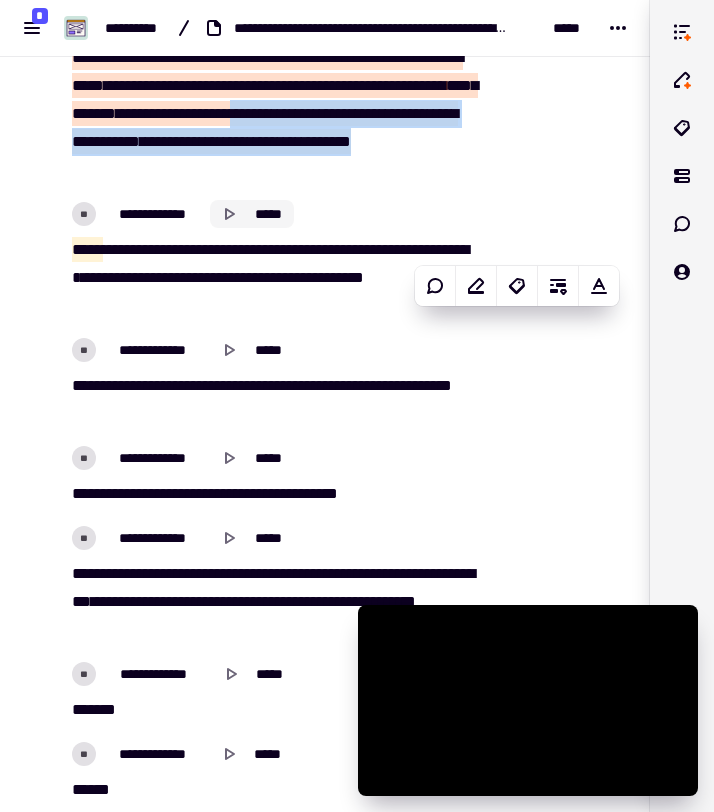 click 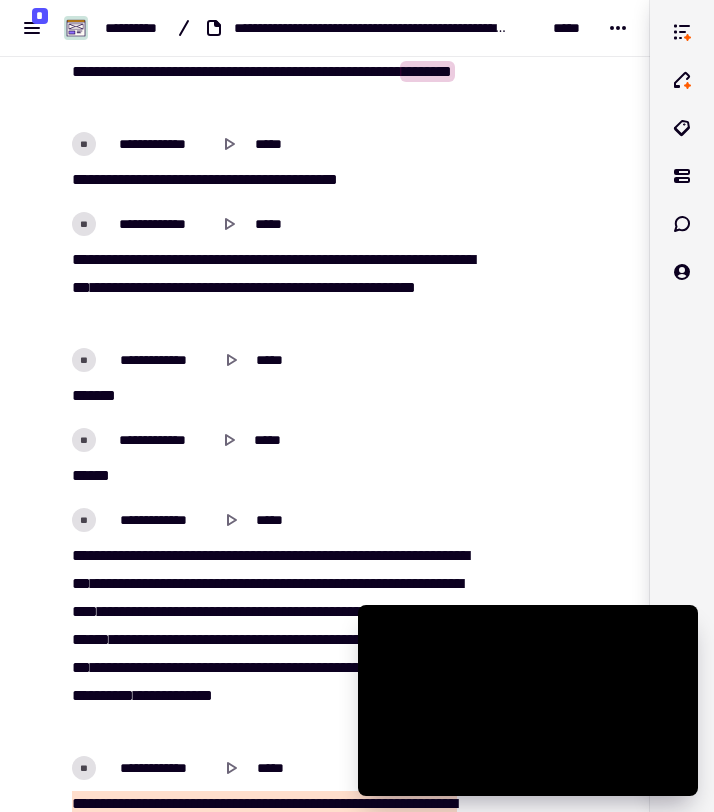 scroll, scrollTop: 10724, scrollLeft: 0, axis: vertical 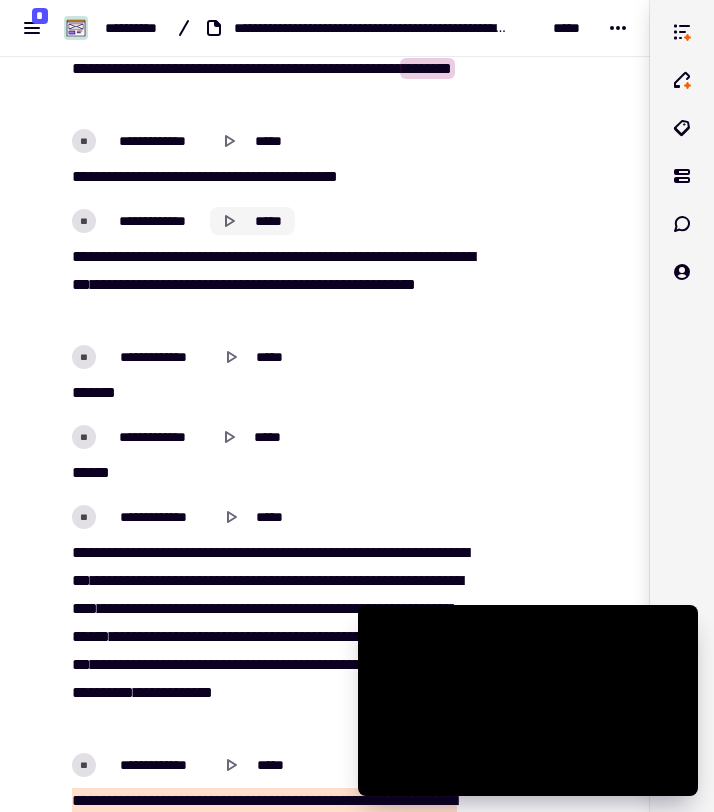 click 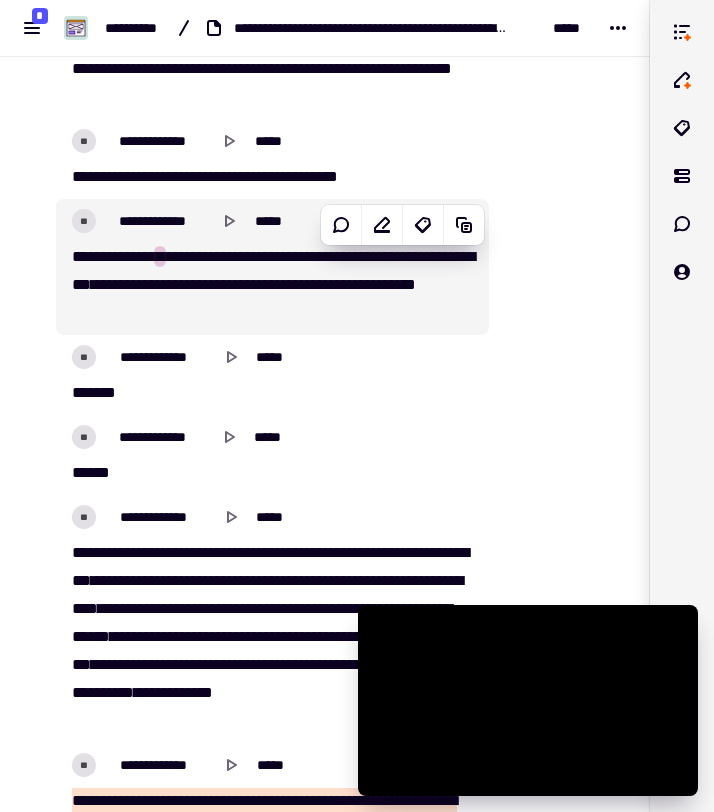 click on "*****" at bounding box center [87, 256] 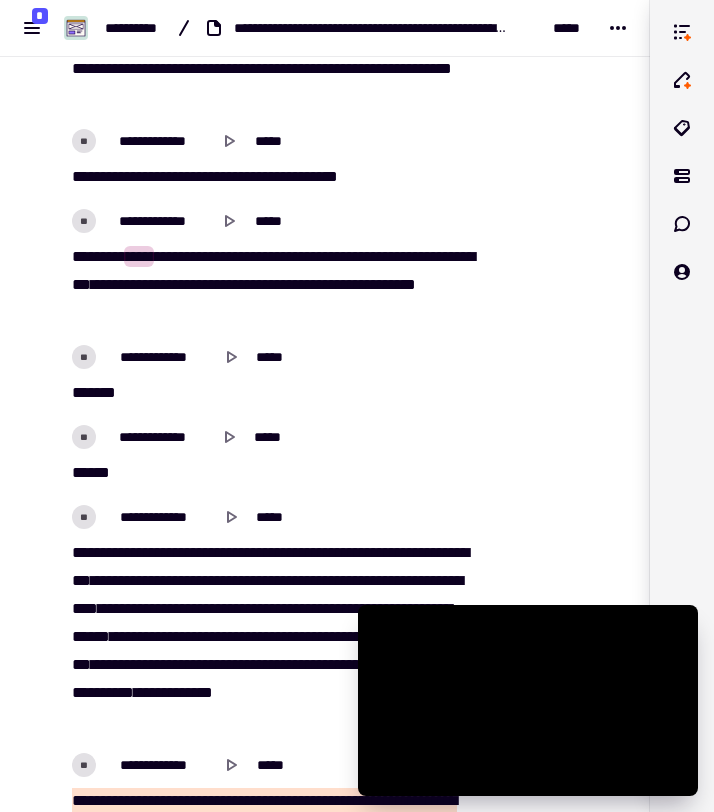 click on "*****" at bounding box center [87, 256] 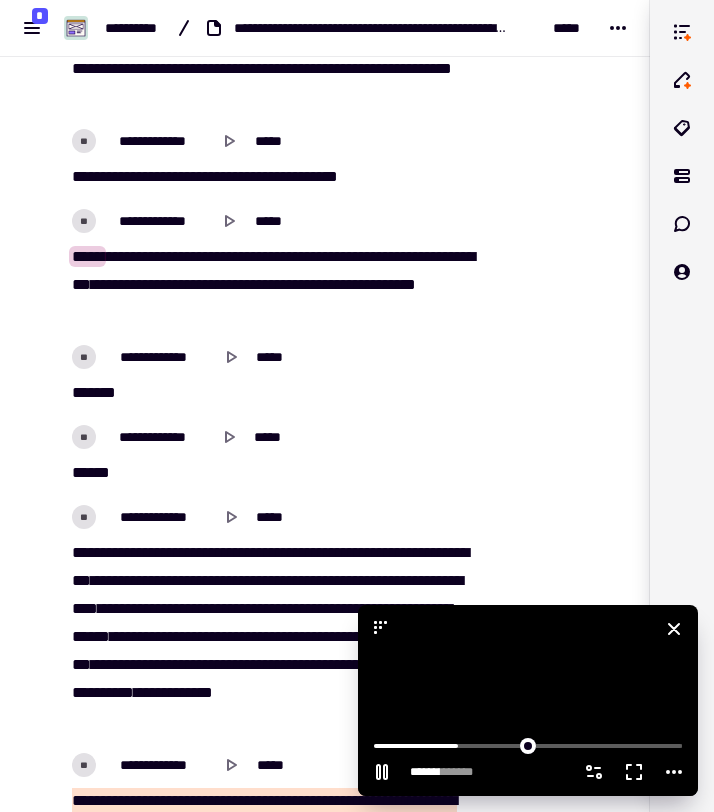 click at bounding box center (528, 700) 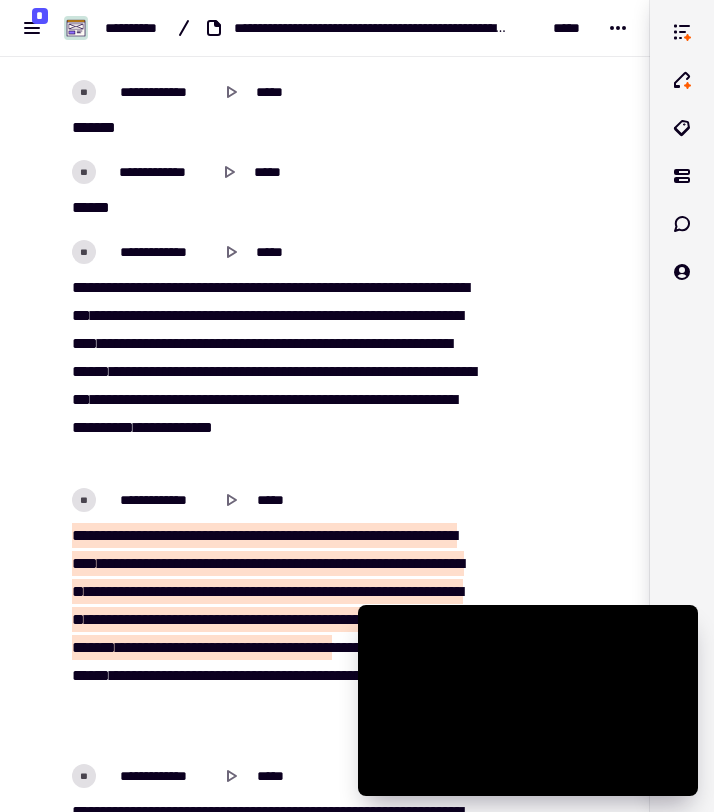 scroll, scrollTop: 10983, scrollLeft: 0, axis: vertical 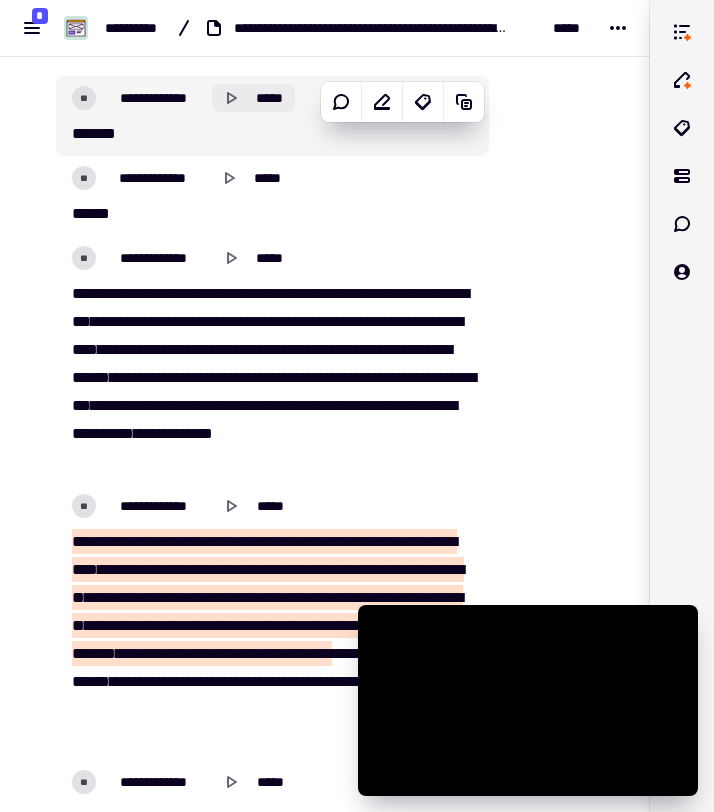click 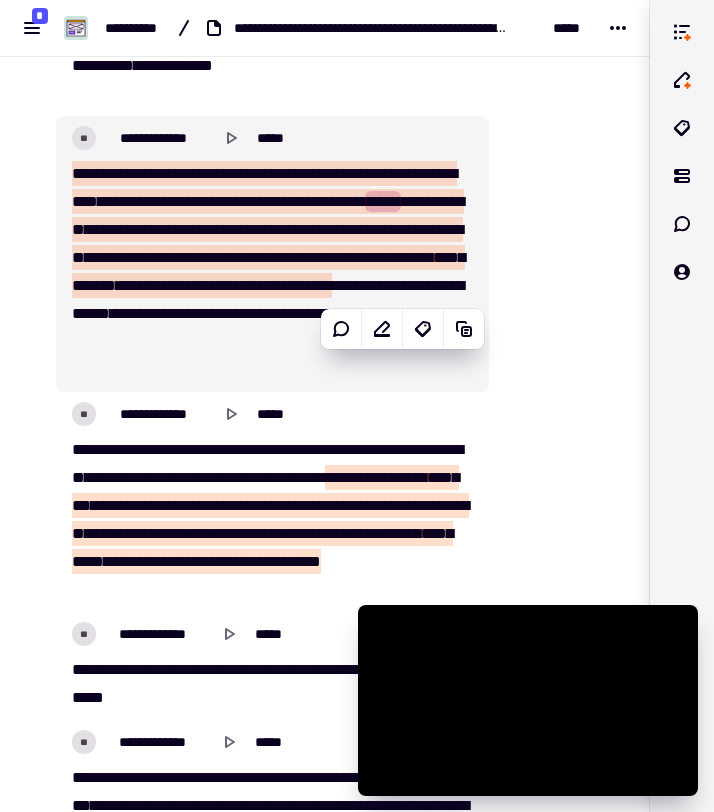 scroll, scrollTop: 11377, scrollLeft: 0, axis: vertical 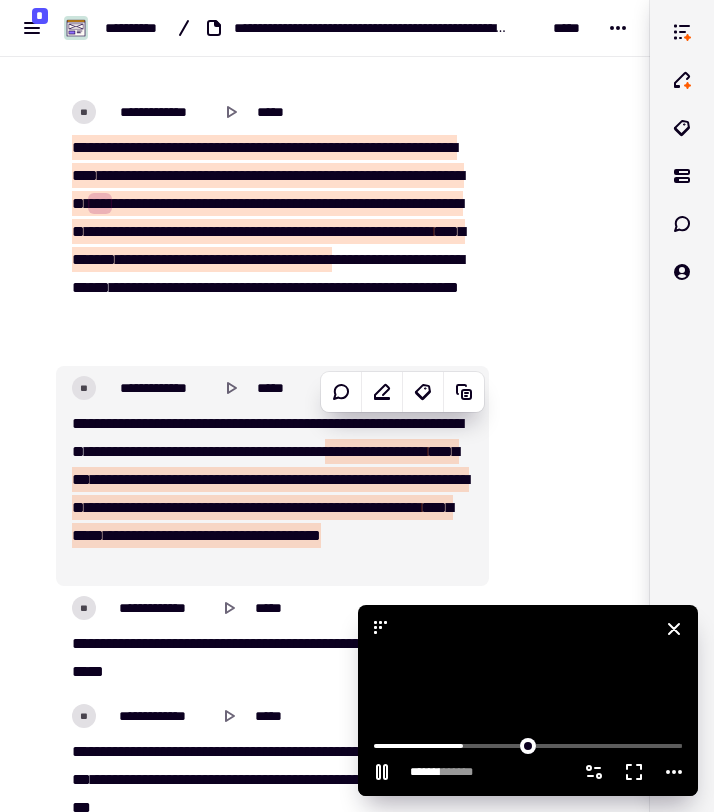 click at bounding box center [528, 700] 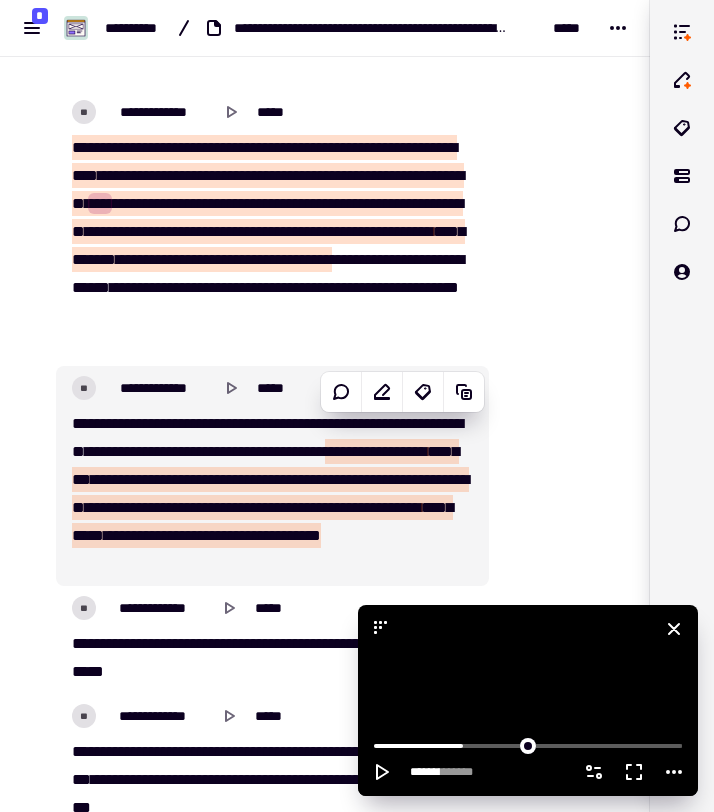 click at bounding box center (528, 700) 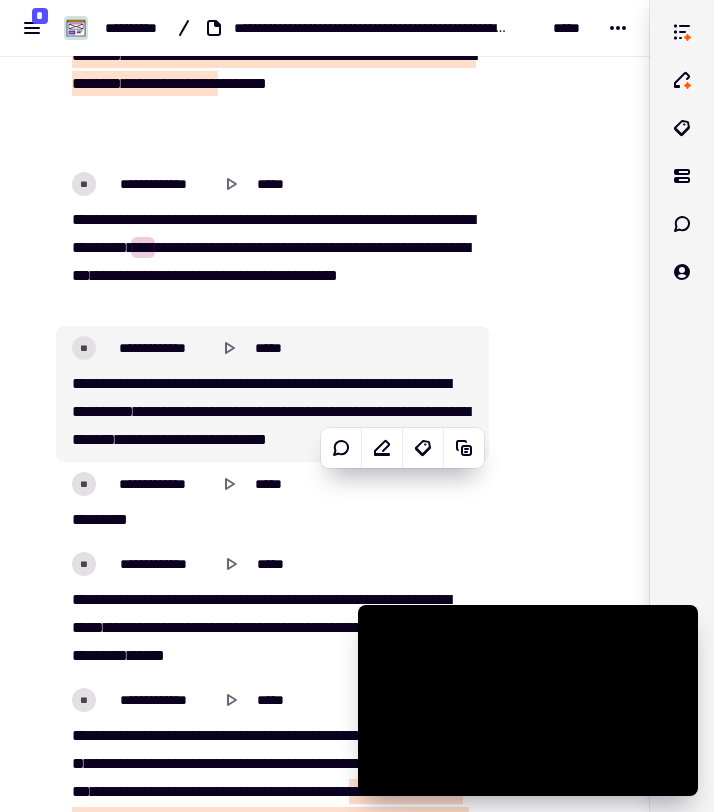 scroll, scrollTop: 13949, scrollLeft: 0, axis: vertical 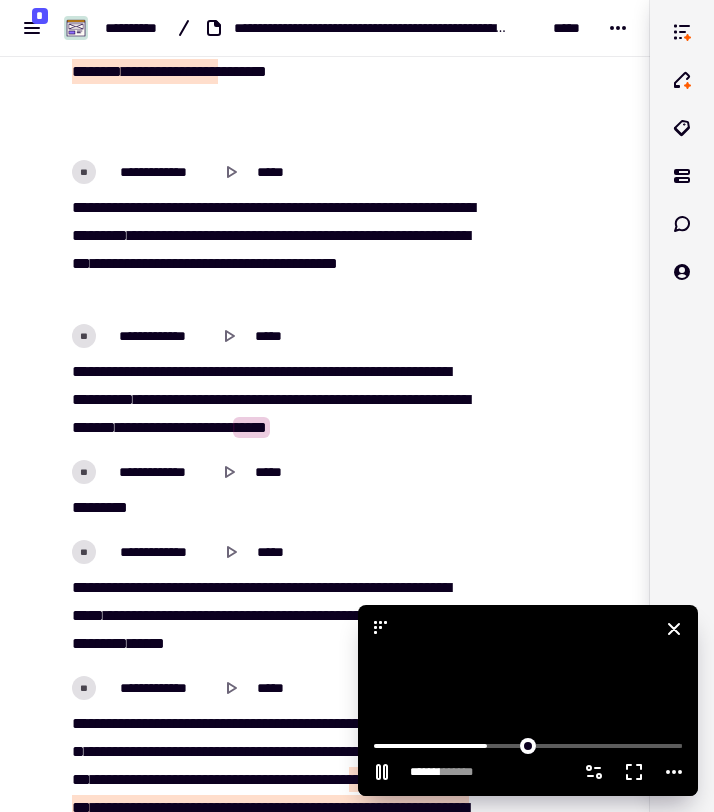 click at bounding box center [528, 700] 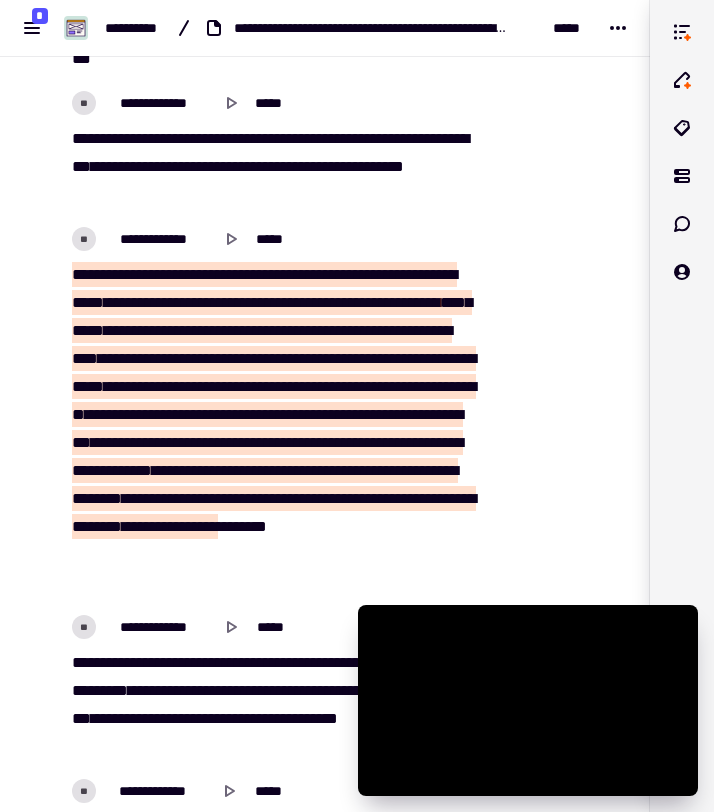 scroll, scrollTop: 13506, scrollLeft: 0, axis: vertical 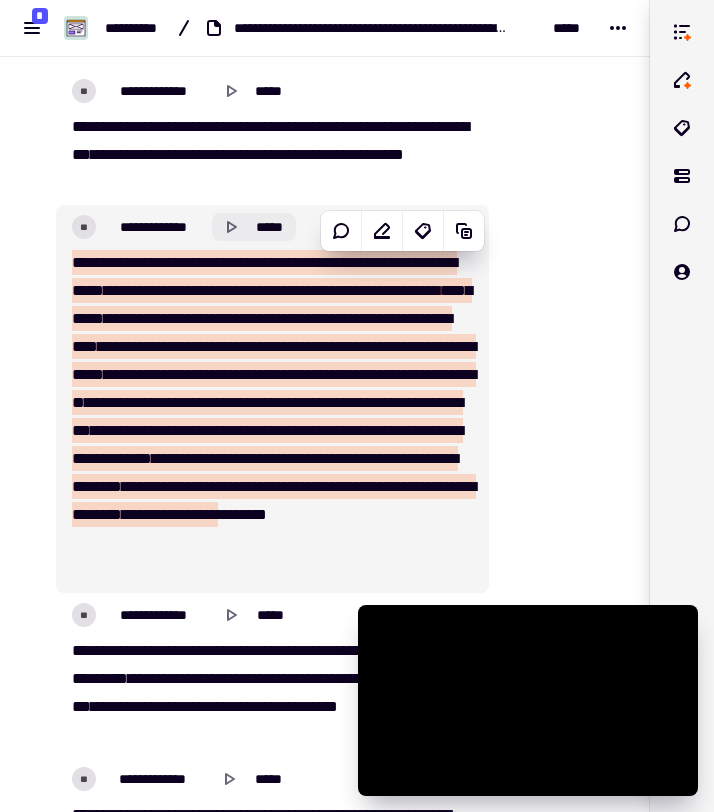 click 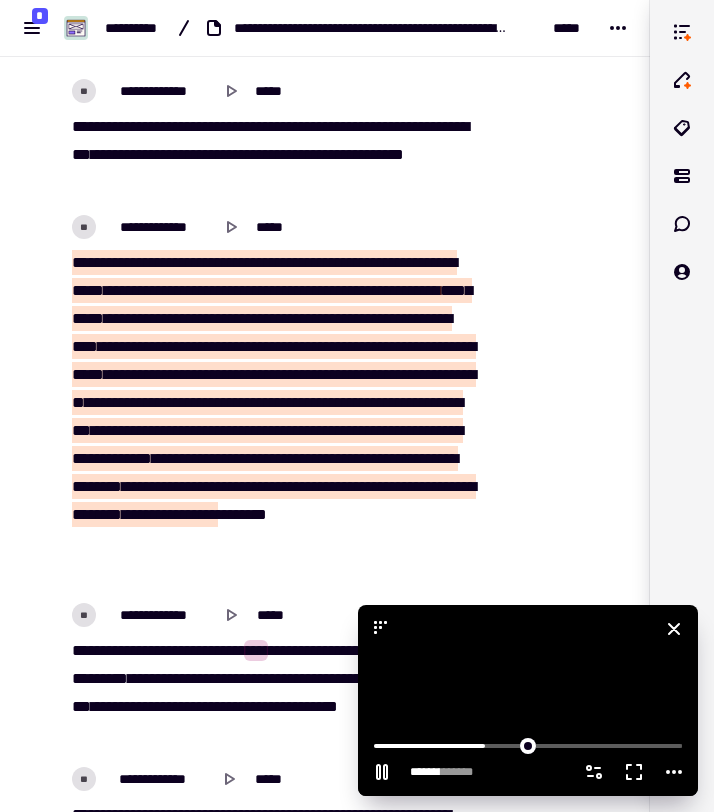 click at bounding box center [528, 700] 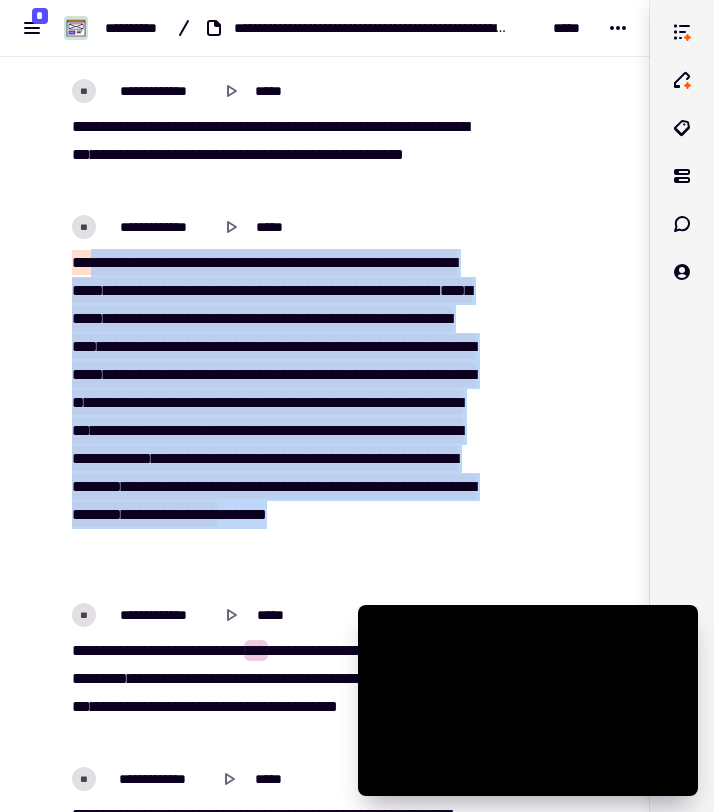 drag, startPoint x: 98, startPoint y: 262, endPoint x: 209, endPoint y: 577, distance: 333.98502 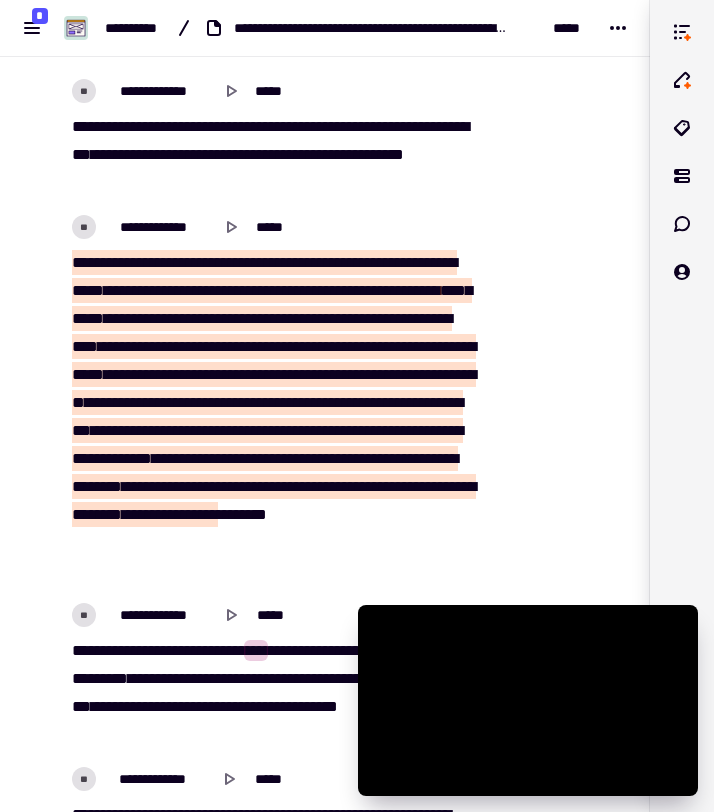 click on "[REDACTED]" at bounding box center (272, 417) 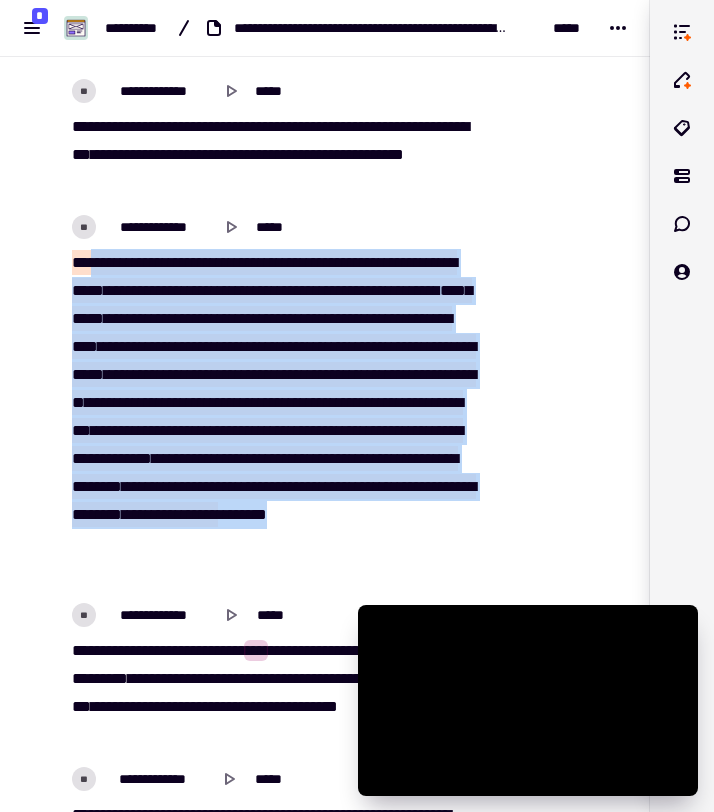 drag, startPoint x: 209, startPoint y: 577, endPoint x: 101, endPoint y: 259, distance: 335.83923 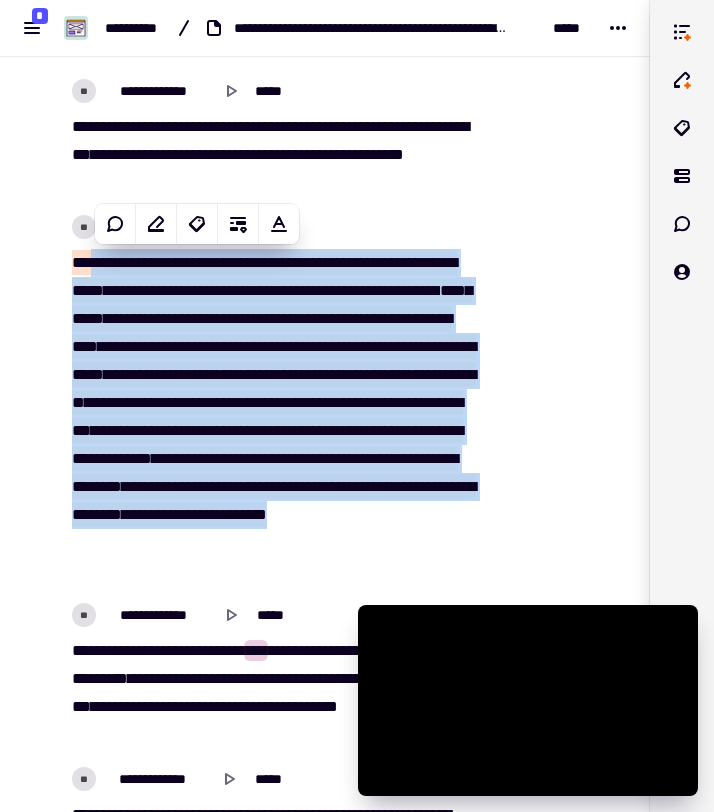 copy on "[REDACTED]" 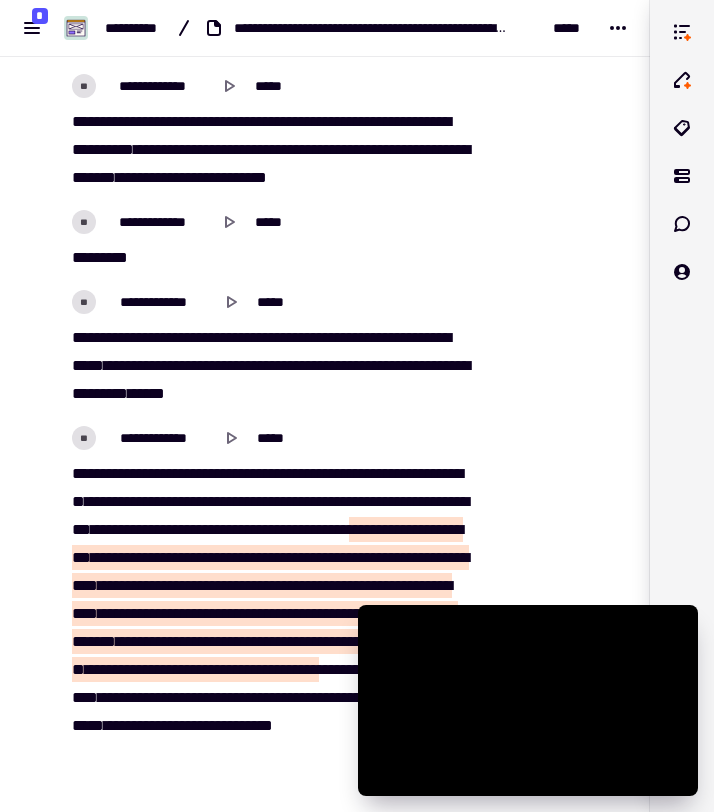 scroll, scrollTop: 14188, scrollLeft: 0, axis: vertical 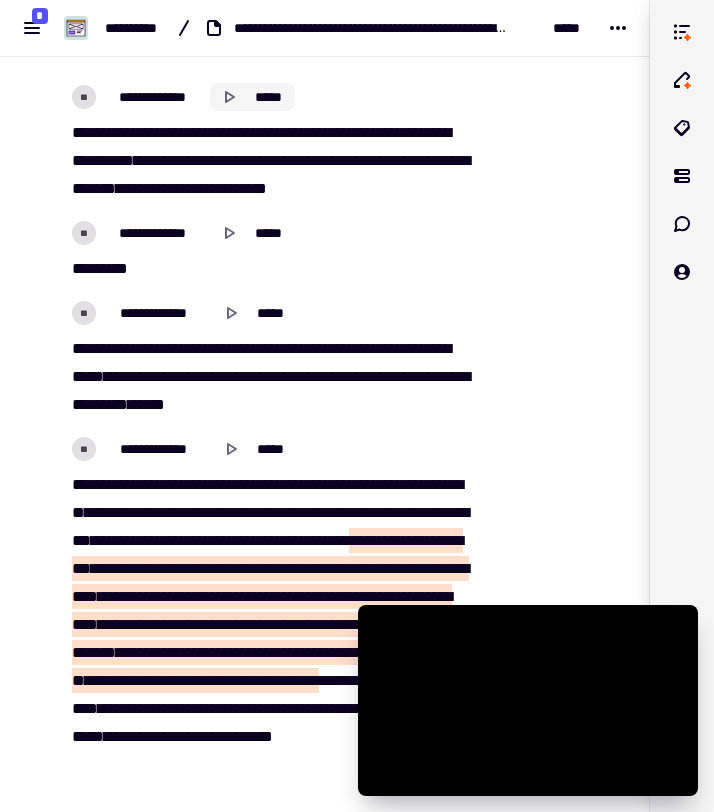 click 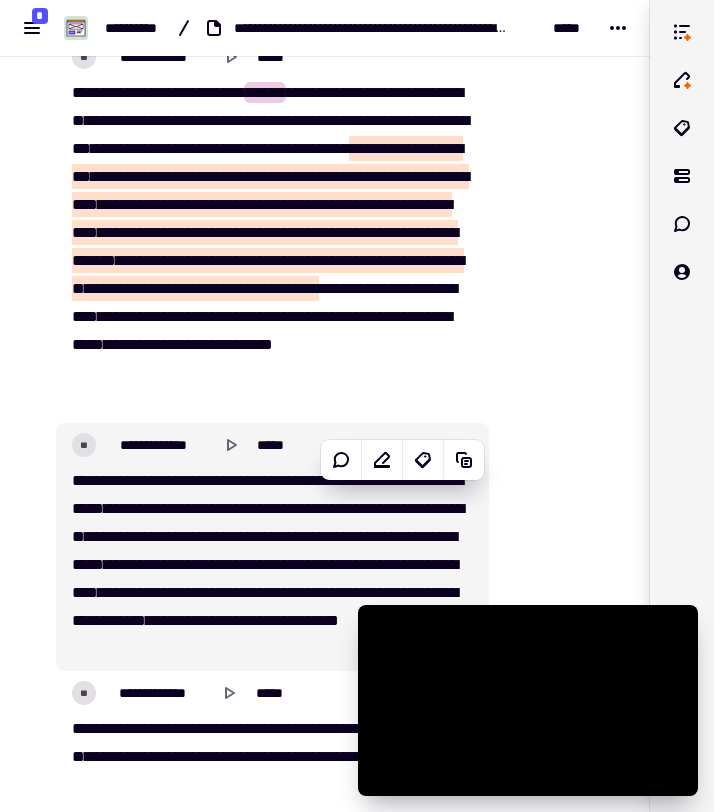 scroll, scrollTop: 14576, scrollLeft: 0, axis: vertical 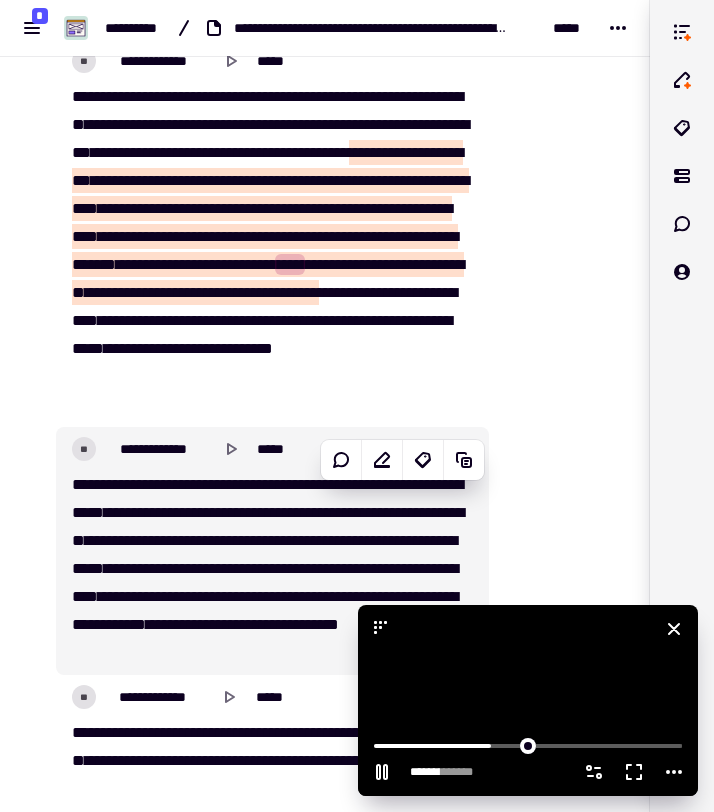click at bounding box center (528, 700) 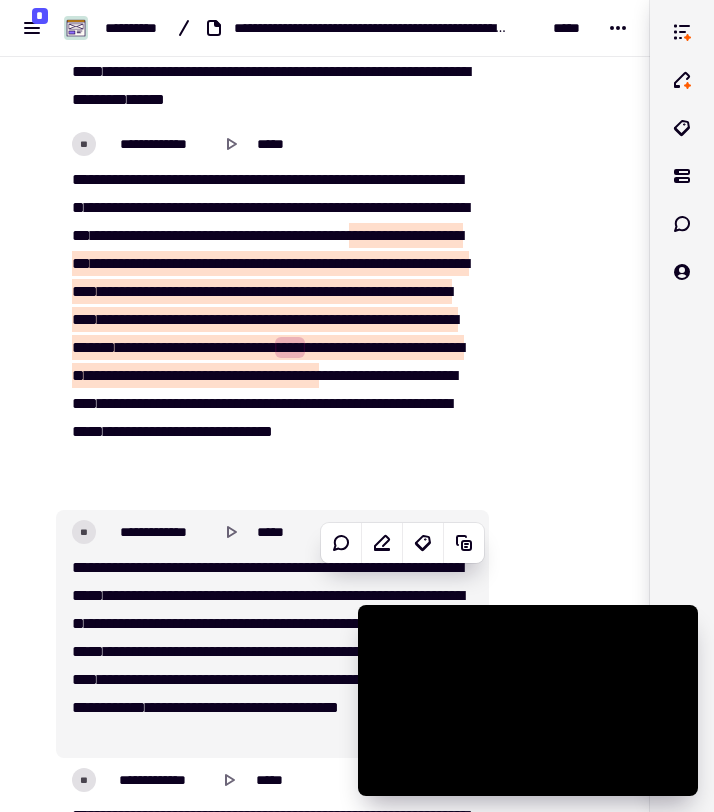 scroll, scrollTop: 14490, scrollLeft: 0, axis: vertical 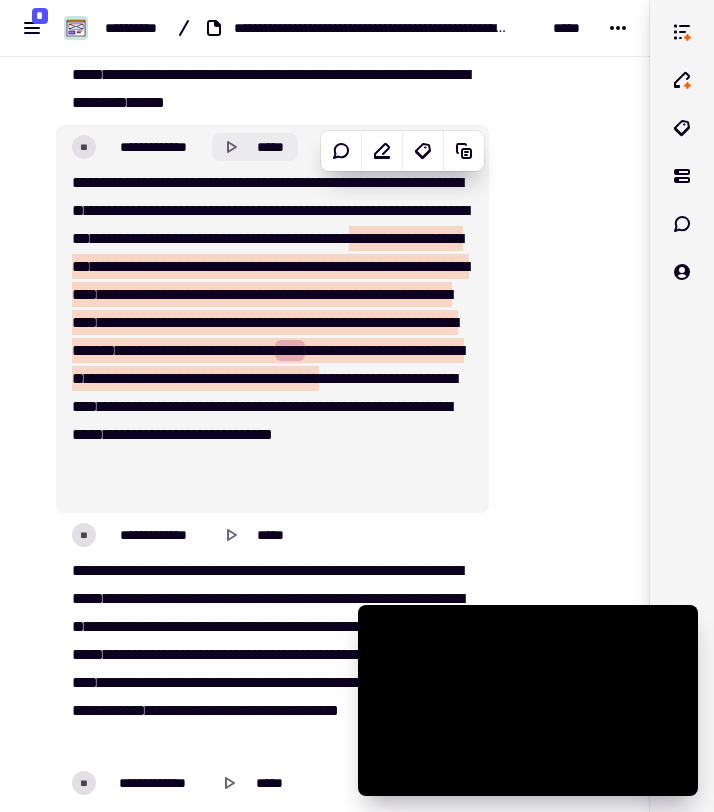 click 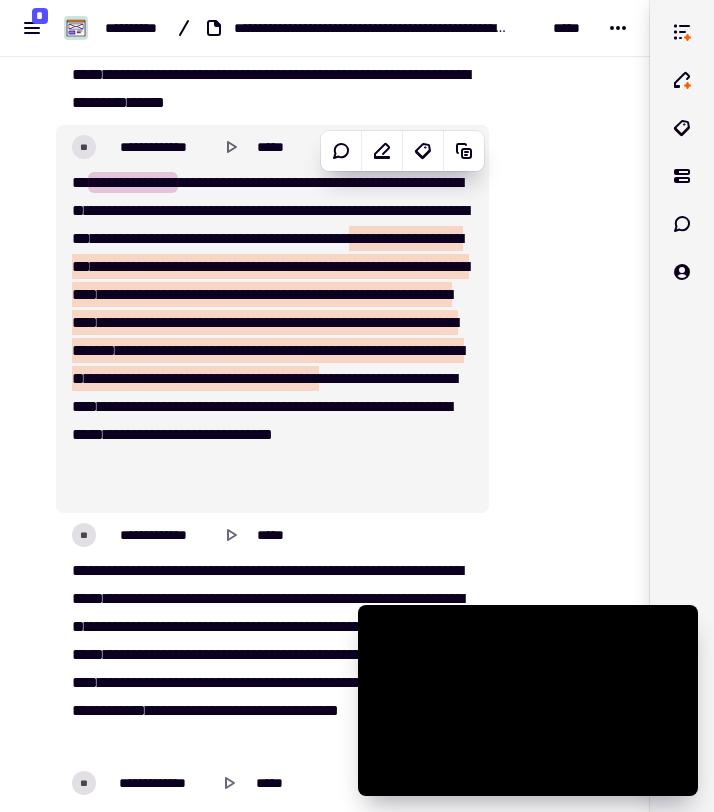 click on "*********" at bounding box center (226, 378) 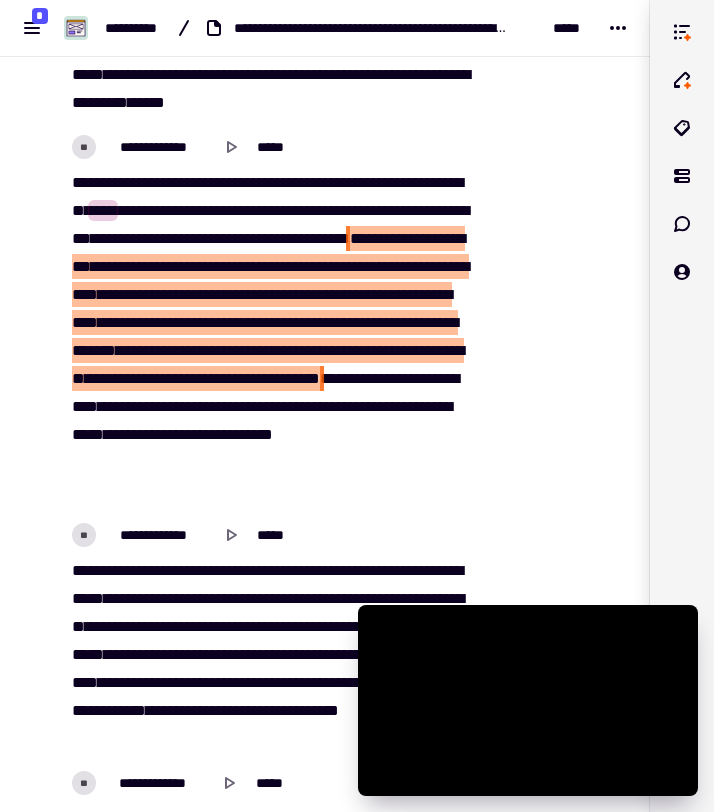 click on "*********" at bounding box center [365, 322] 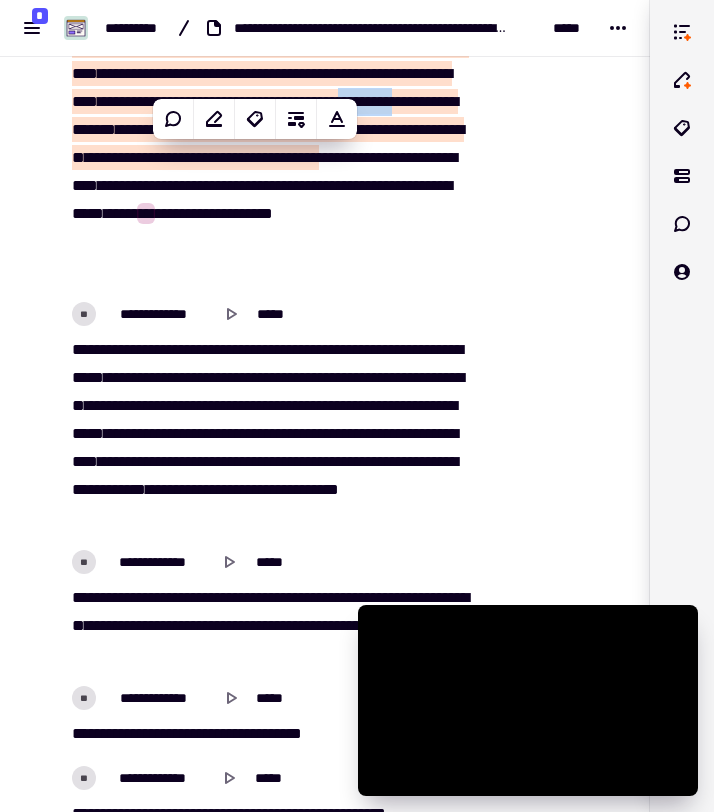 scroll, scrollTop: 14726, scrollLeft: 0, axis: vertical 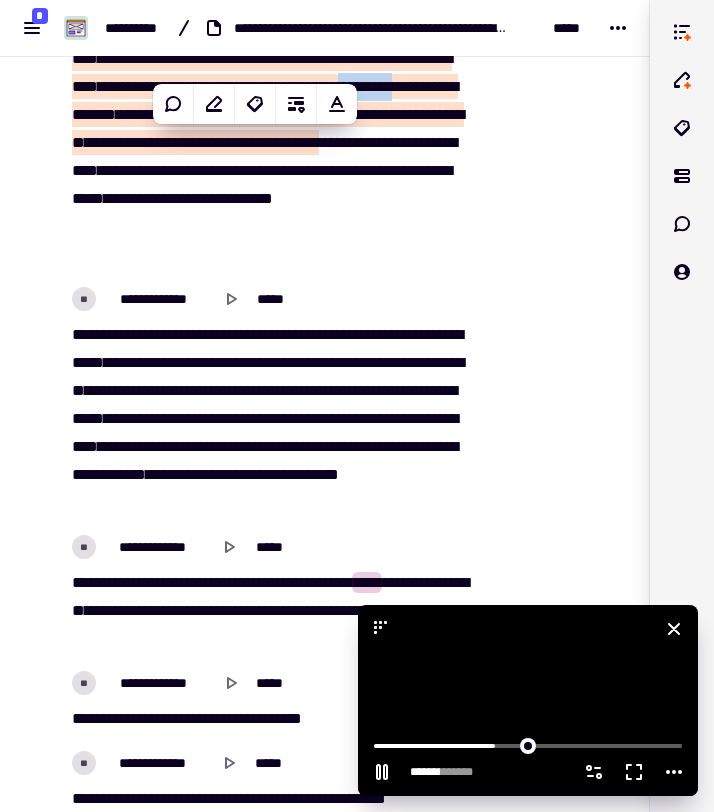 click at bounding box center [528, 700] 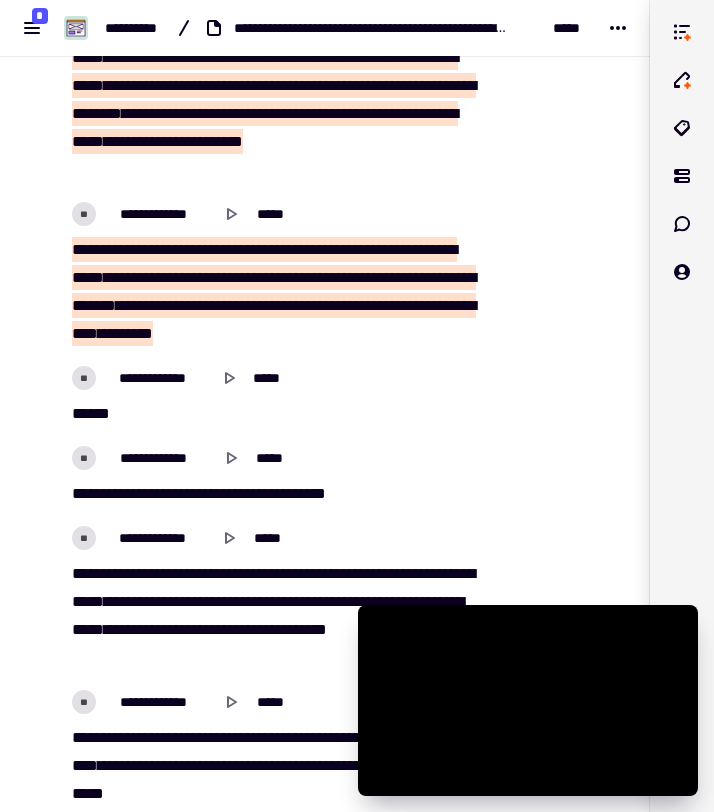 scroll, scrollTop: 15916, scrollLeft: 0, axis: vertical 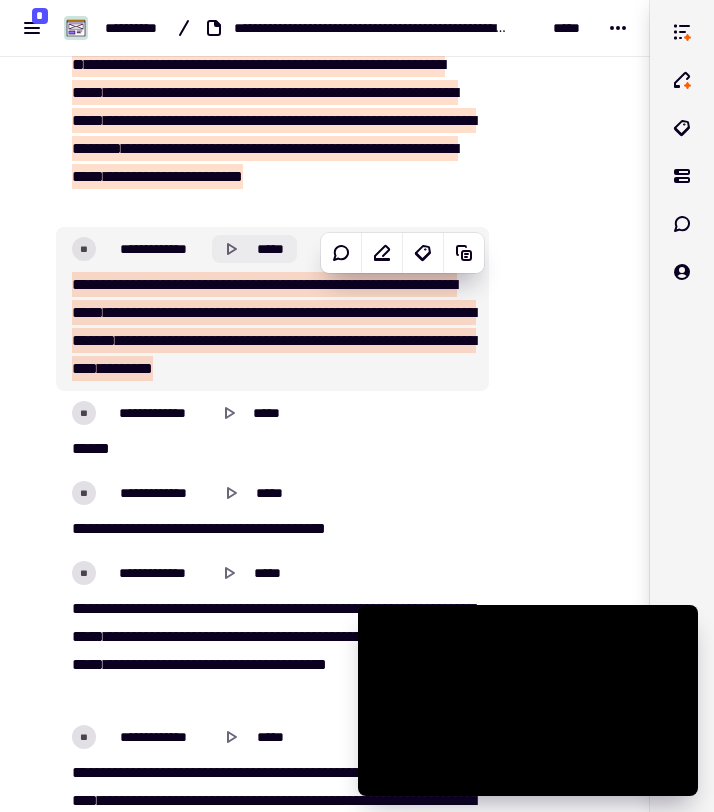 click 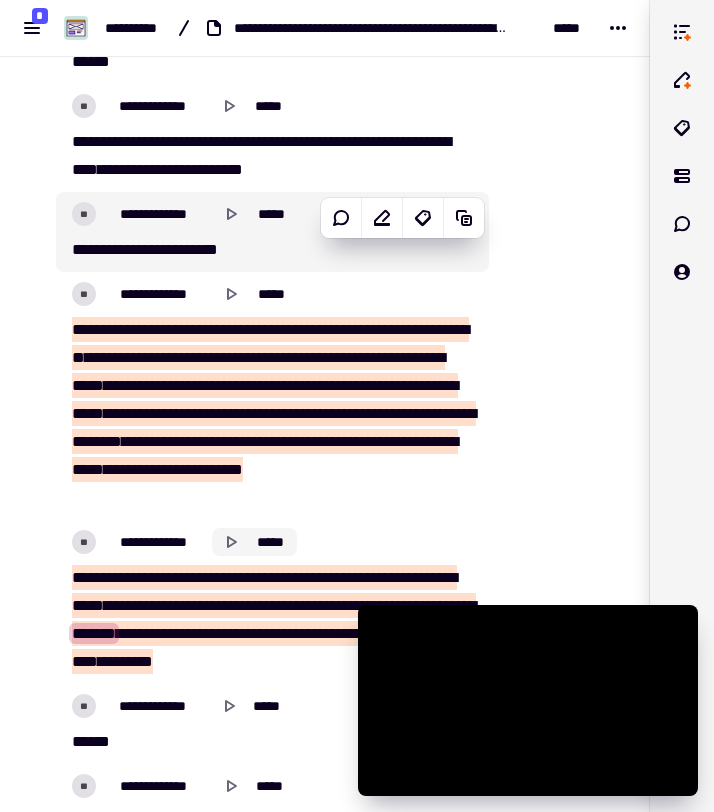 scroll, scrollTop: 15605, scrollLeft: 0, axis: vertical 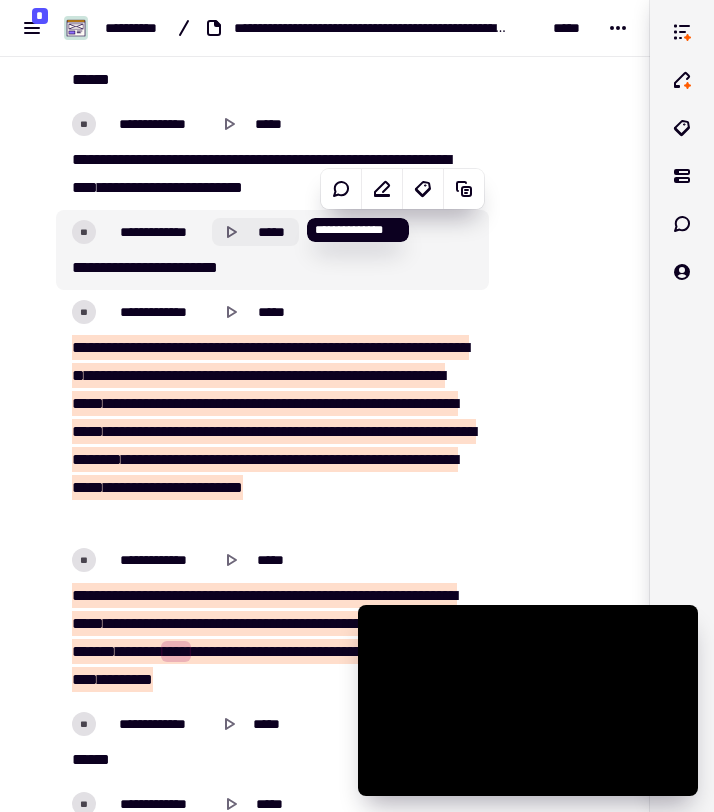 click 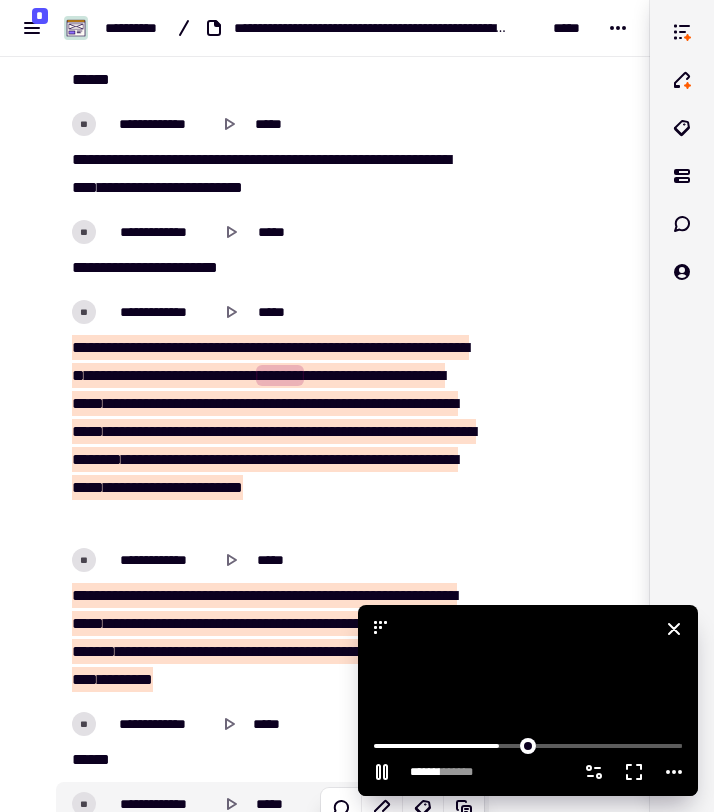 click at bounding box center [528, 700] 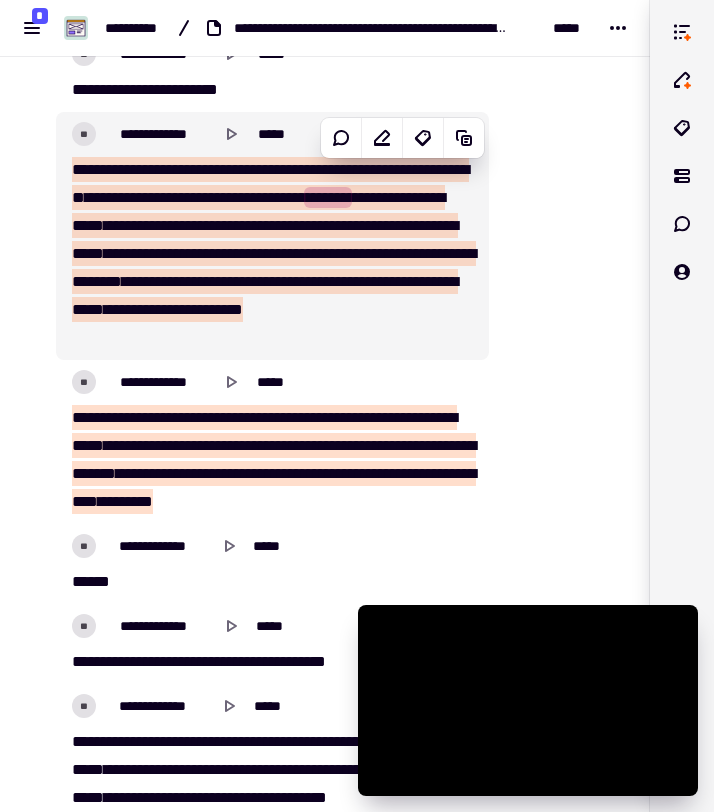 scroll, scrollTop: 15763, scrollLeft: 0, axis: vertical 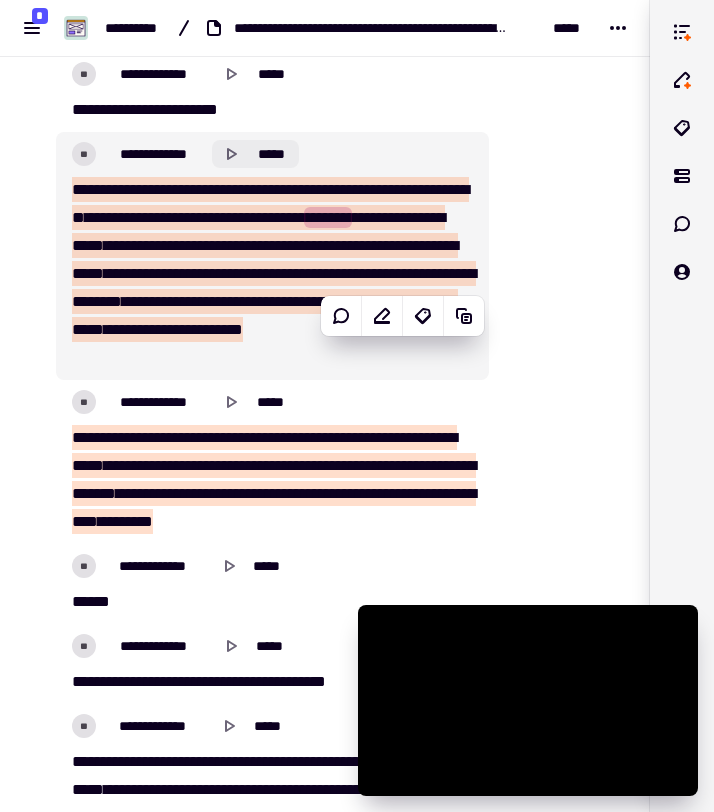 click 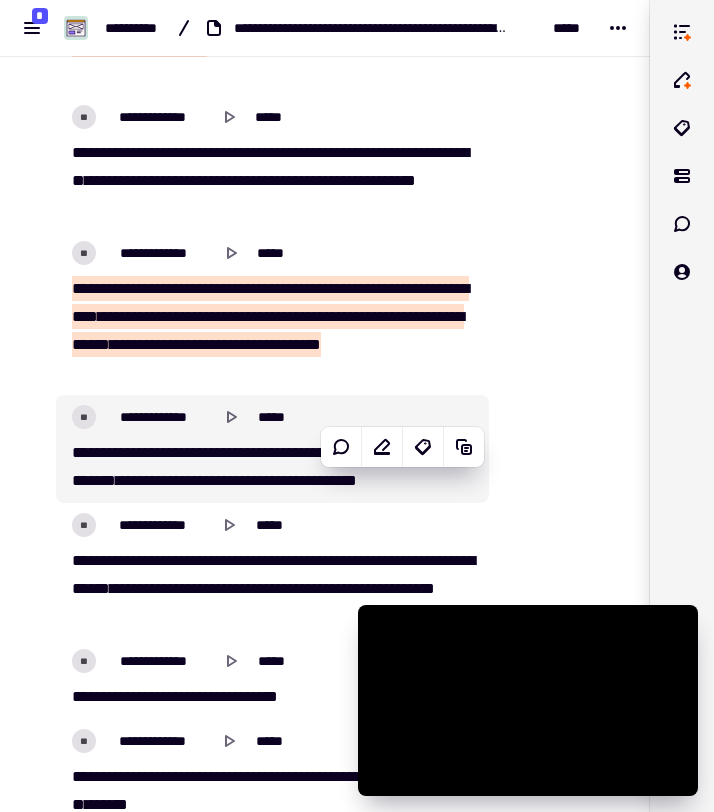 scroll, scrollTop: 19930, scrollLeft: 0, axis: vertical 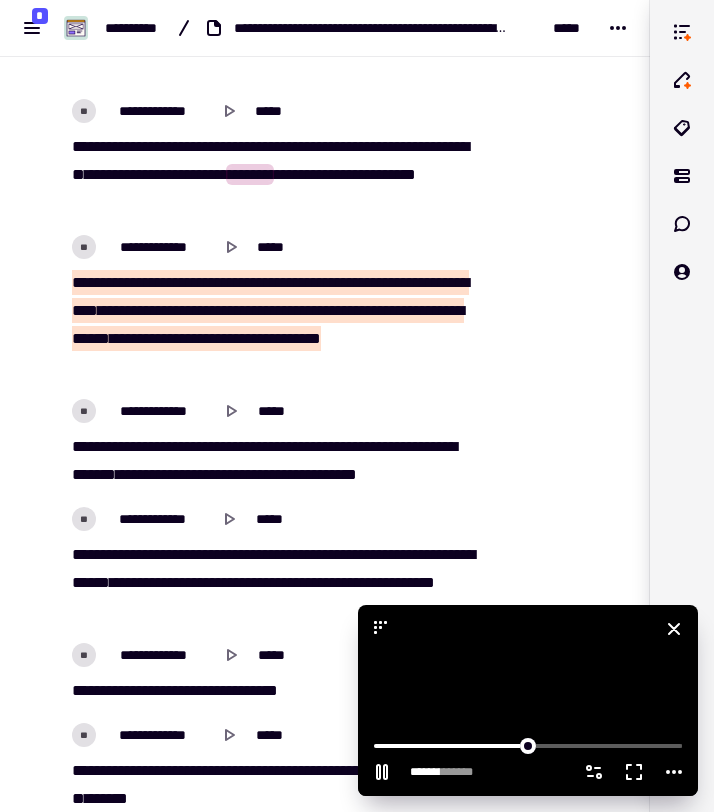 click at bounding box center (528, 700) 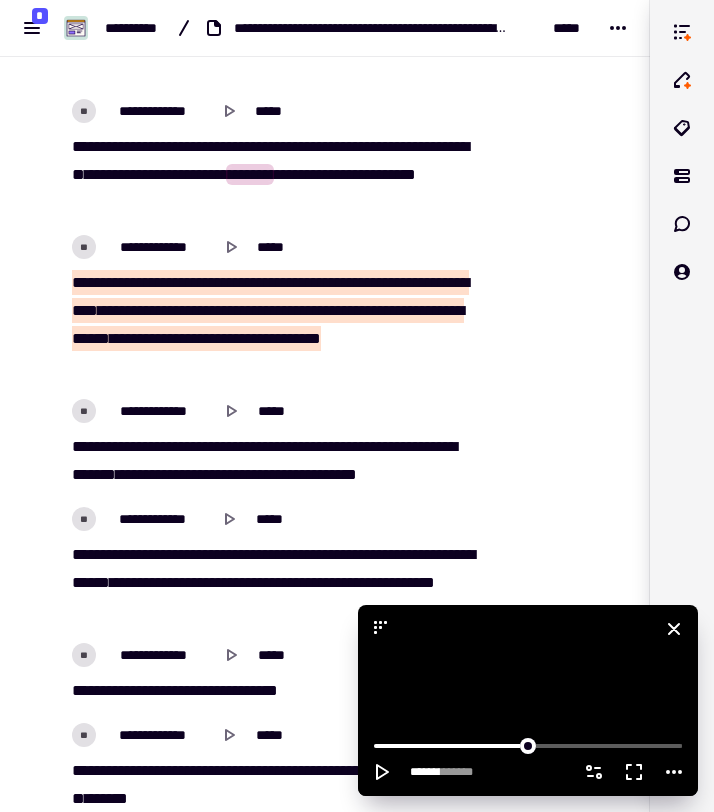 click at bounding box center [528, 700] 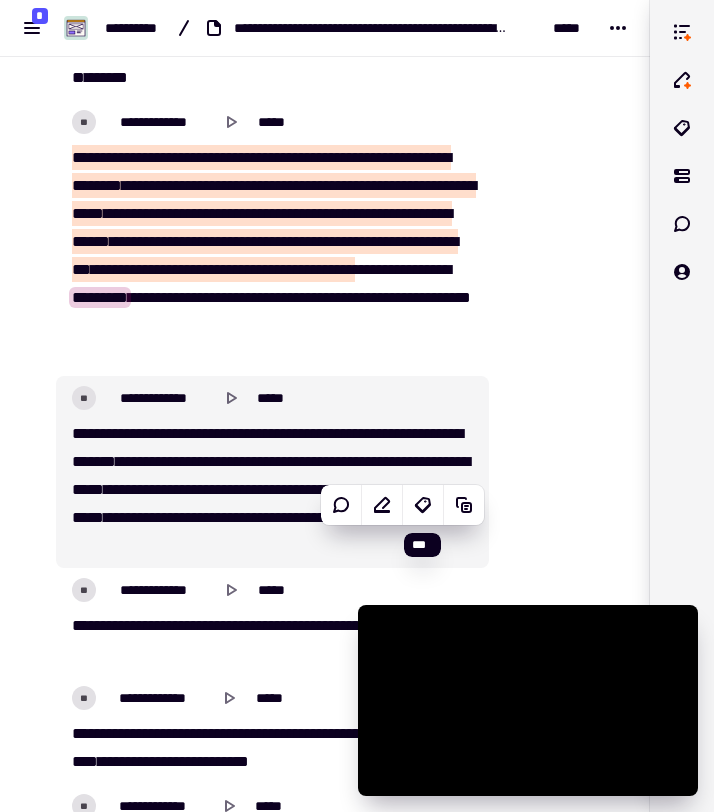 scroll, scrollTop: 20653, scrollLeft: 0, axis: vertical 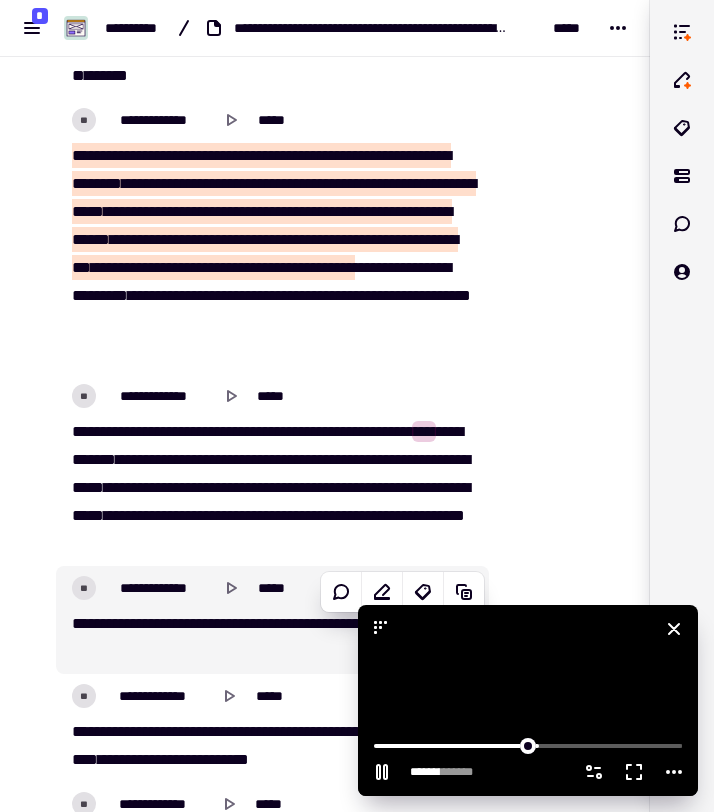 click at bounding box center (528, 700) 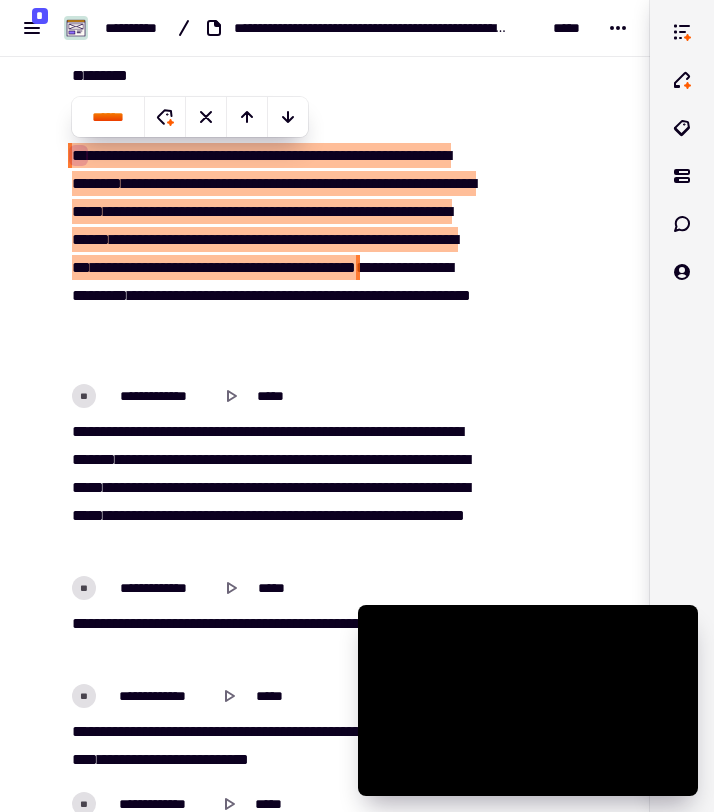 click on "**" at bounding box center (78, 155) 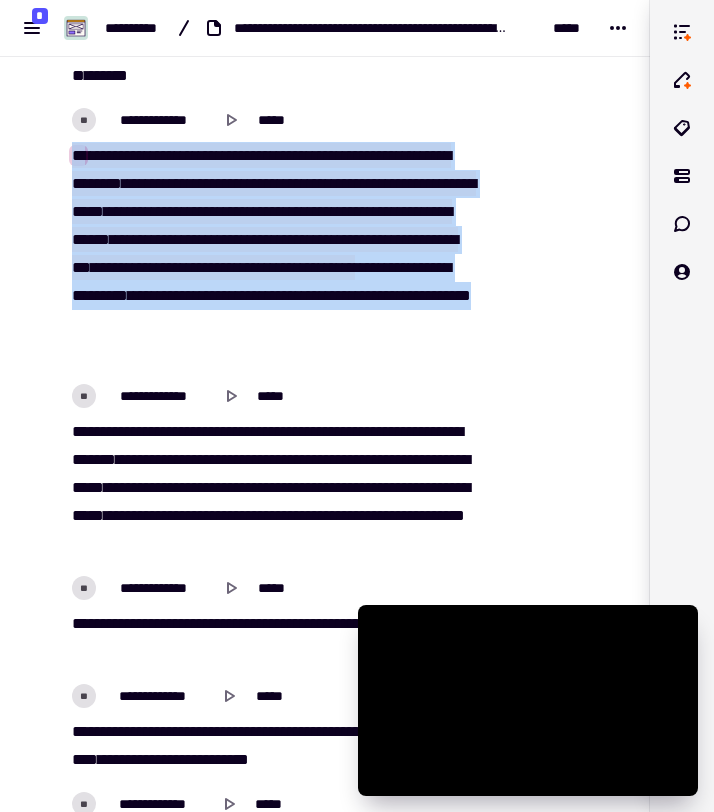 drag, startPoint x: 74, startPoint y: 152, endPoint x: 241, endPoint y: 340, distance: 251.46173 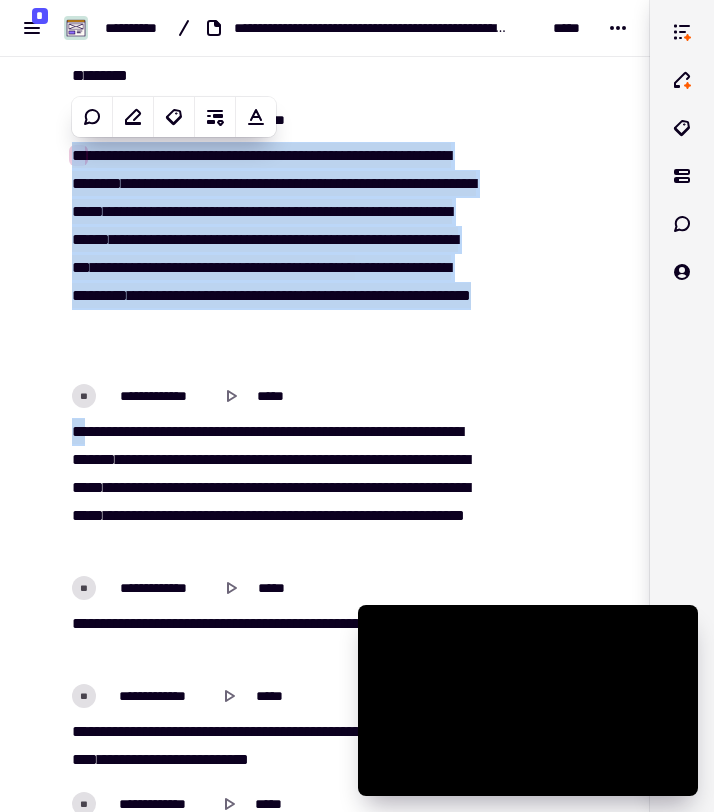 copy on "[REDACTED]" 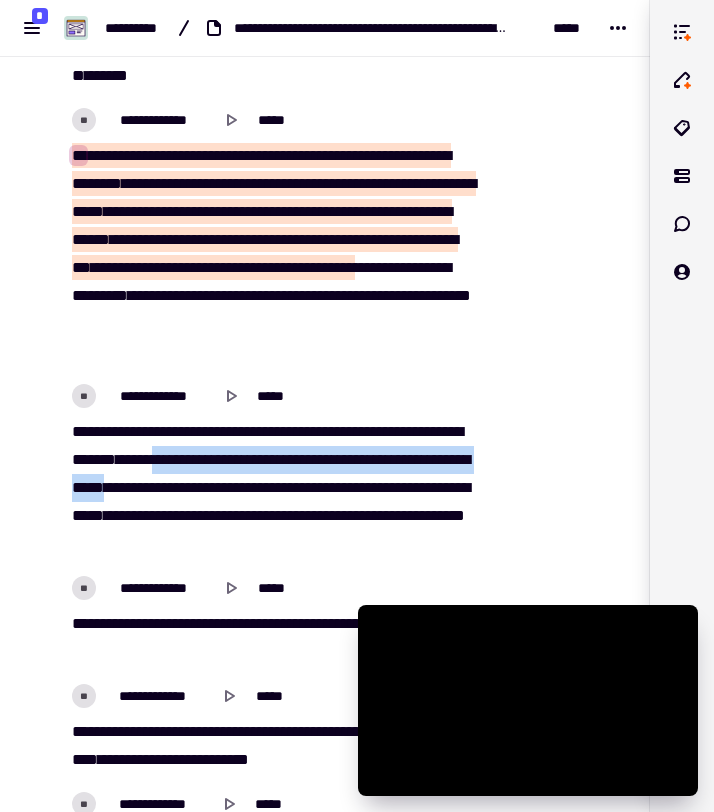 drag, startPoint x: 224, startPoint y: 458, endPoint x: 265, endPoint y: 500, distance: 58.694122 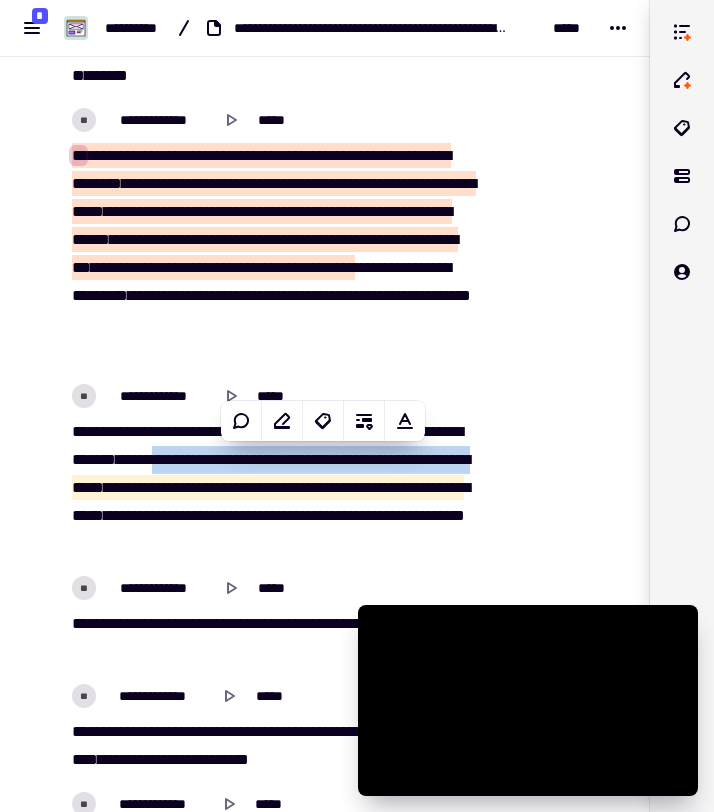 copy on "[REDACTED]" 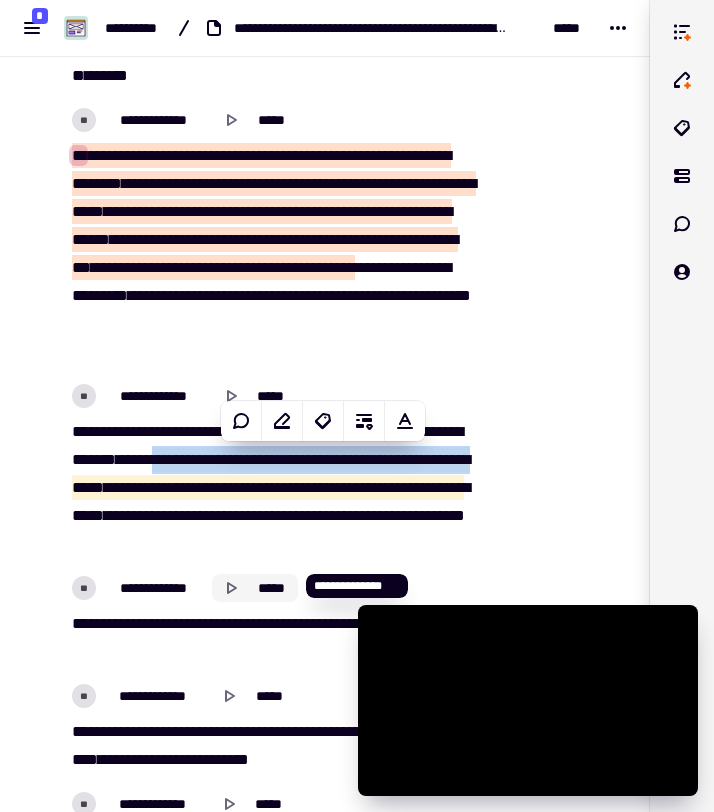 click 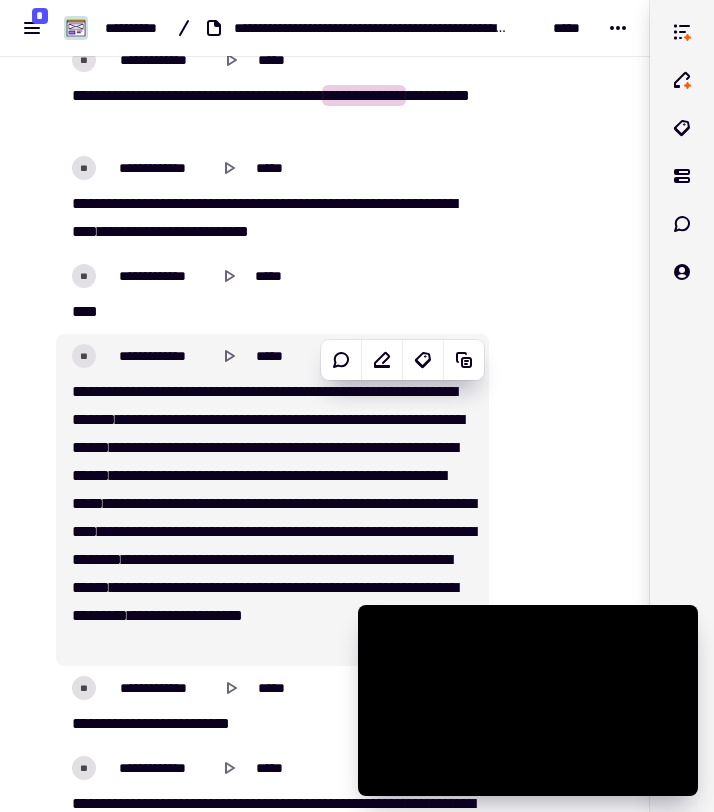scroll, scrollTop: 21183, scrollLeft: 0, axis: vertical 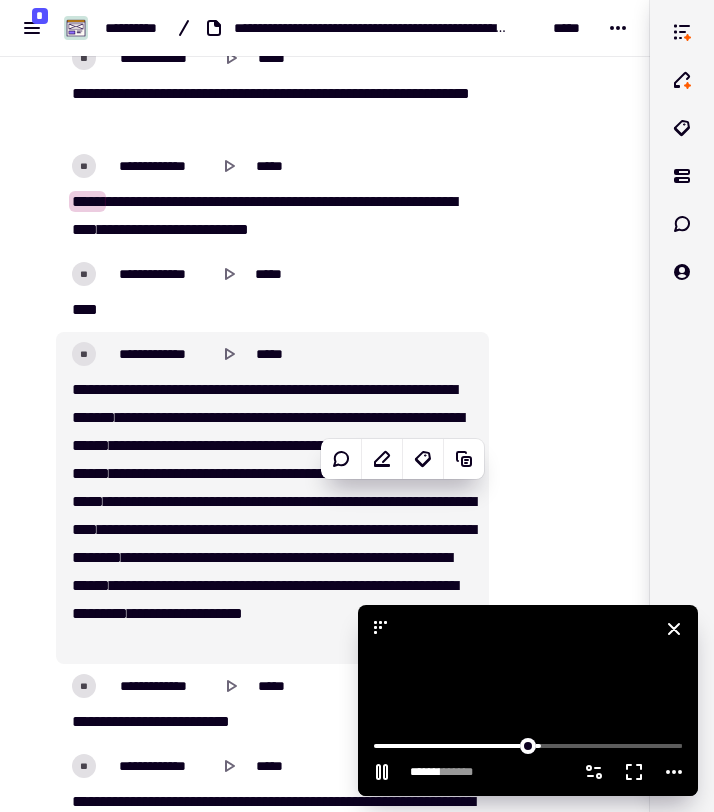 click at bounding box center [528, 700] 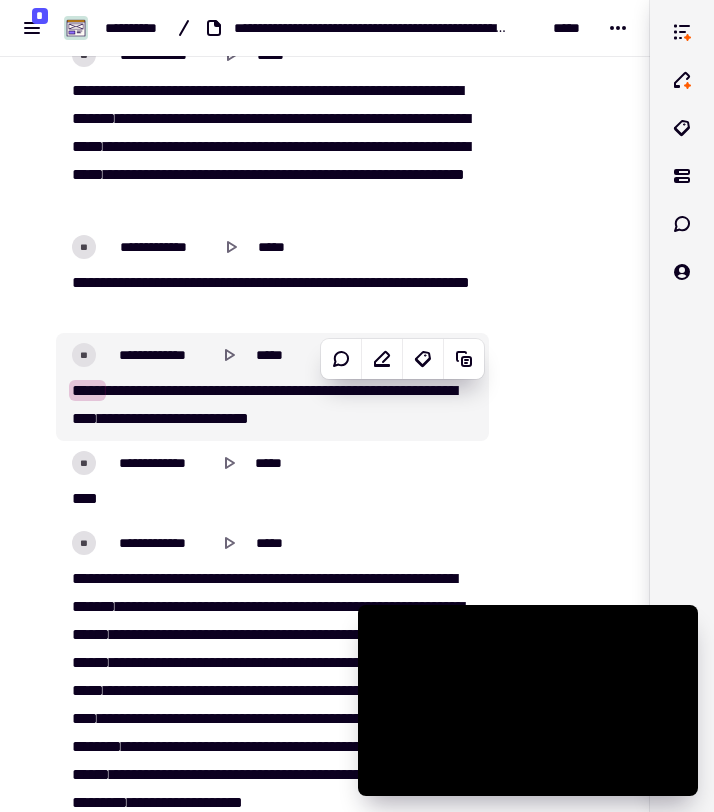scroll, scrollTop: 20992, scrollLeft: 0, axis: vertical 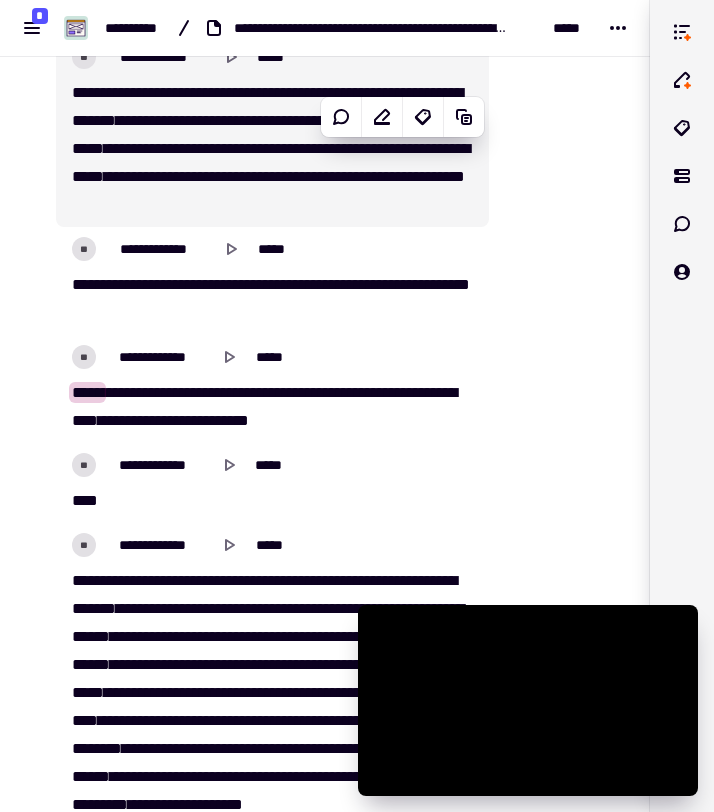 click on "**" at bounding box center [206, 148] 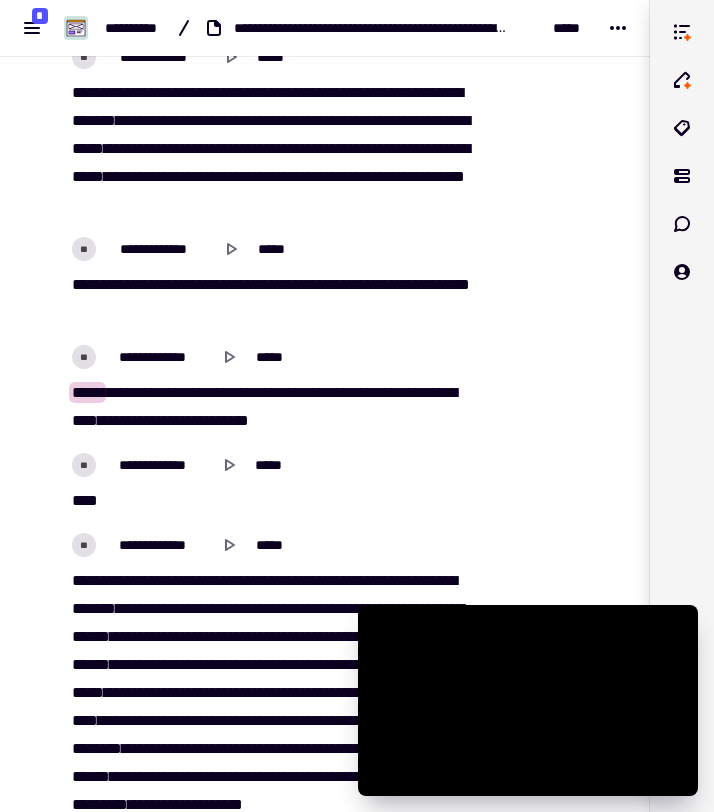 click on "**" at bounding box center (206, 148) 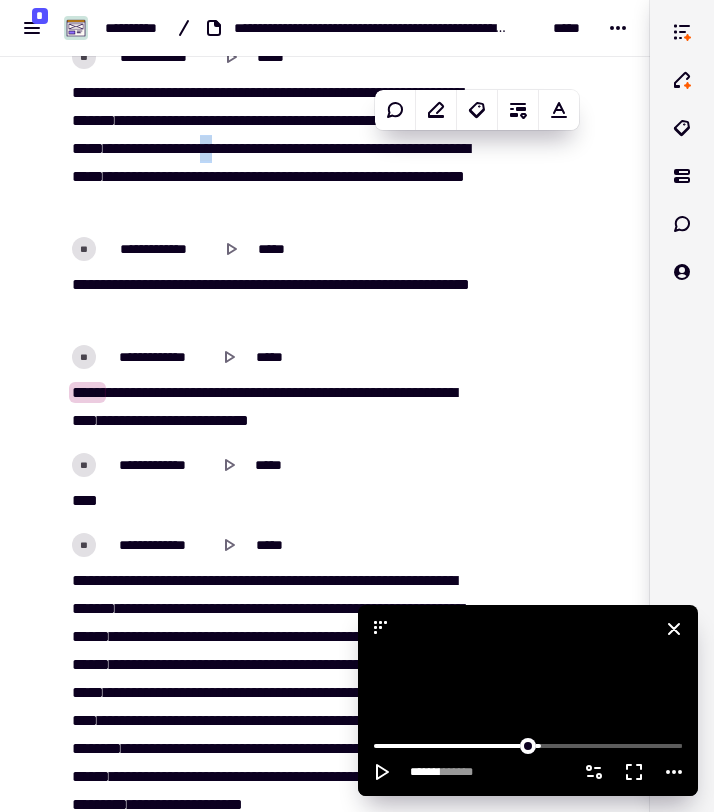 click at bounding box center (528, 700) 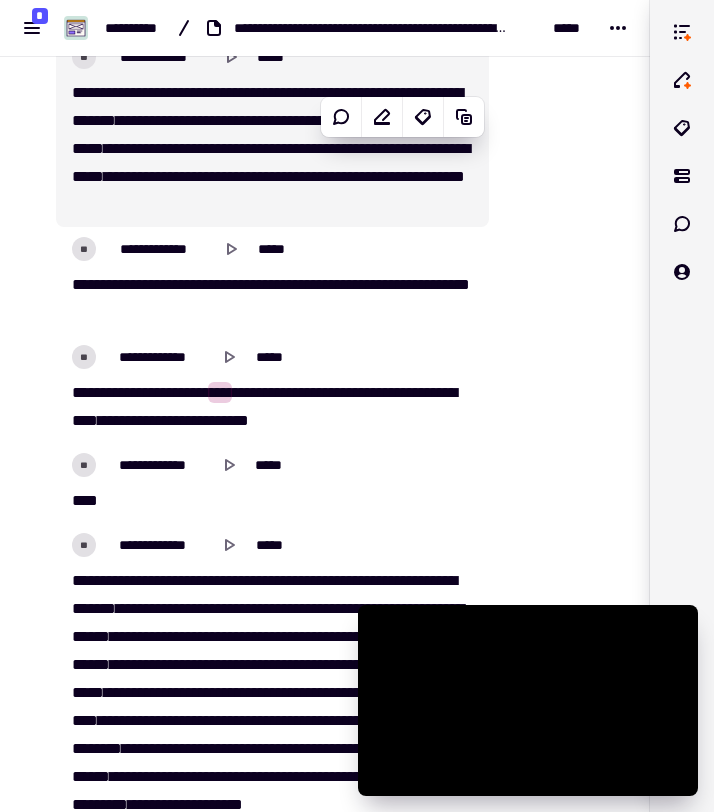 click on "******" at bounding box center (236, 148) 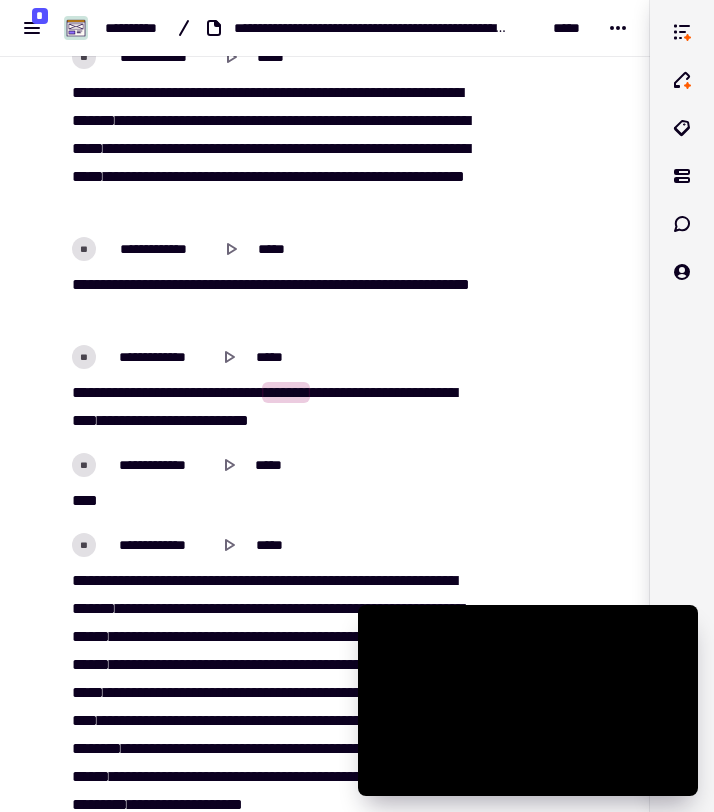 click on "******" at bounding box center [236, 148] 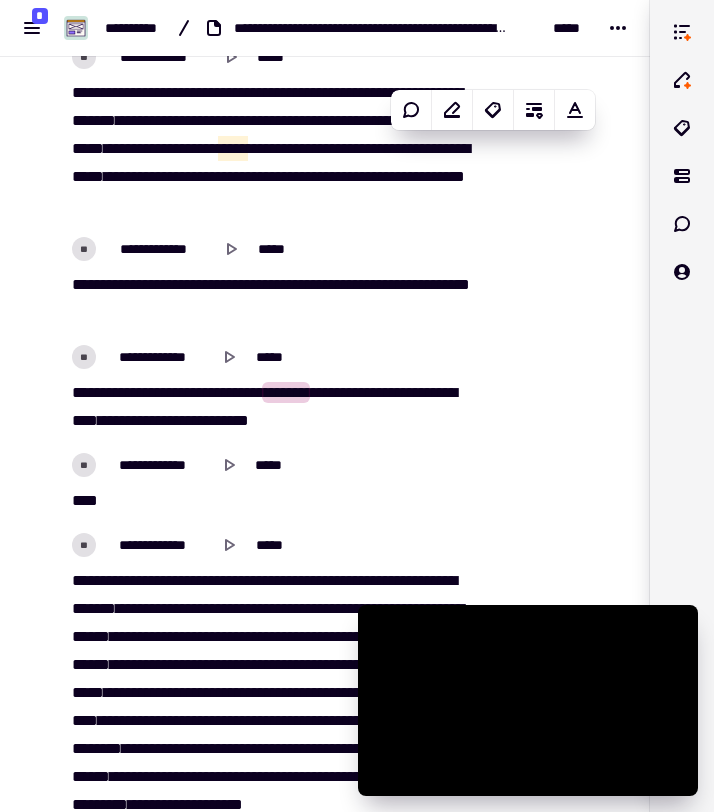 click on "*****" at bounding box center [233, 148] 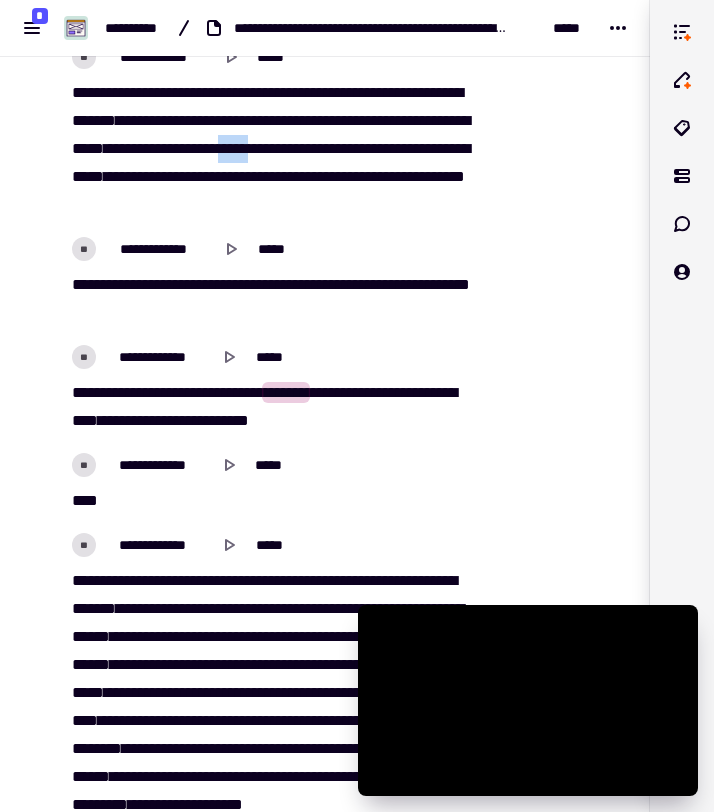 click on "******" at bounding box center [236, 148] 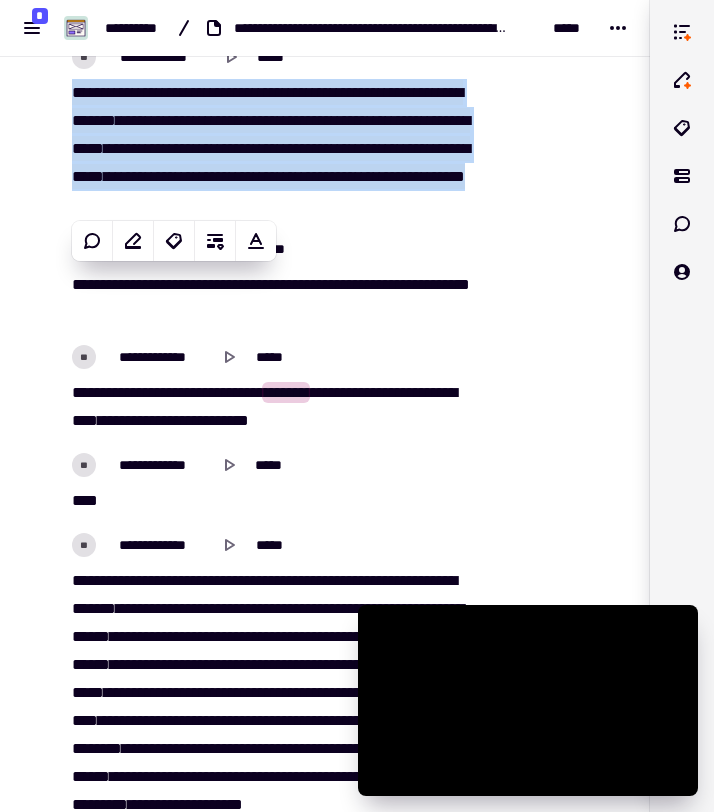 click on "*******" at bounding box center [94, 120] 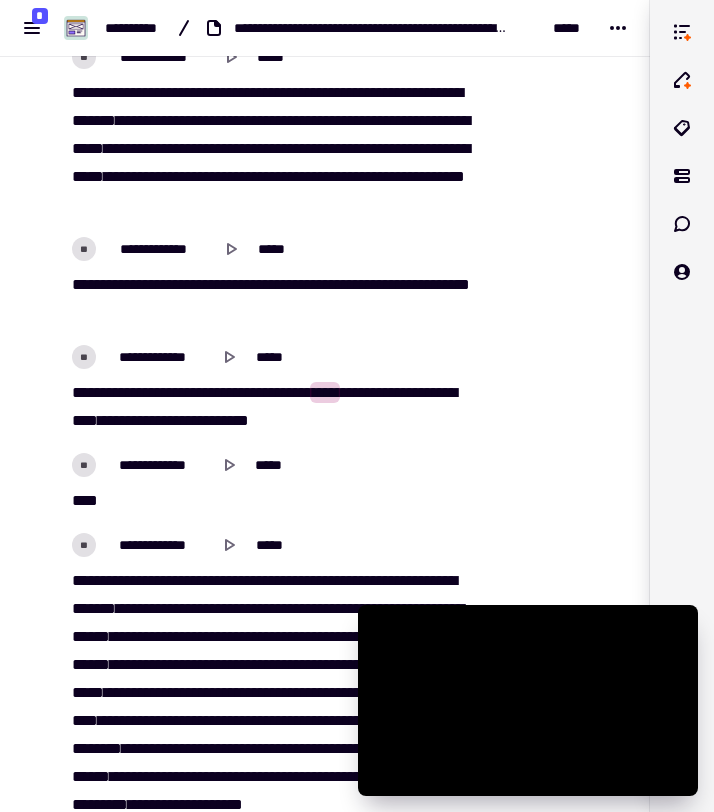 click on "*******" at bounding box center (94, 120) 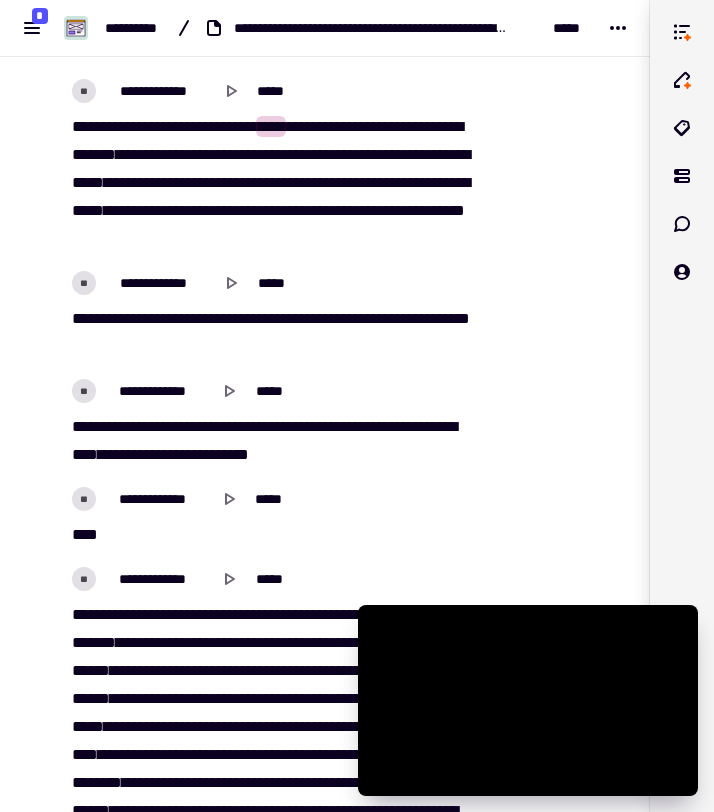 scroll, scrollTop: 20951, scrollLeft: 0, axis: vertical 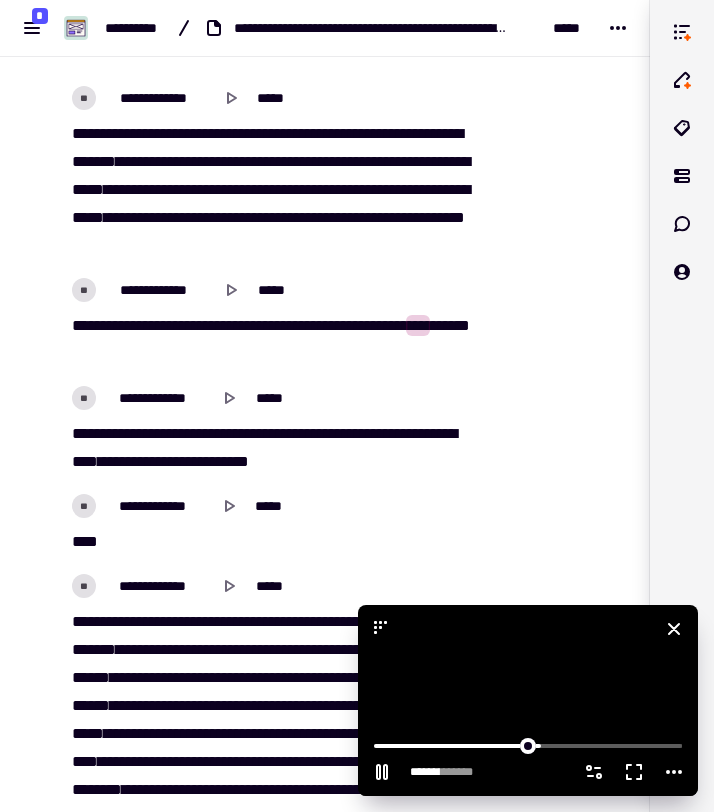 click at bounding box center [528, 700] 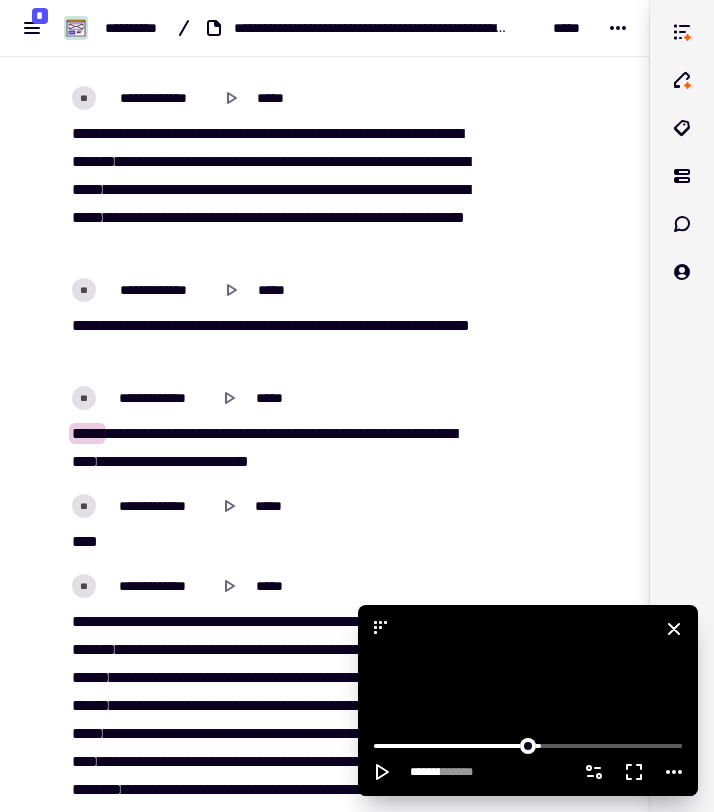 click at bounding box center [528, 700] 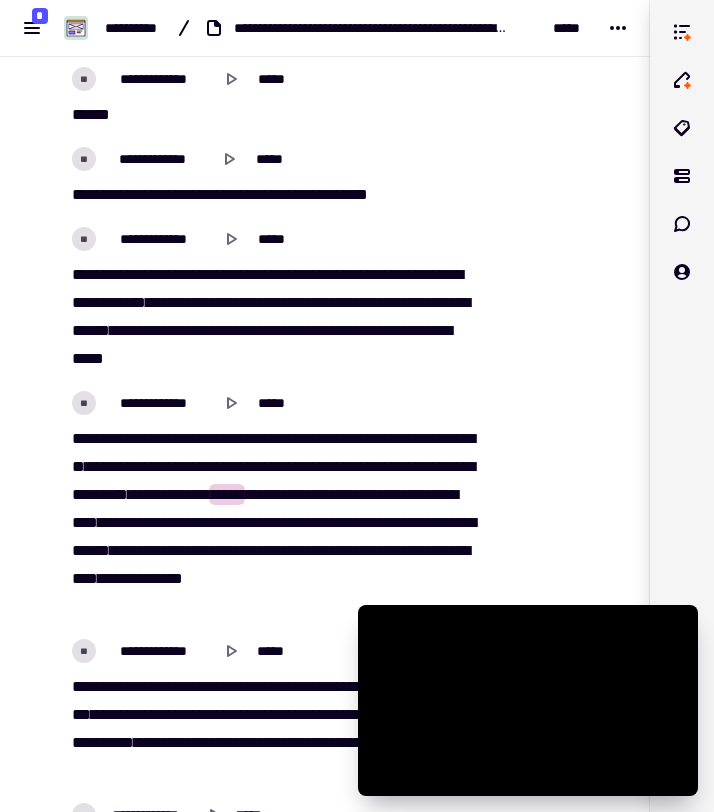 scroll, scrollTop: 23377, scrollLeft: 0, axis: vertical 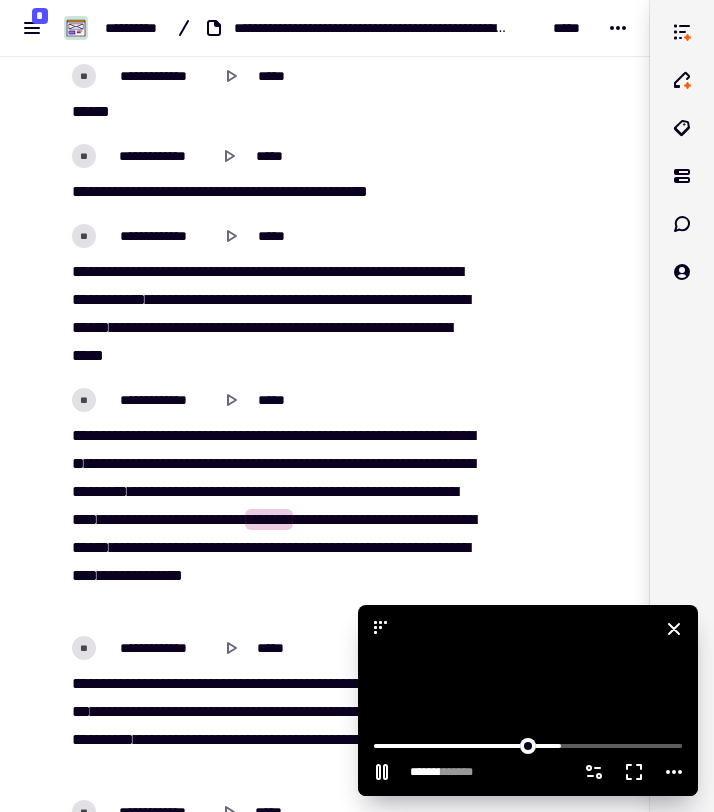 click at bounding box center [528, 700] 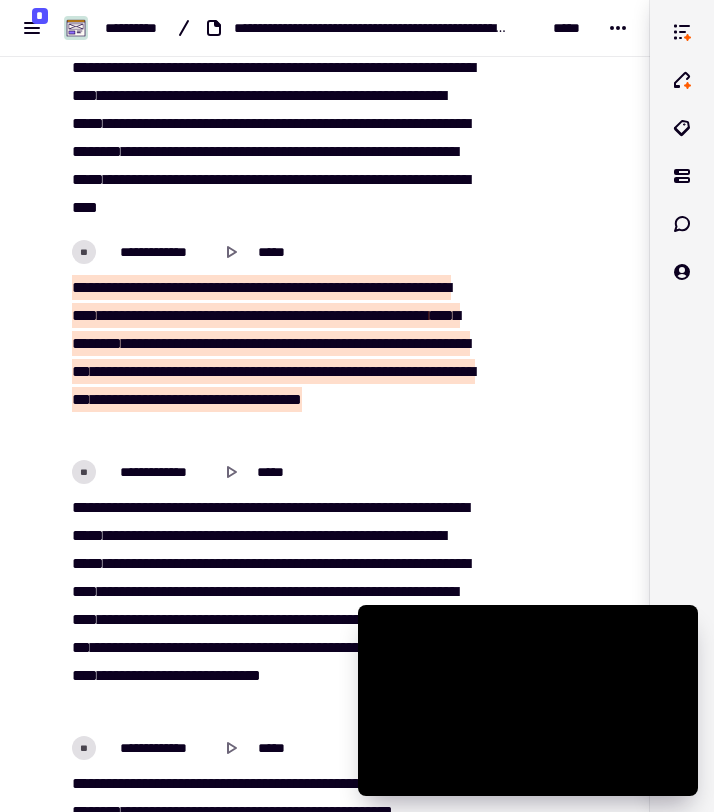 scroll, scrollTop: 21916, scrollLeft: 0, axis: vertical 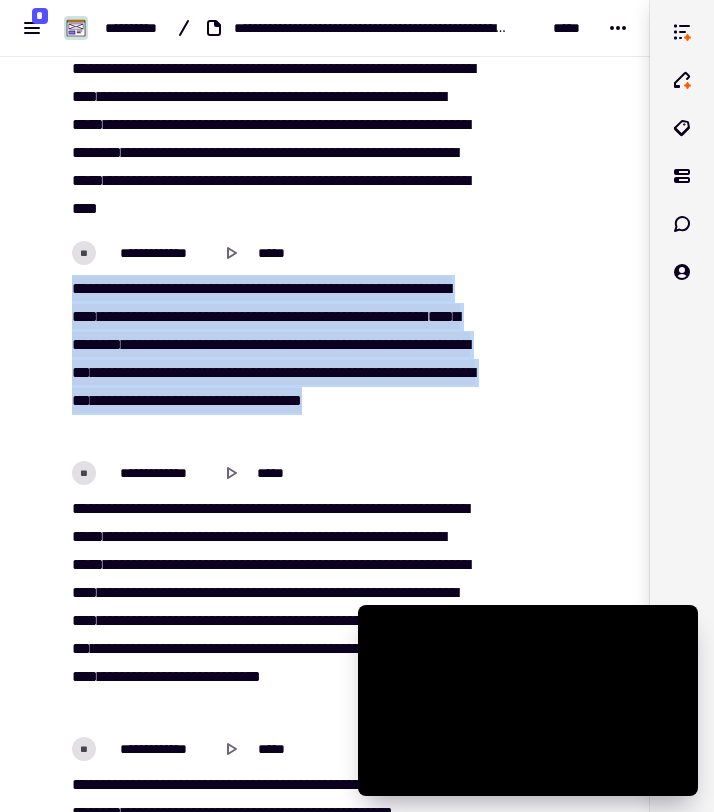 drag, startPoint x: 303, startPoint y: 430, endPoint x: 76, endPoint y: 290, distance: 266.7002 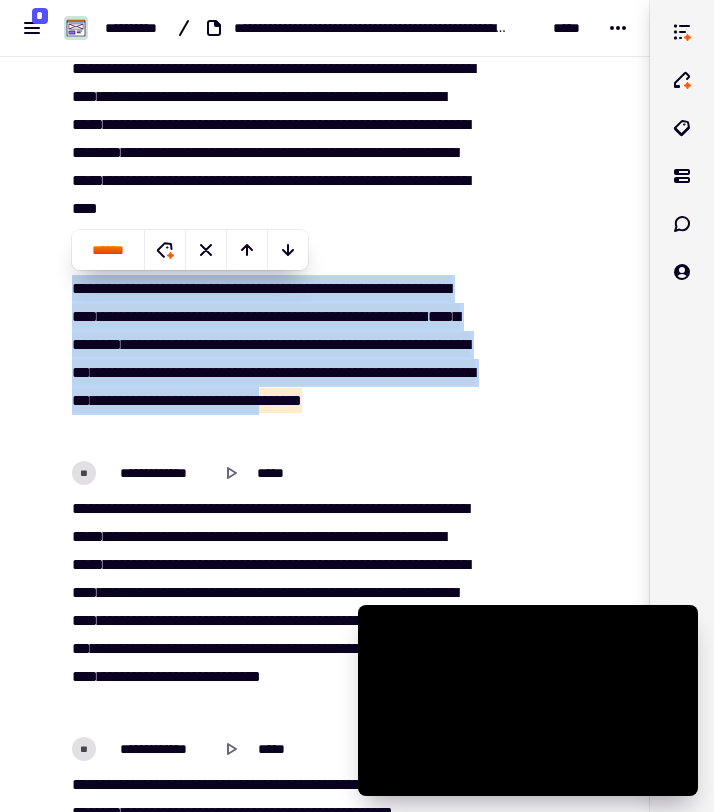 copy on "[REDACTED]" 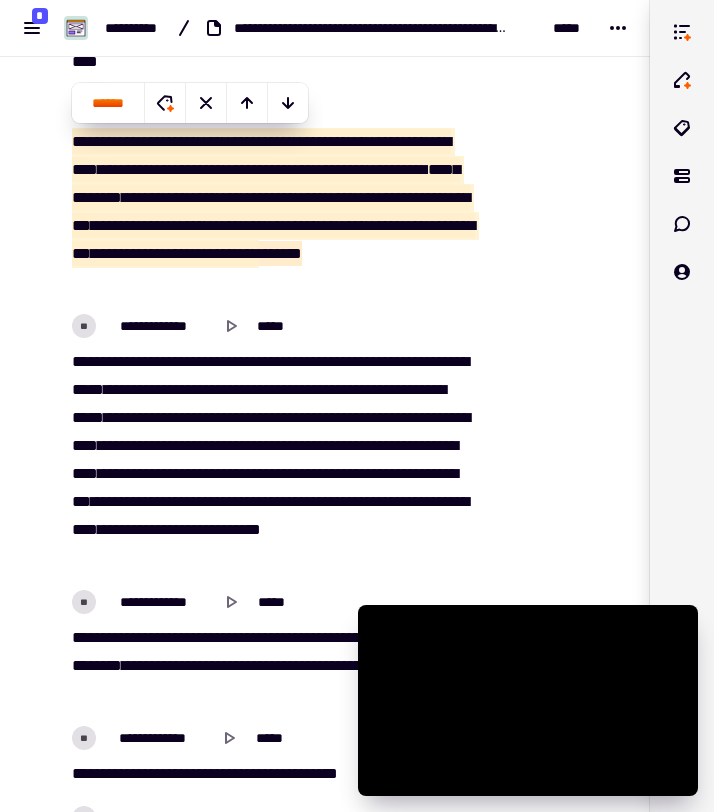 scroll, scrollTop: 22058, scrollLeft: 0, axis: vertical 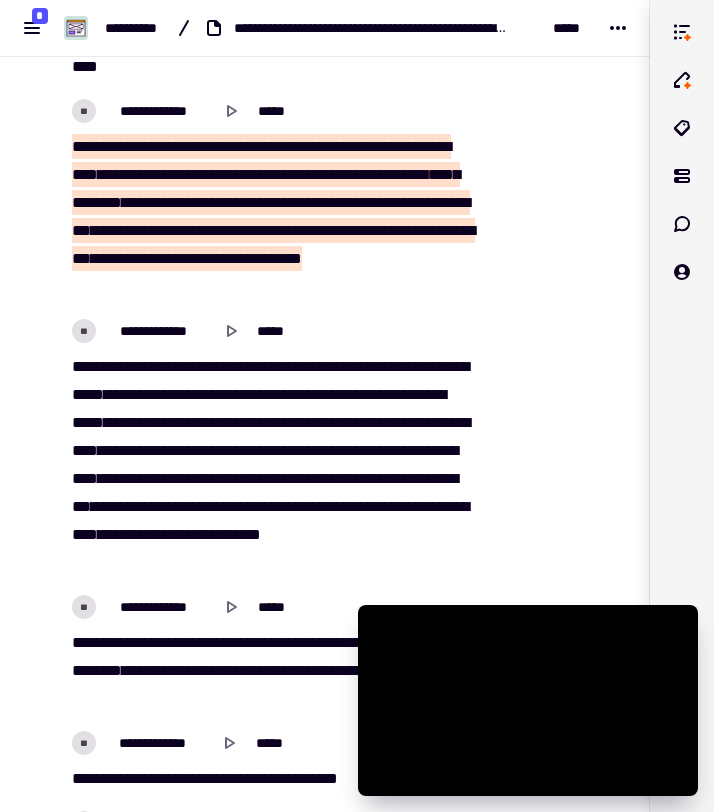 click on "[REDACTED]" at bounding box center (272, 465) 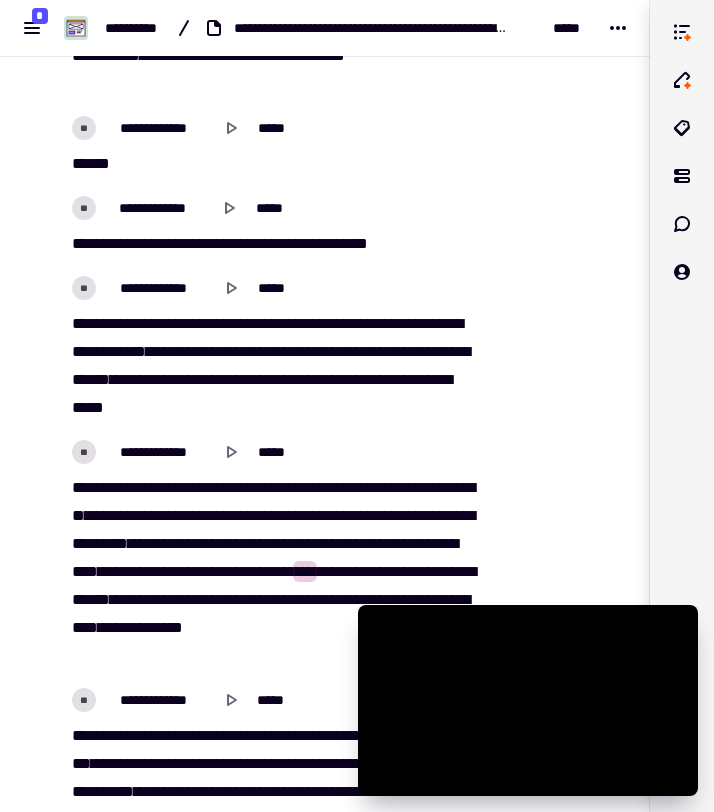scroll, scrollTop: 23331, scrollLeft: 0, axis: vertical 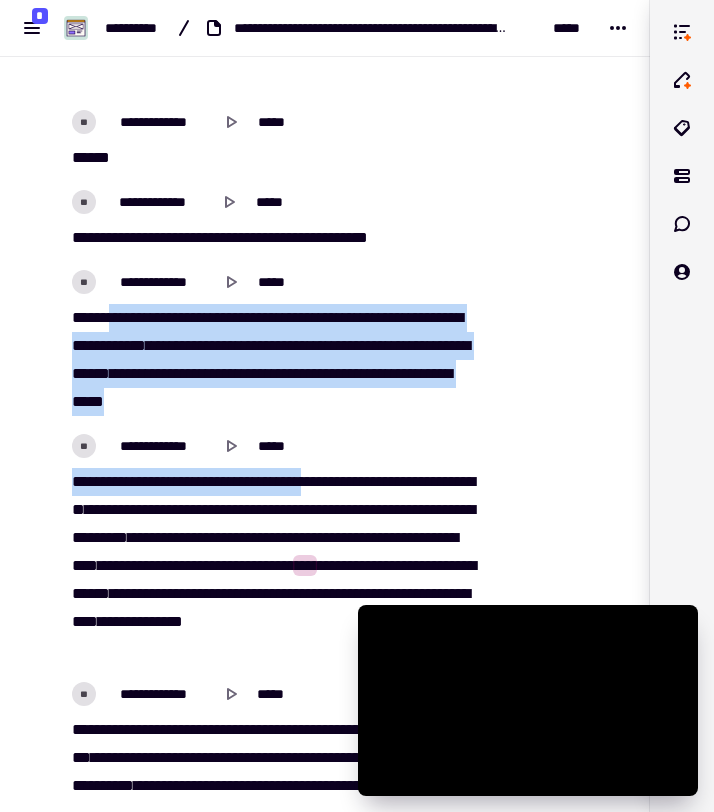 drag, startPoint x: 117, startPoint y: 311, endPoint x: 326, endPoint y: 481, distance: 269.4086 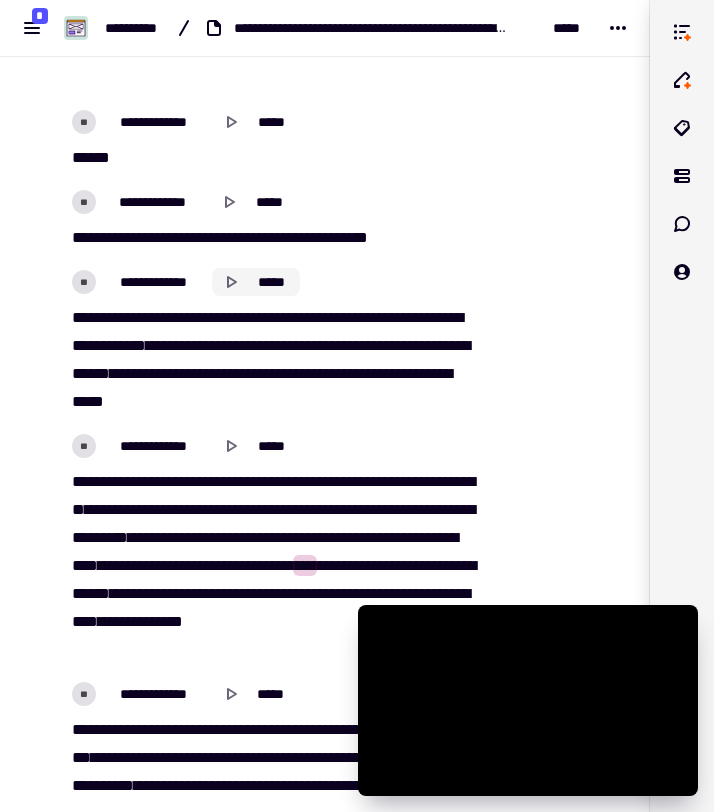 click 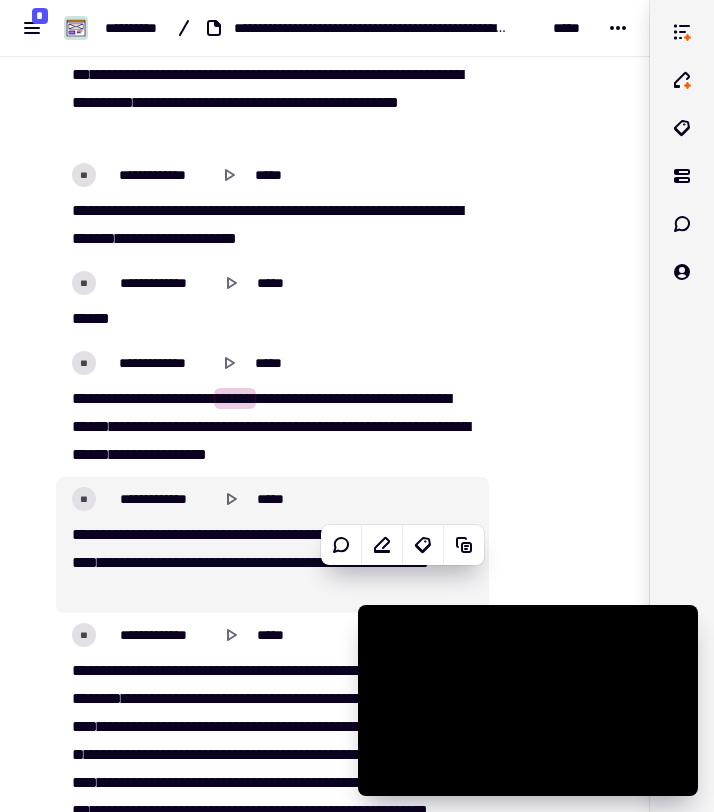 scroll, scrollTop: 24030, scrollLeft: 0, axis: vertical 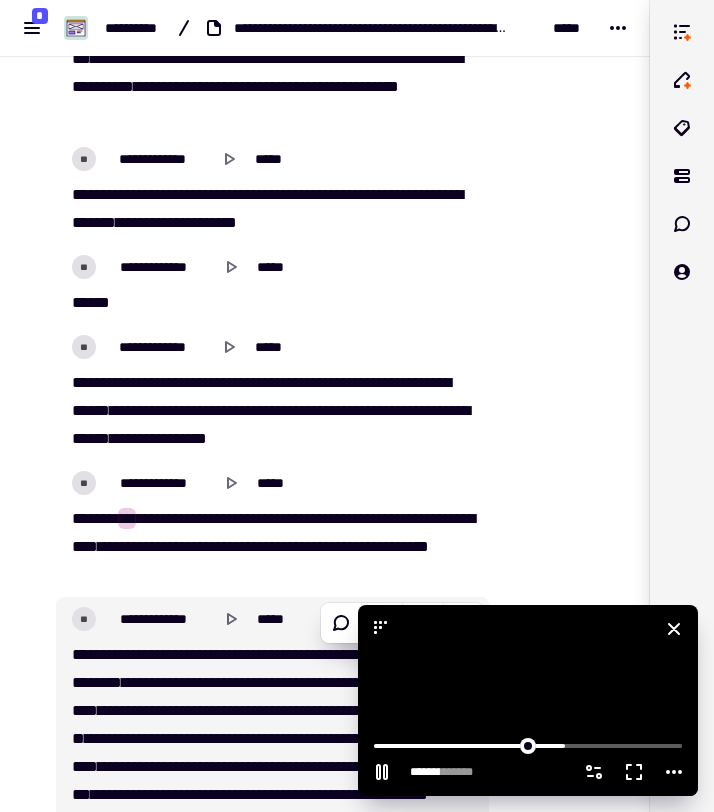 click at bounding box center (528, 700) 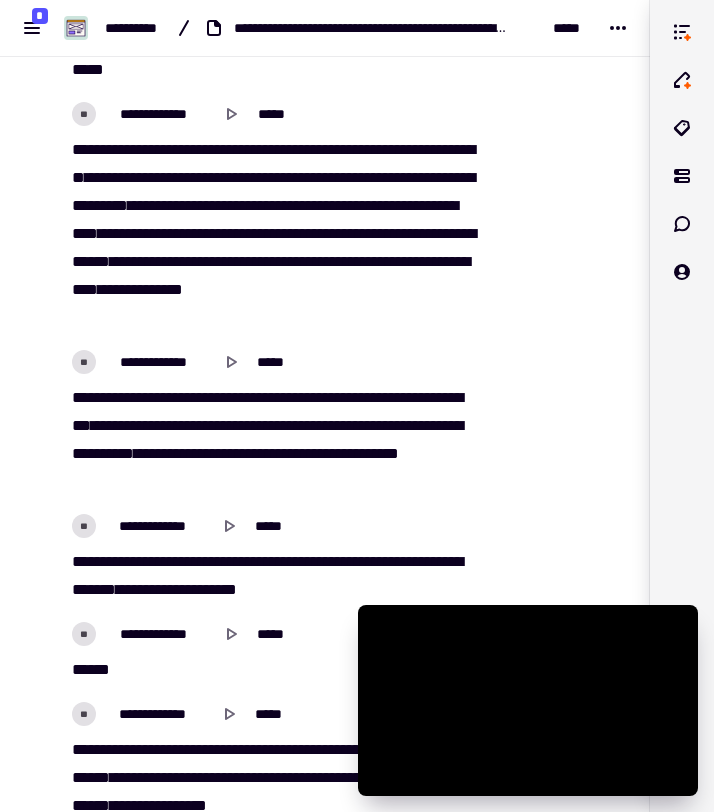 scroll, scrollTop: 23660, scrollLeft: 0, axis: vertical 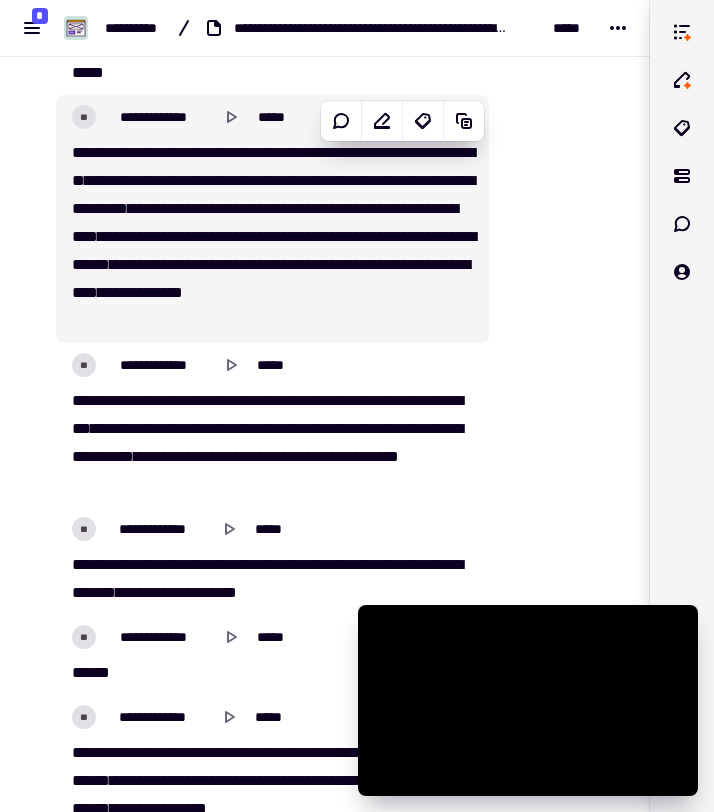 click on "**" at bounding box center [265, 152] 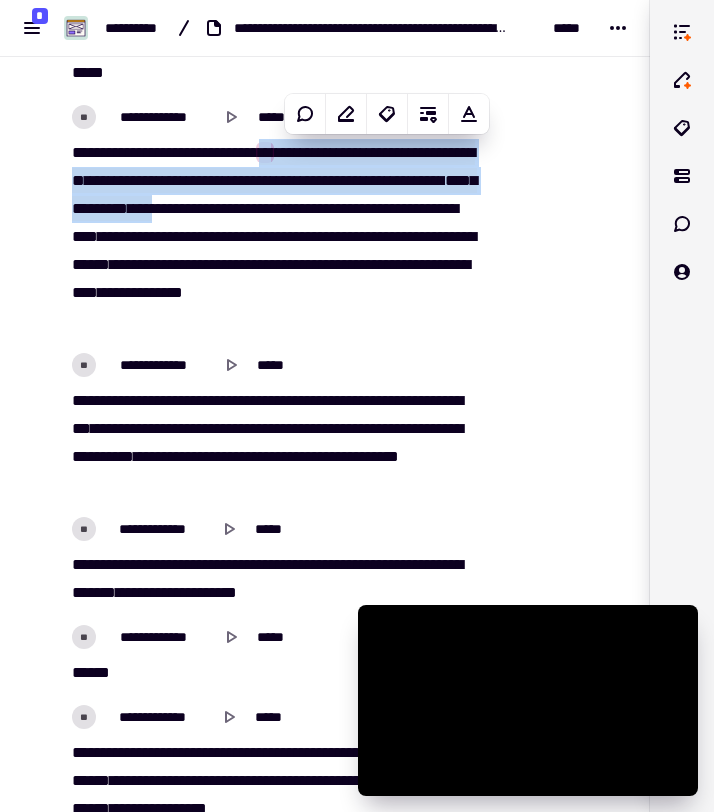 copy on "[REDACTED]" 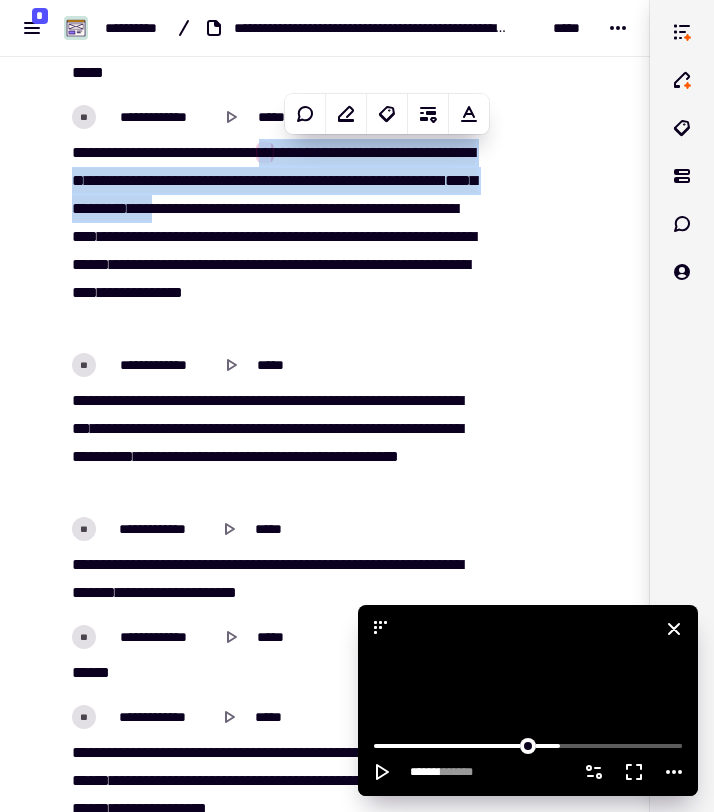 click at bounding box center [528, 700] 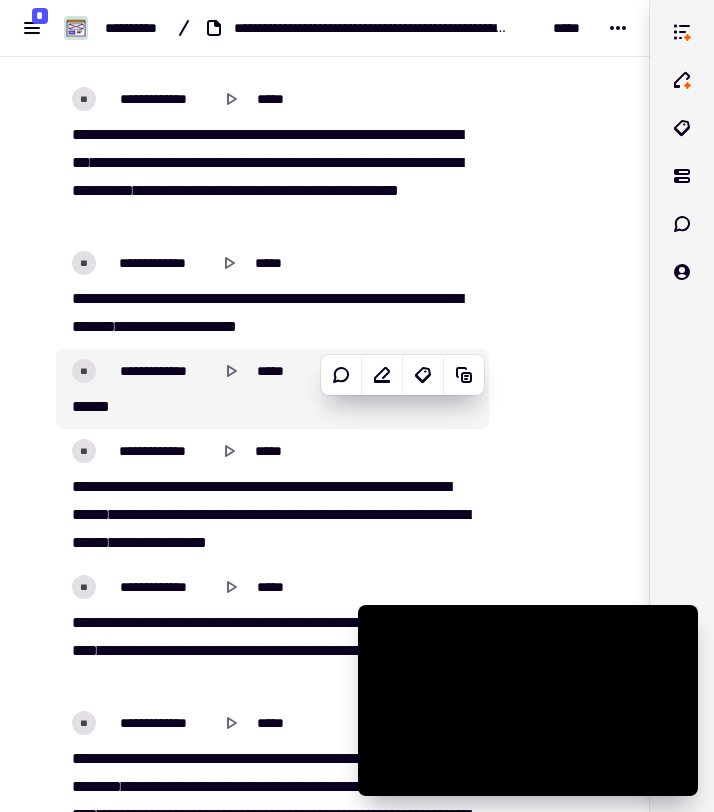 scroll, scrollTop: 23954, scrollLeft: 0, axis: vertical 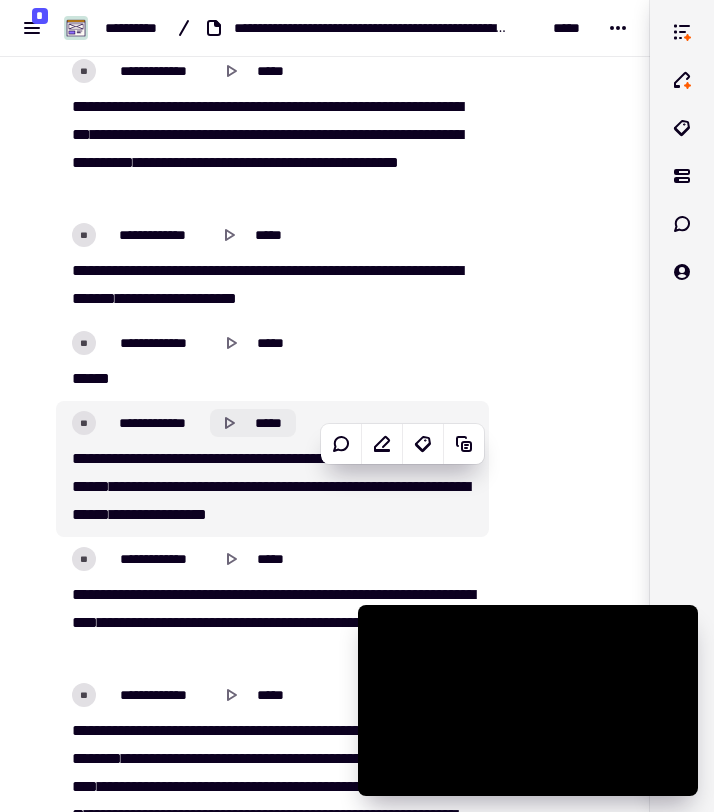 click 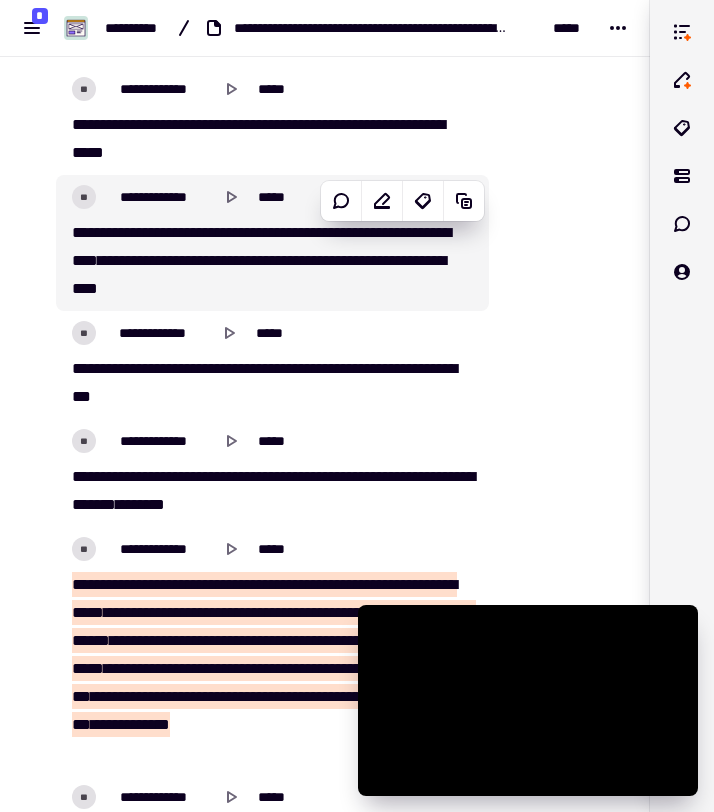 scroll, scrollTop: 25174, scrollLeft: 0, axis: vertical 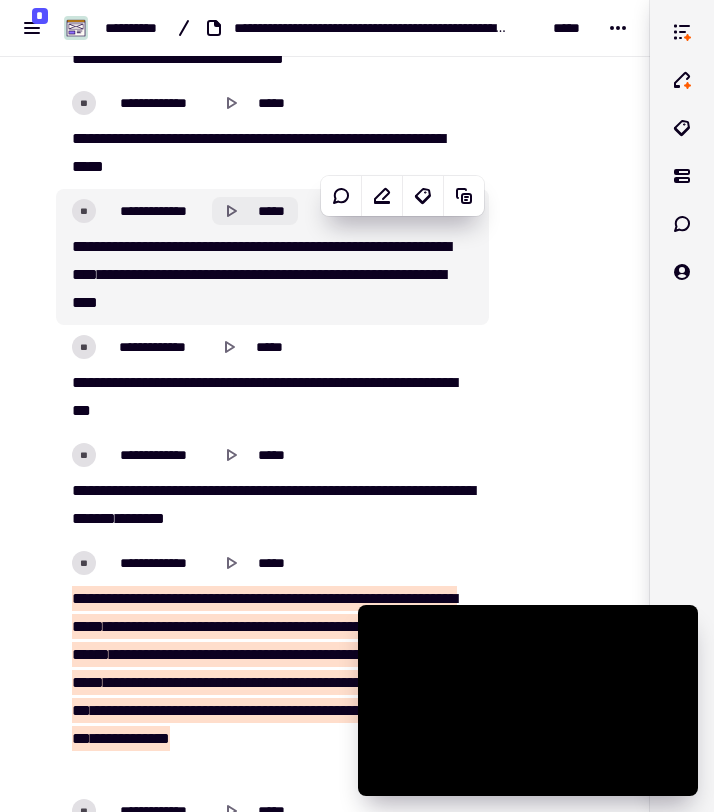 click 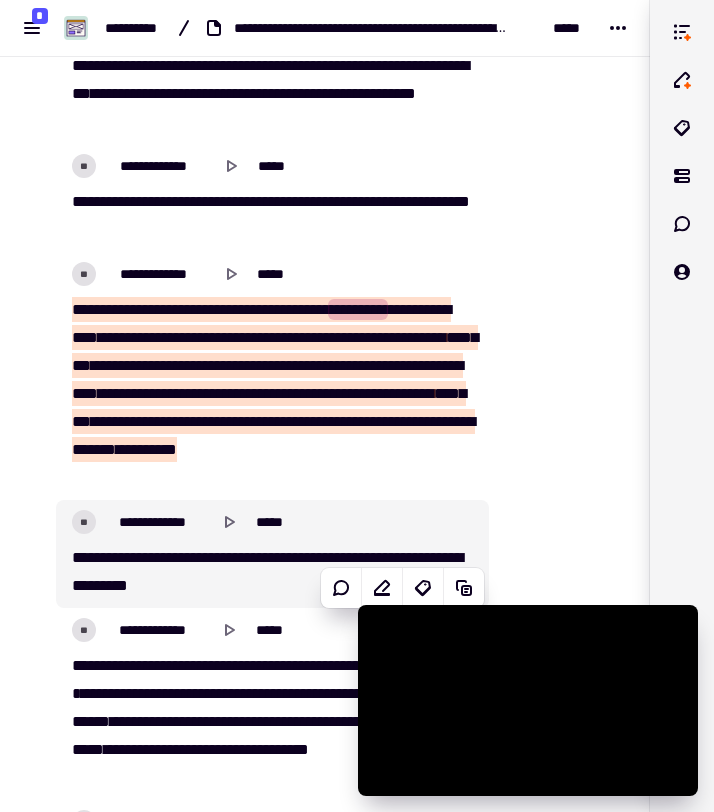 scroll, scrollTop: 26791, scrollLeft: 0, axis: vertical 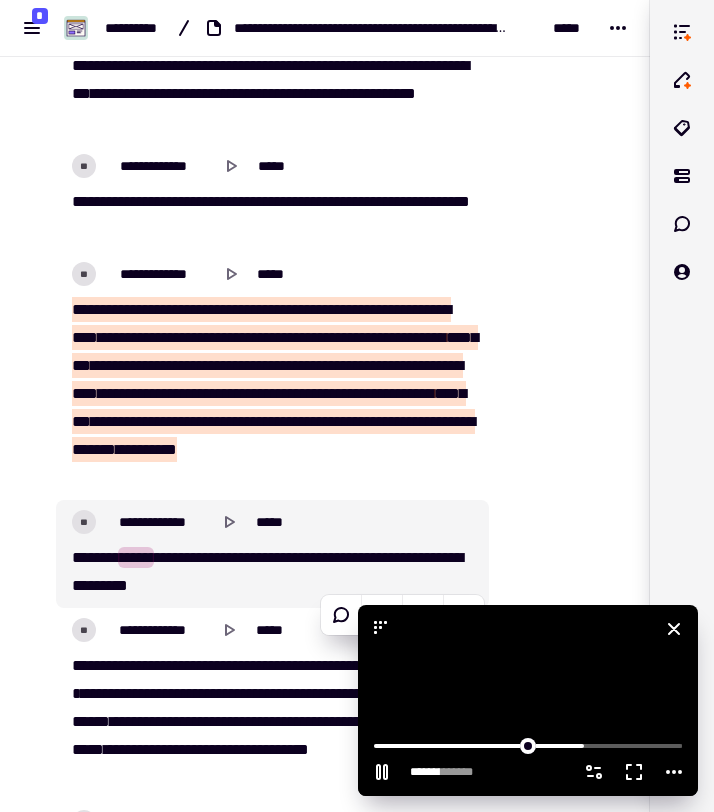 click at bounding box center (528, 700) 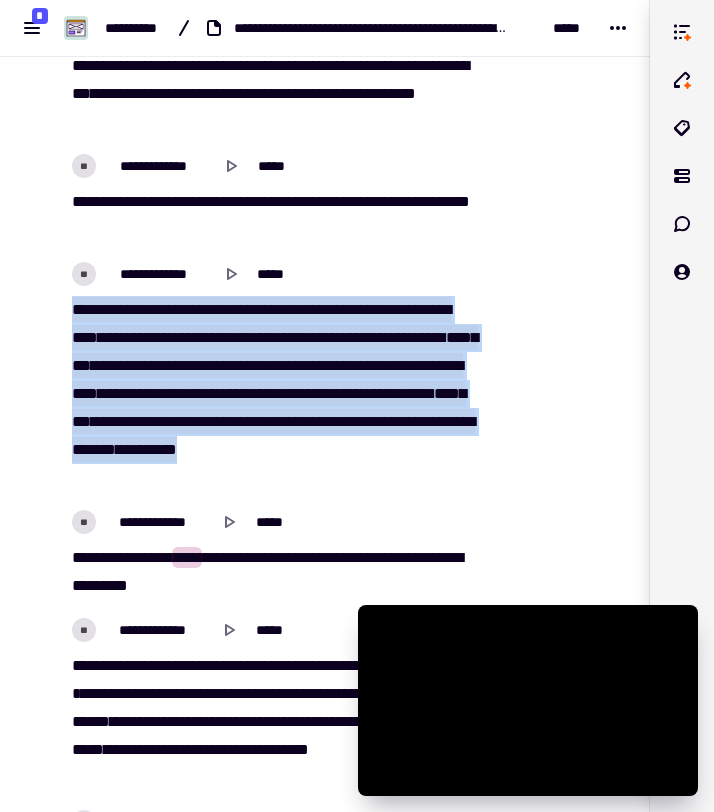 drag, startPoint x: 72, startPoint y: 308, endPoint x: 181, endPoint y: 475, distance: 199.42416 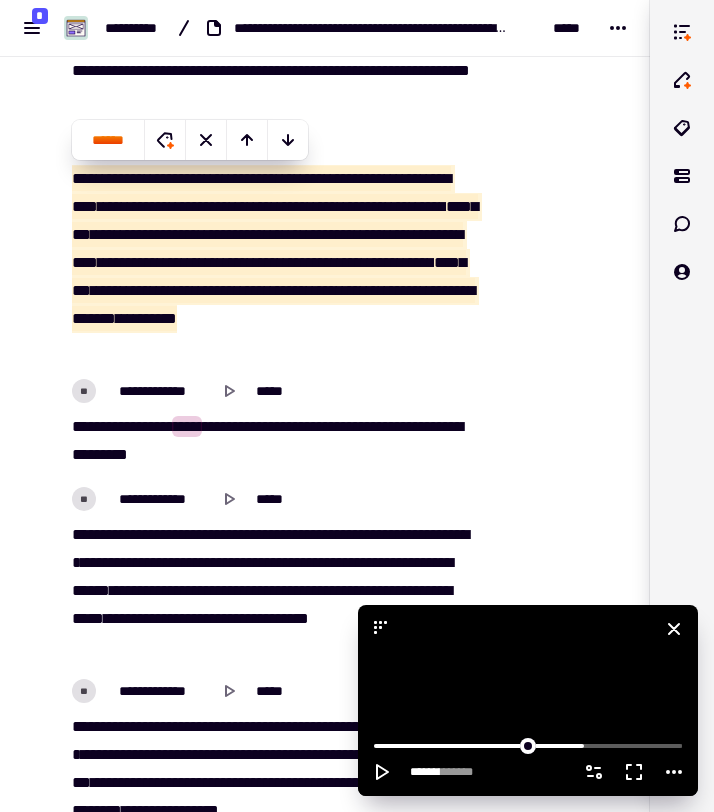 scroll, scrollTop: 26924, scrollLeft: 0, axis: vertical 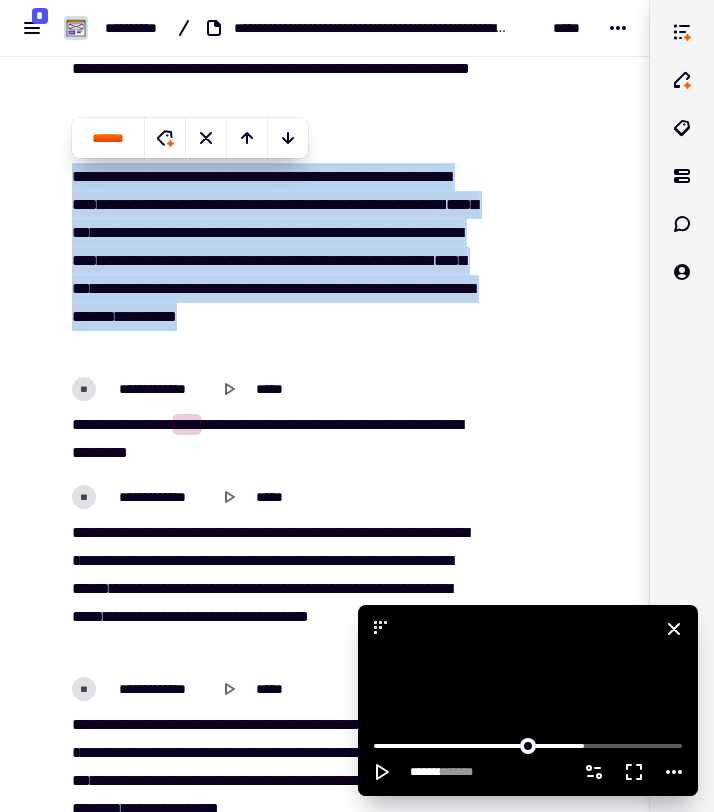 click at bounding box center [528, 700] 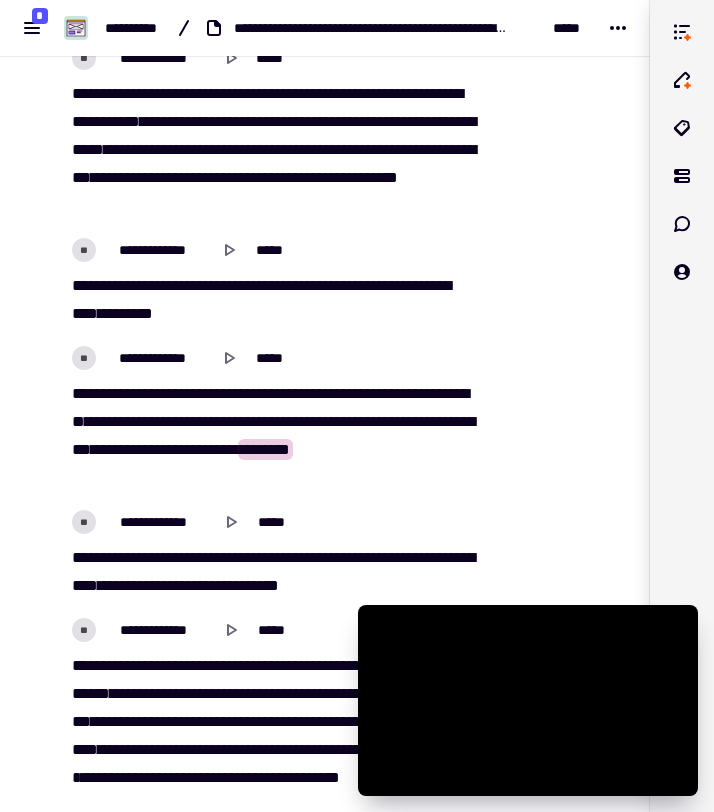 scroll, scrollTop: 29048, scrollLeft: 0, axis: vertical 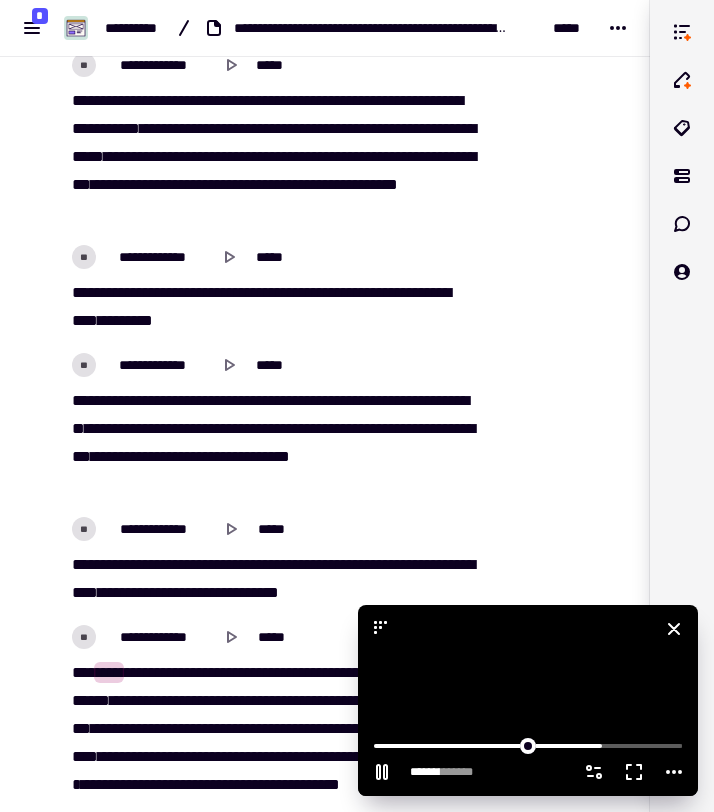 click at bounding box center (528, 700) 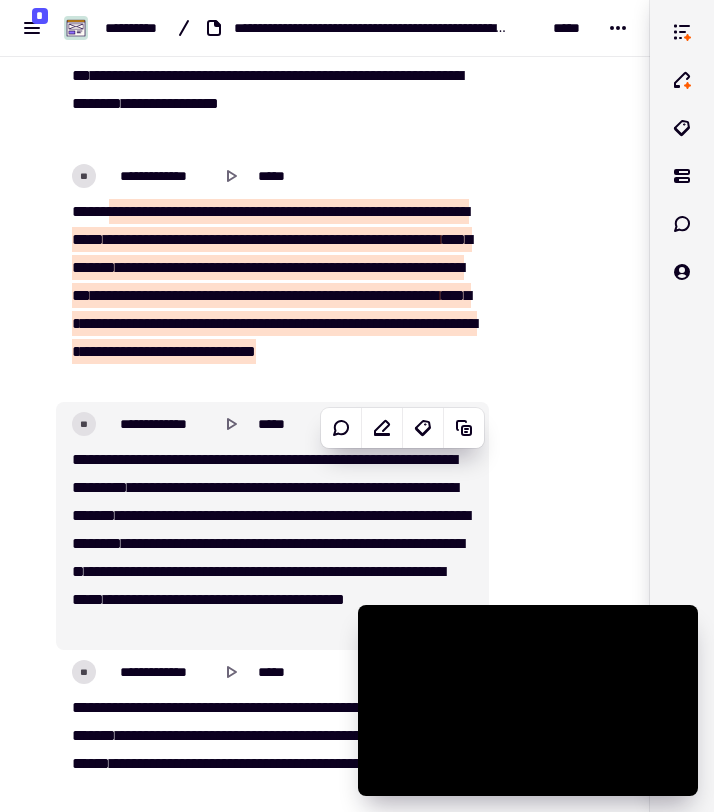 scroll, scrollTop: 27631, scrollLeft: 0, axis: vertical 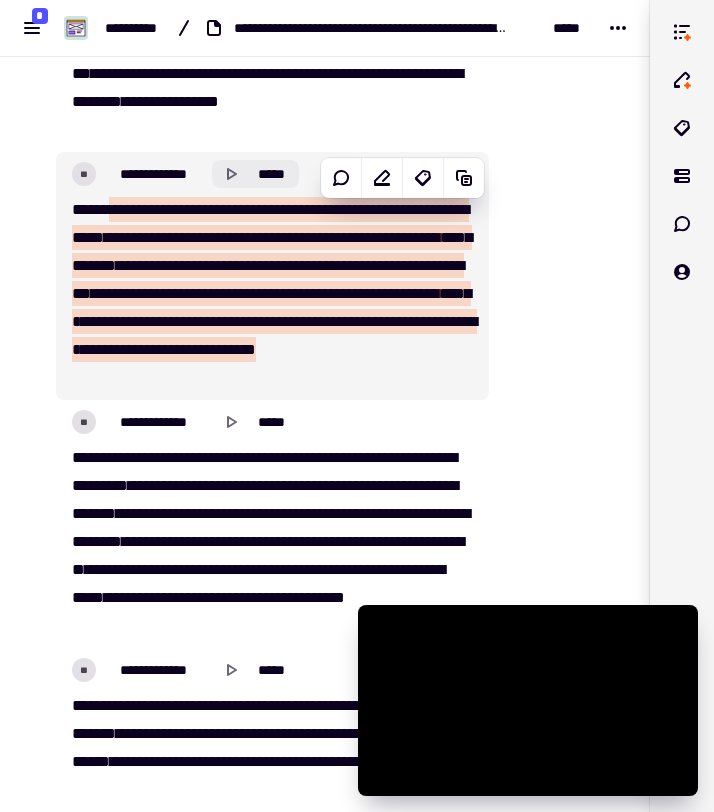 click 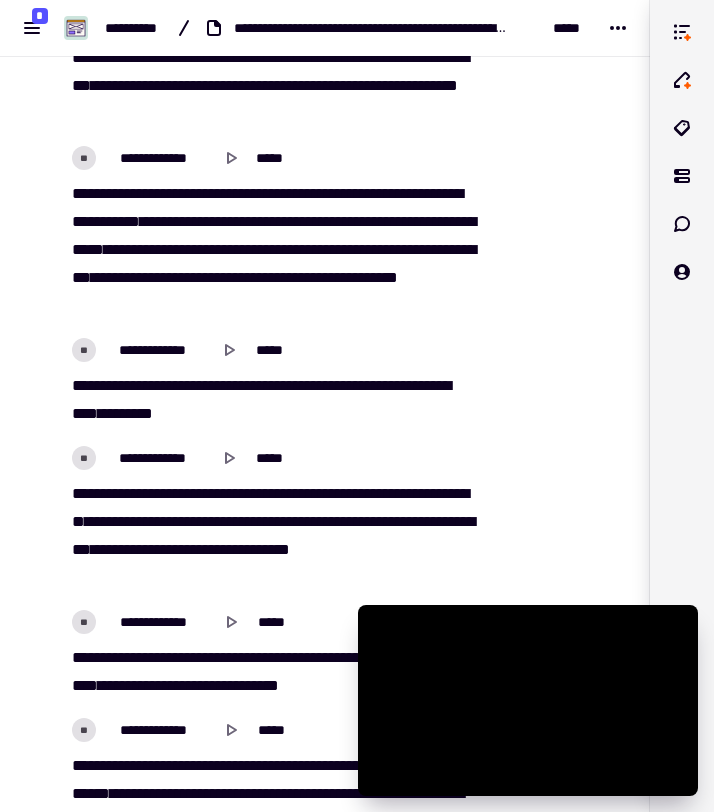 scroll, scrollTop: 28956, scrollLeft: 0, axis: vertical 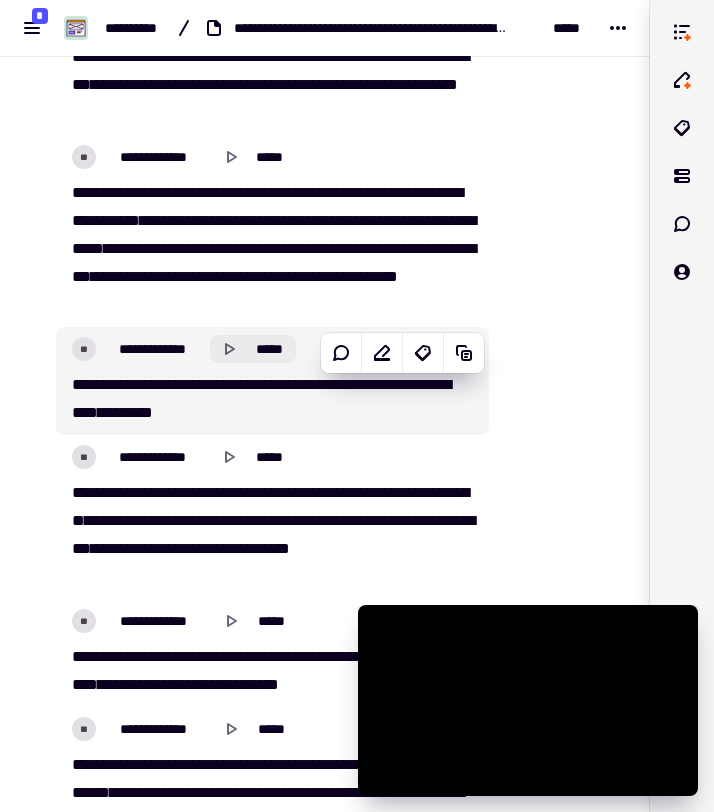 click 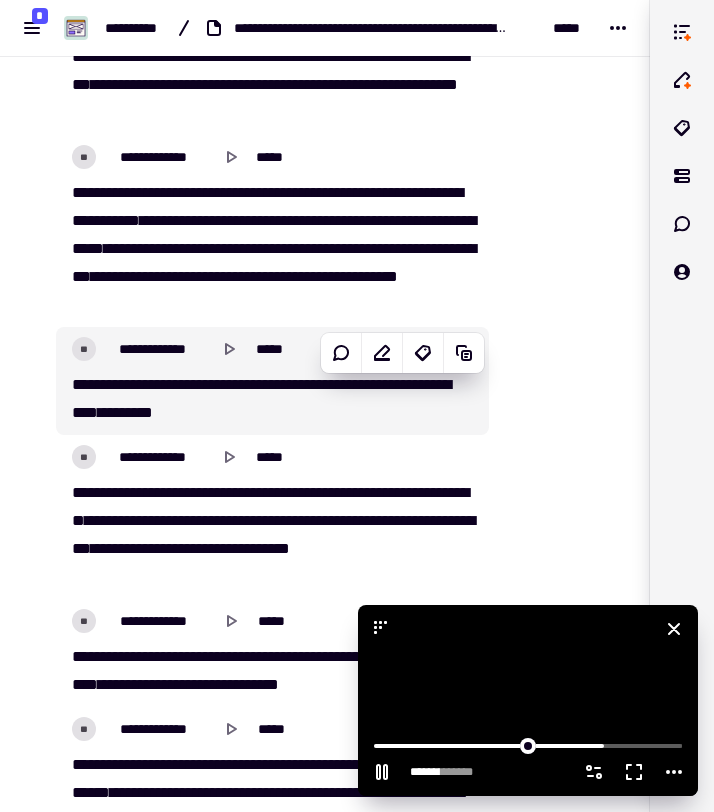 click at bounding box center [528, 700] 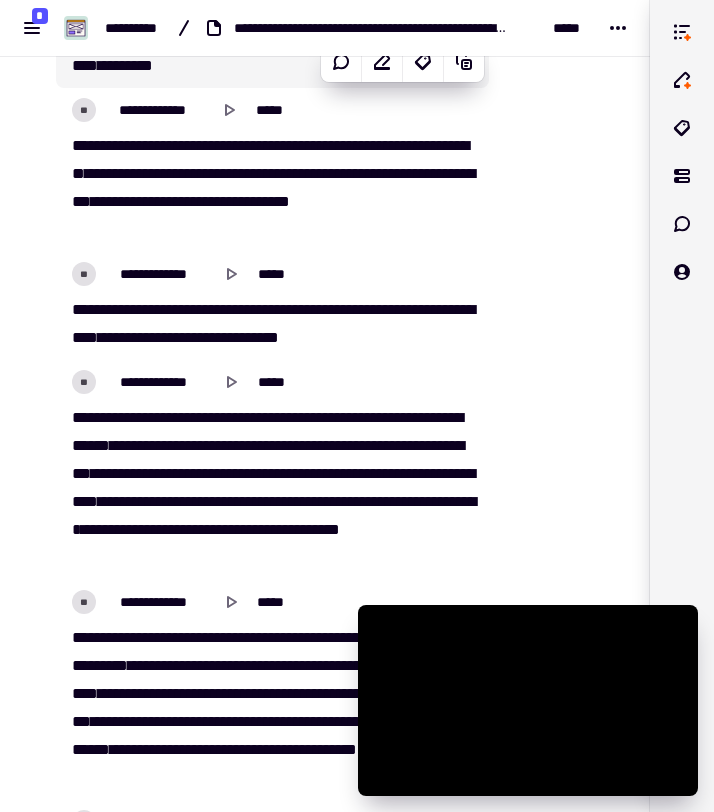 scroll, scrollTop: 29334, scrollLeft: 0, axis: vertical 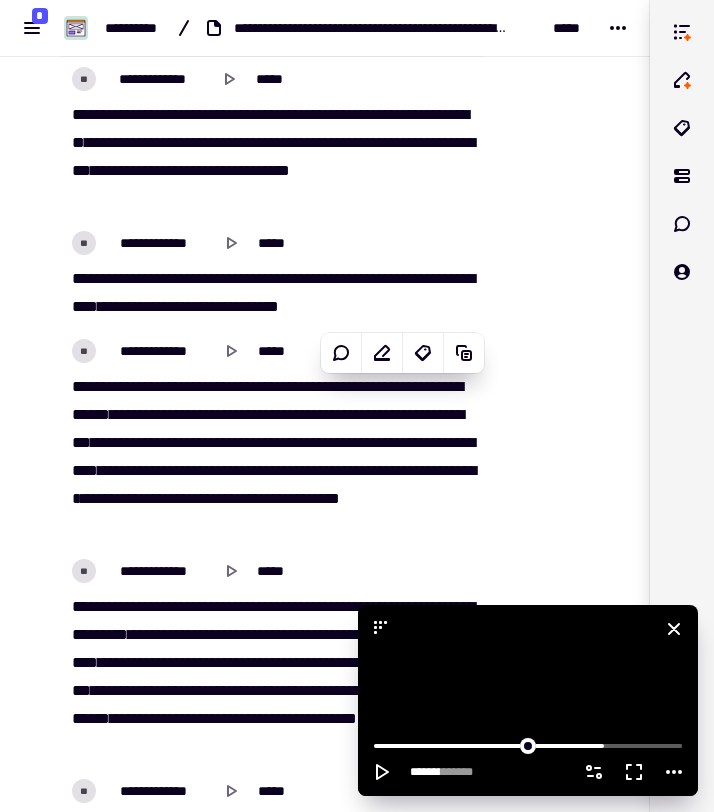 click at bounding box center (528, 700) 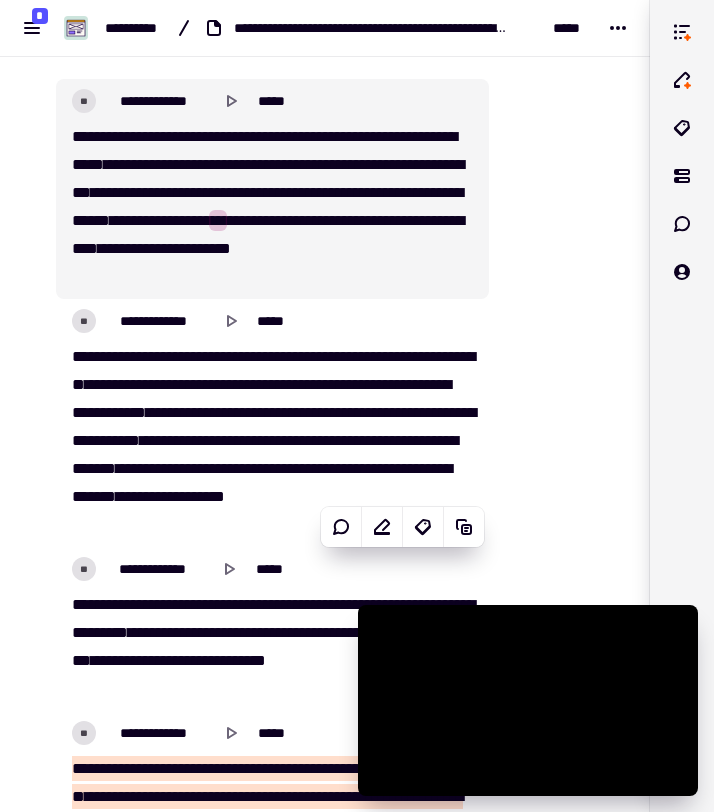 scroll, scrollTop: 30029, scrollLeft: 0, axis: vertical 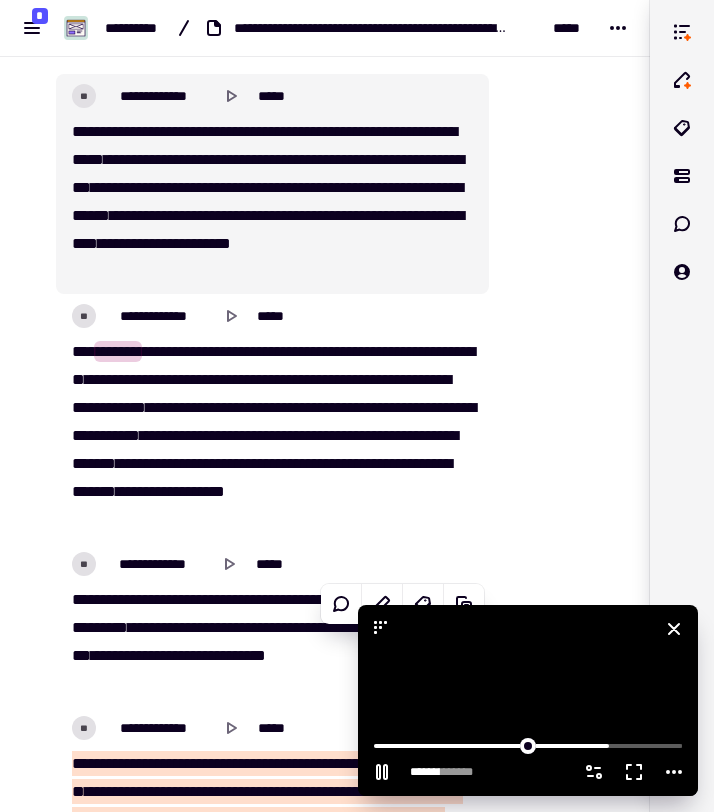 click at bounding box center [528, 700] 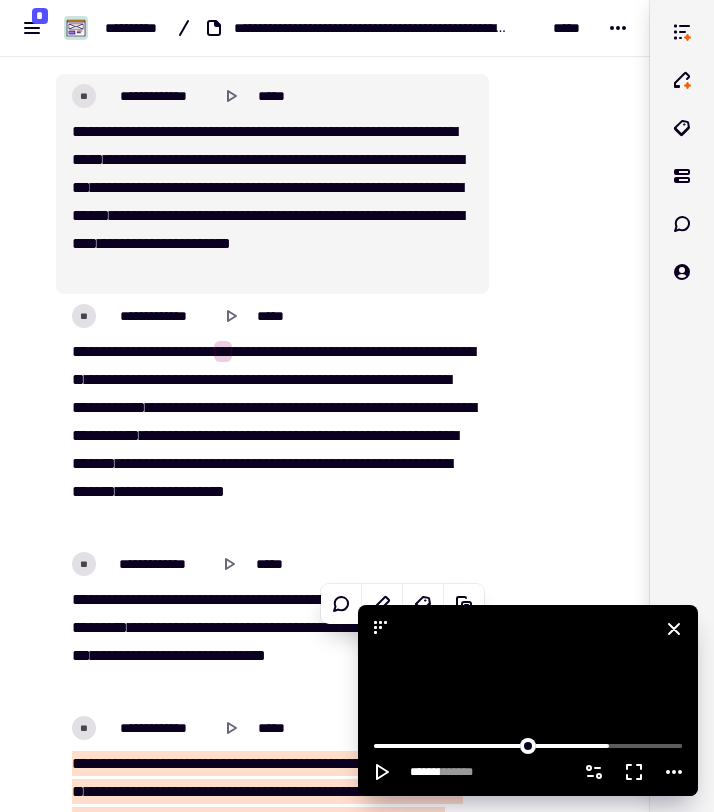 click at bounding box center (528, 700) 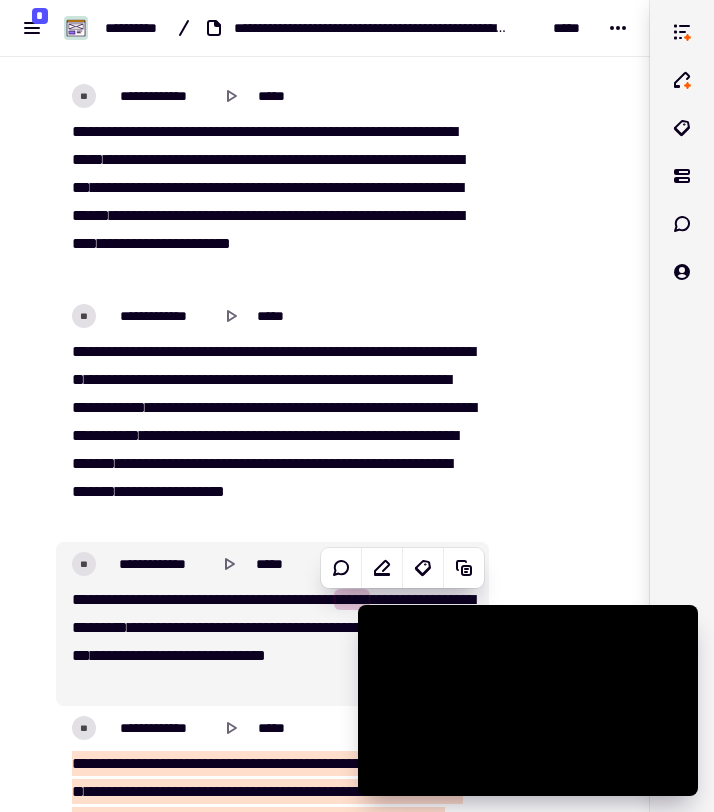scroll, scrollTop: 30091, scrollLeft: 0, axis: vertical 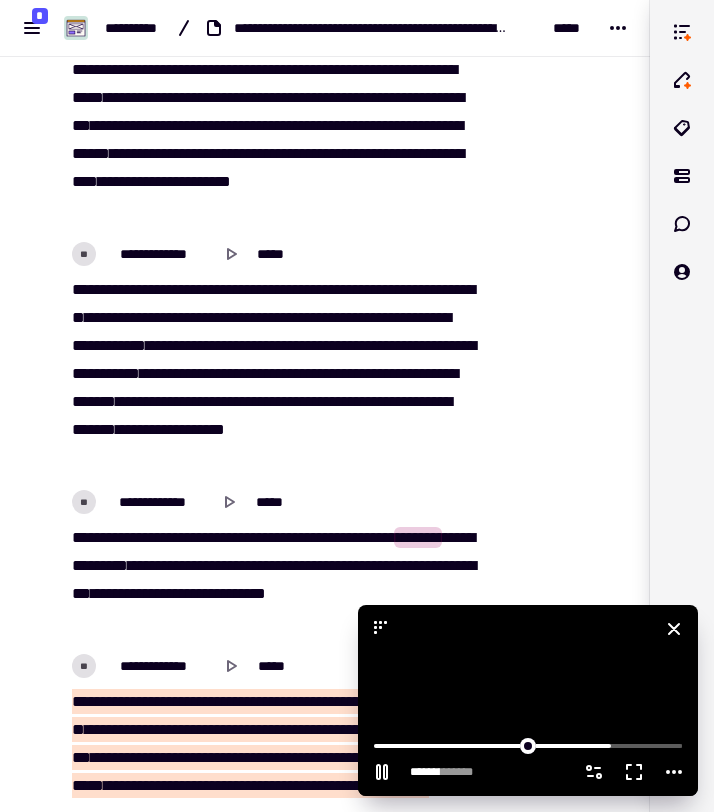click at bounding box center [528, 700] 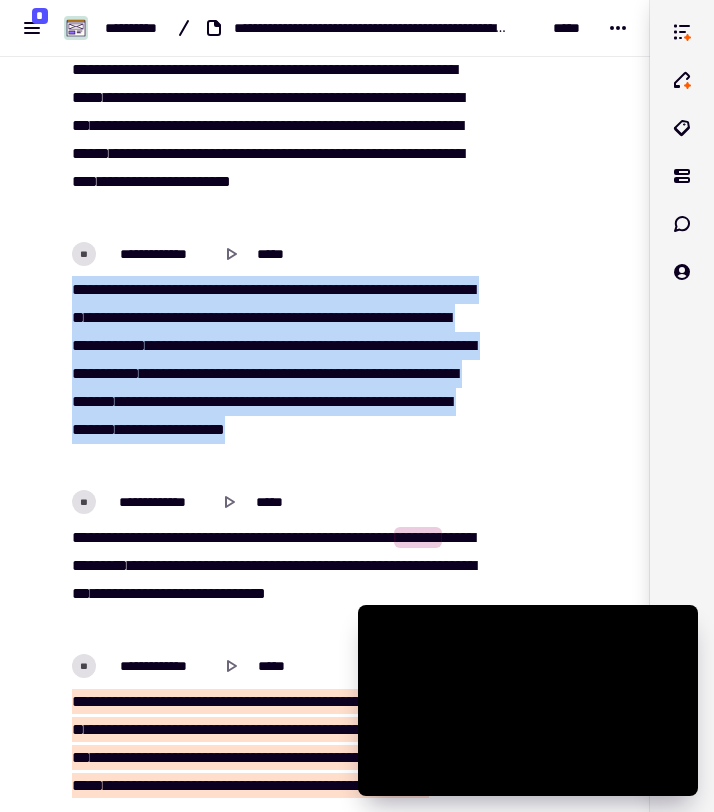 drag, startPoint x: 73, startPoint y: 287, endPoint x: 398, endPoint y: 450, distance: 363.58493 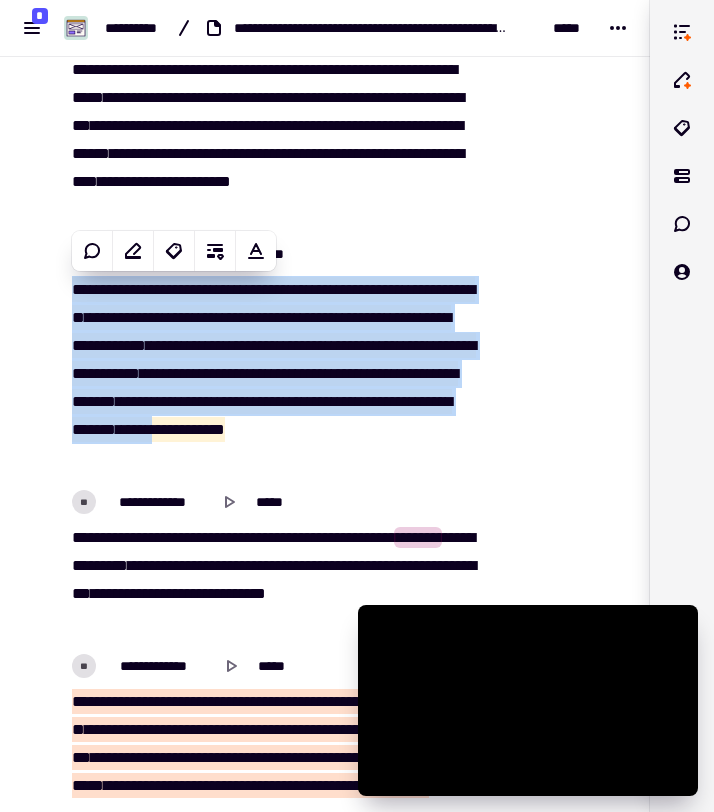 copy on "[REDACTED]" 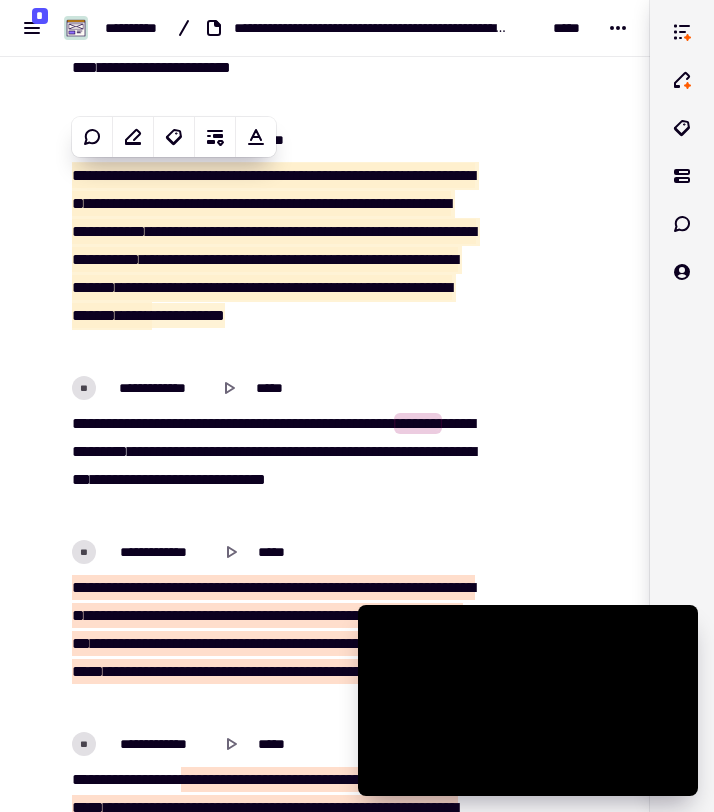 scroll, scrollTop: 30221, scrollLeft: 0, axis: vertical 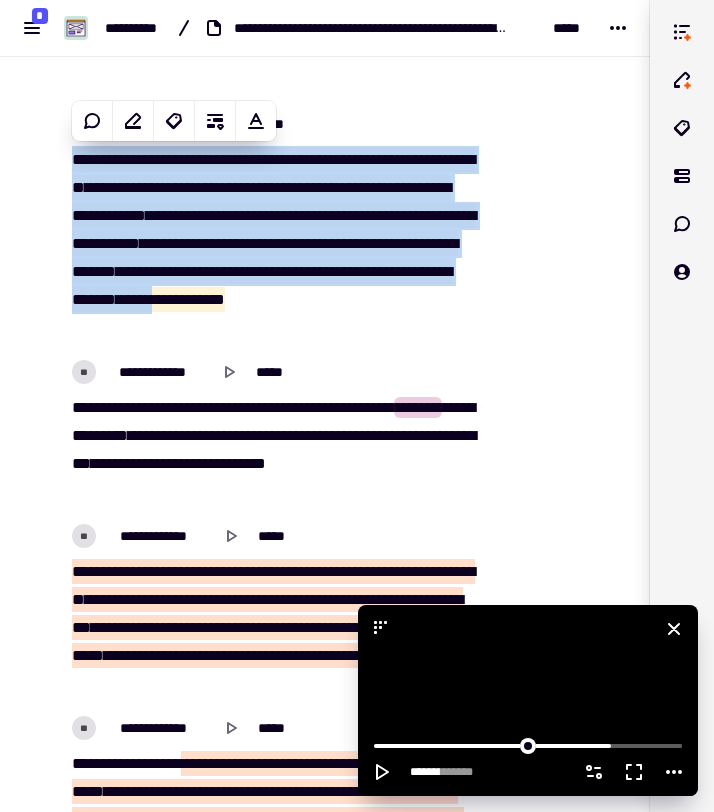 click at bounding box center (528, 700) 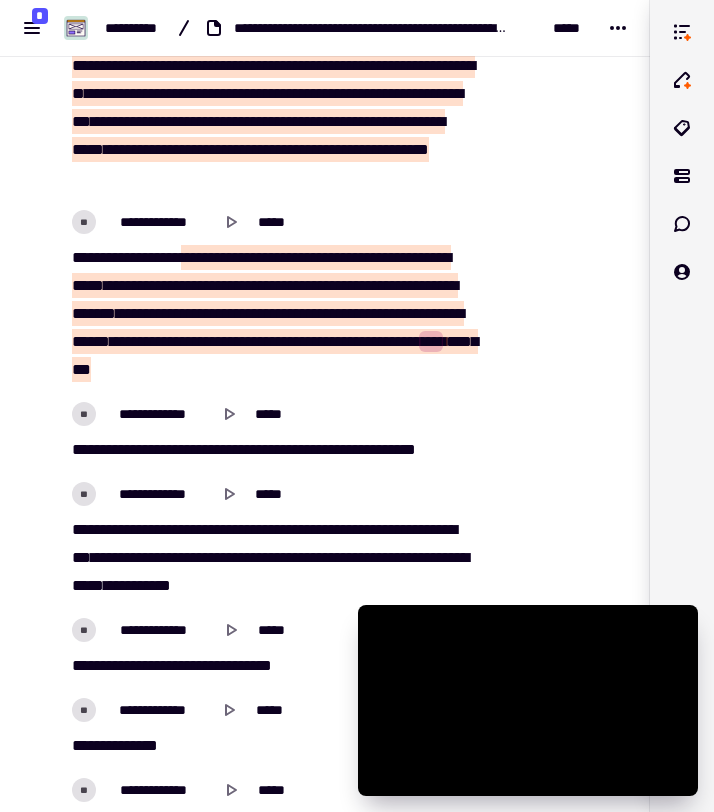 scroll, scrollTop: 30730, scrollLeft: 0, axis: vertical 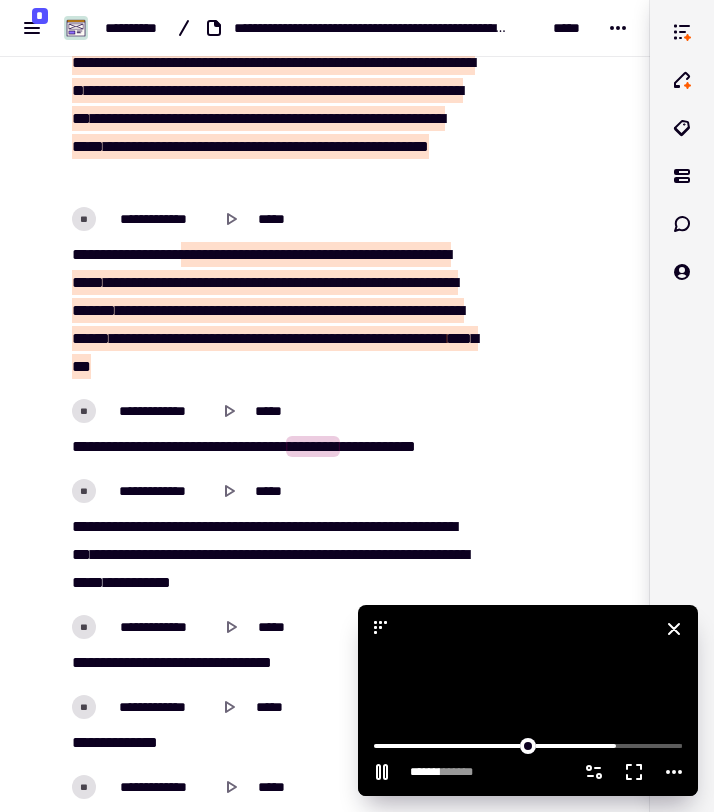 click at bounding box center [528, 700] 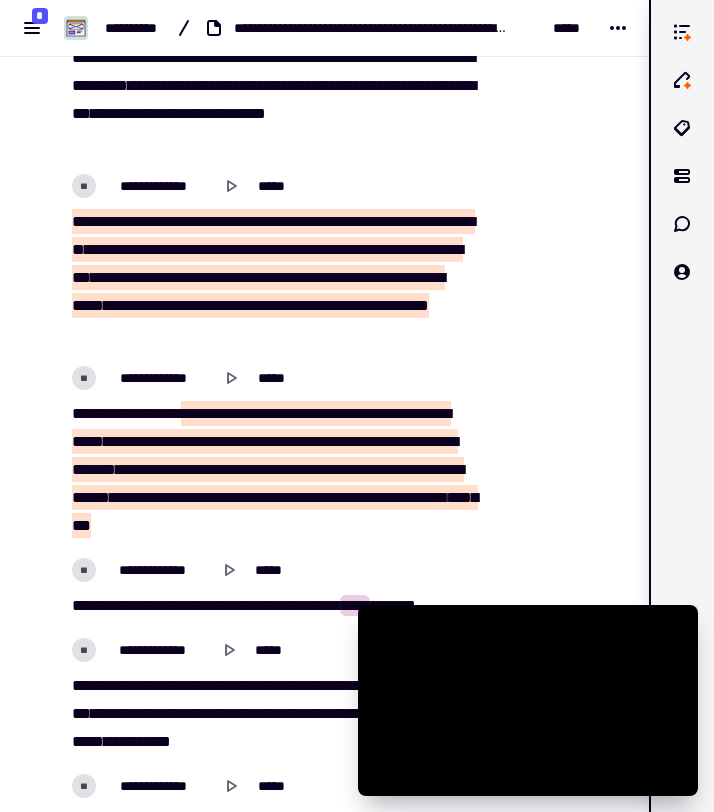 scroll, scrollTop: 30552, scrollLeft: 0, axis: vertical 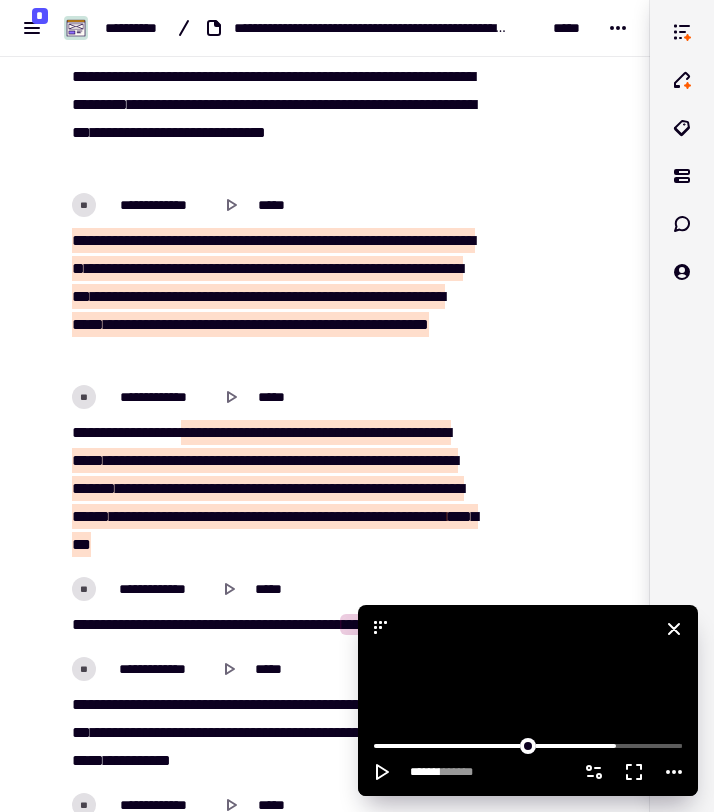click at bounding box center (528, 700) 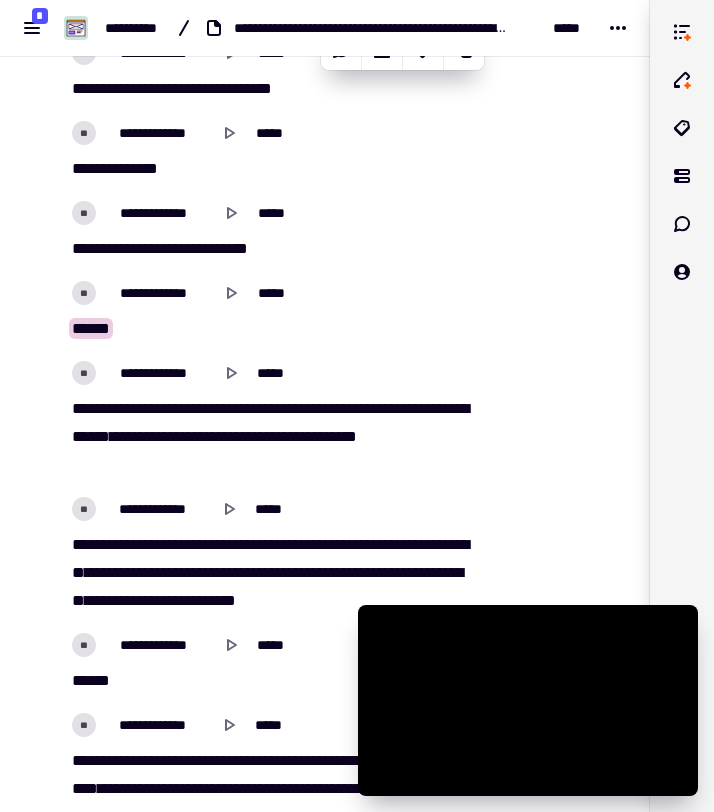 scroll, scrollTop: 31325, scrollLeft: 0, axis: vertical 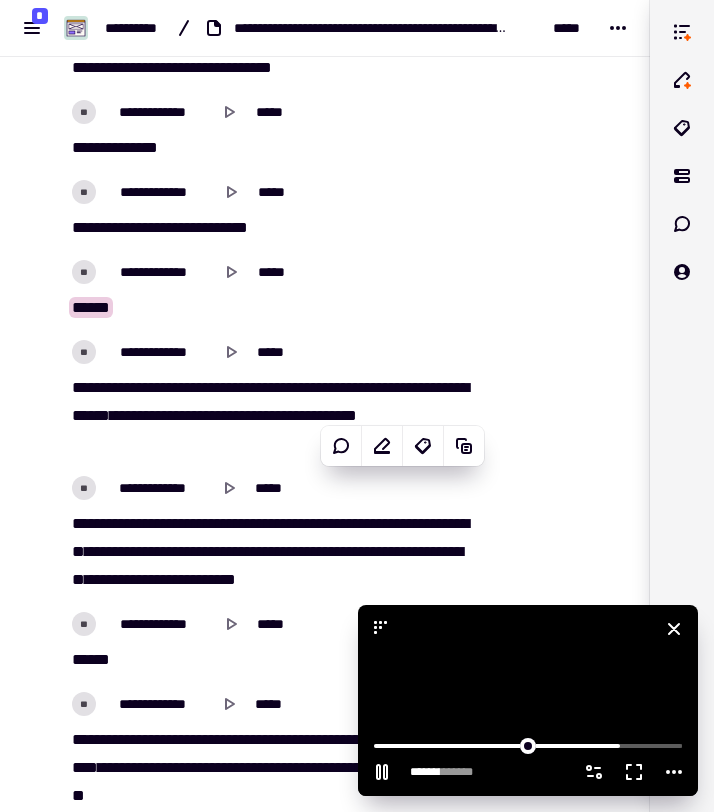 click at bounding box center [528, 700] 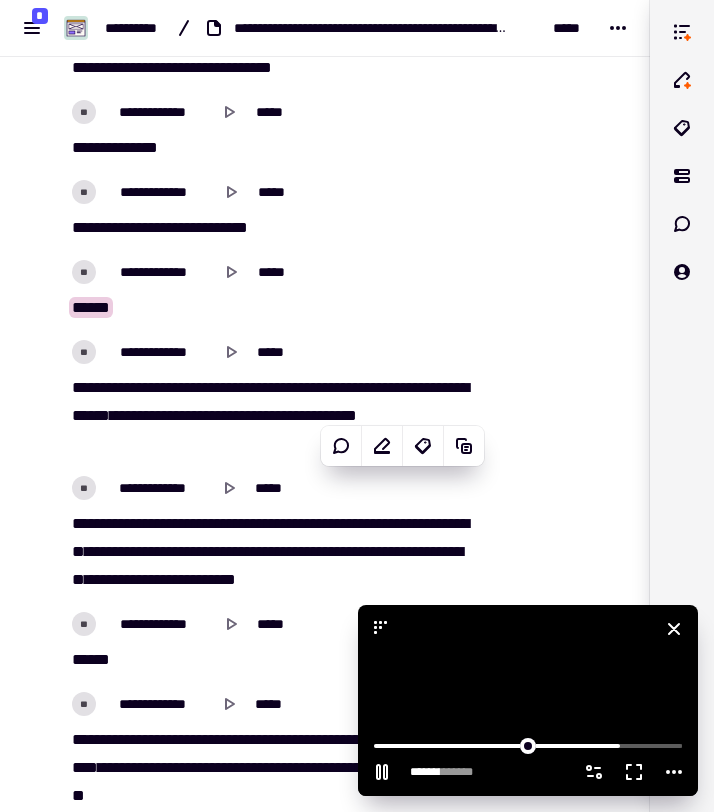 type on "*******" 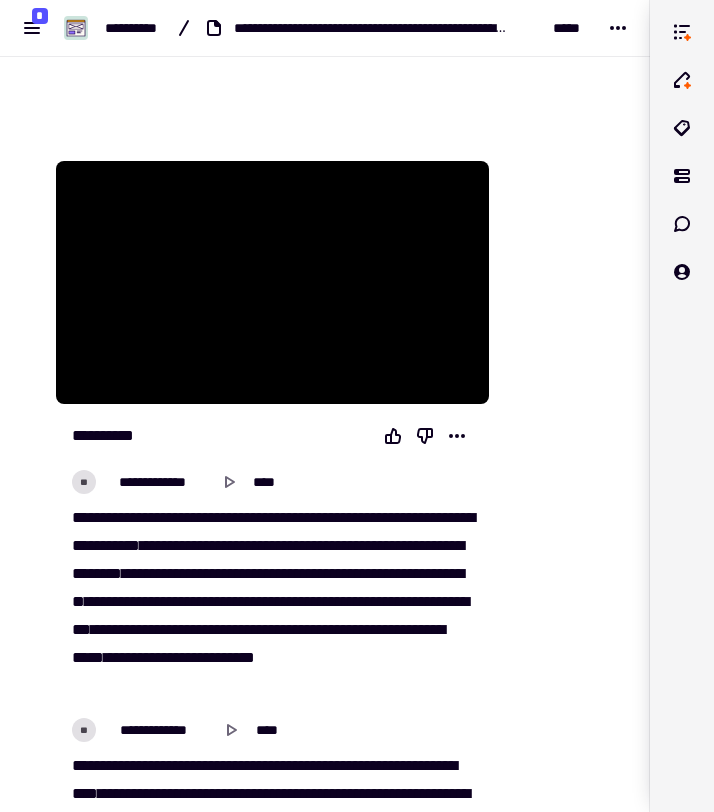scroll, scrollTop: 0, scrollLeft: 0, axis: both 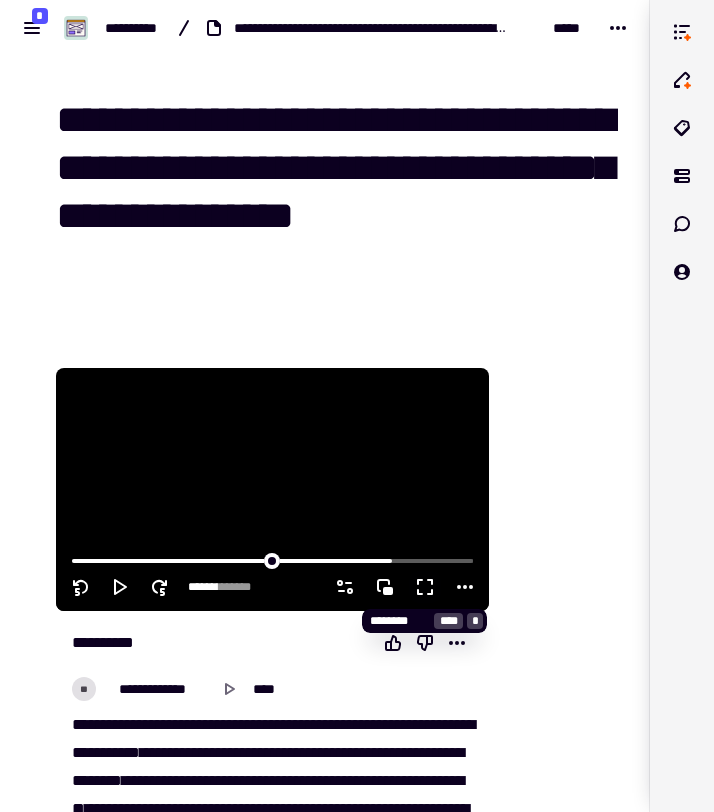 click 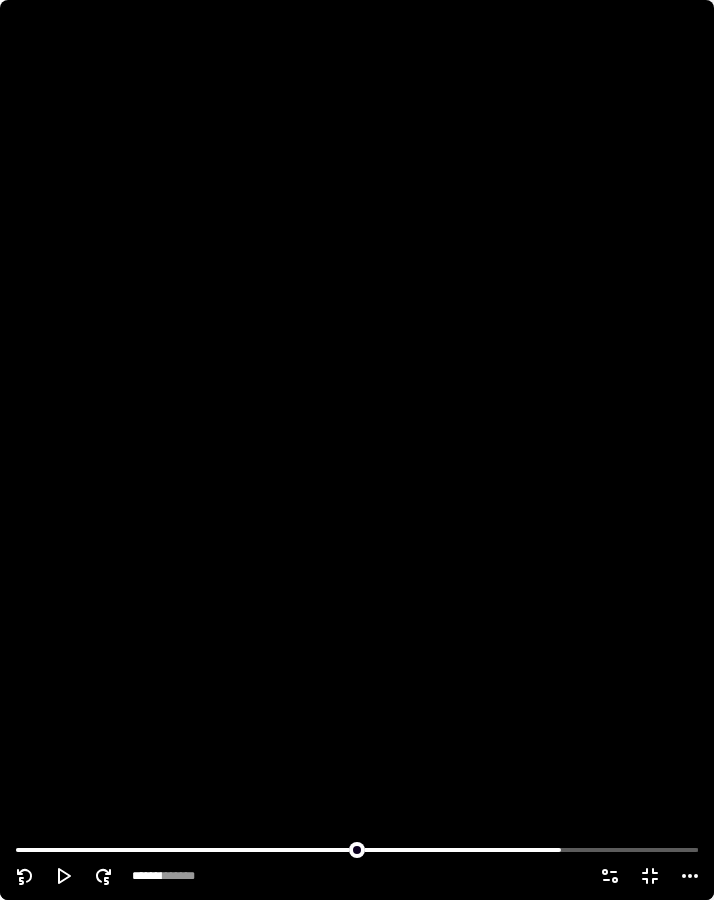 click at bounding box center [357, 450] 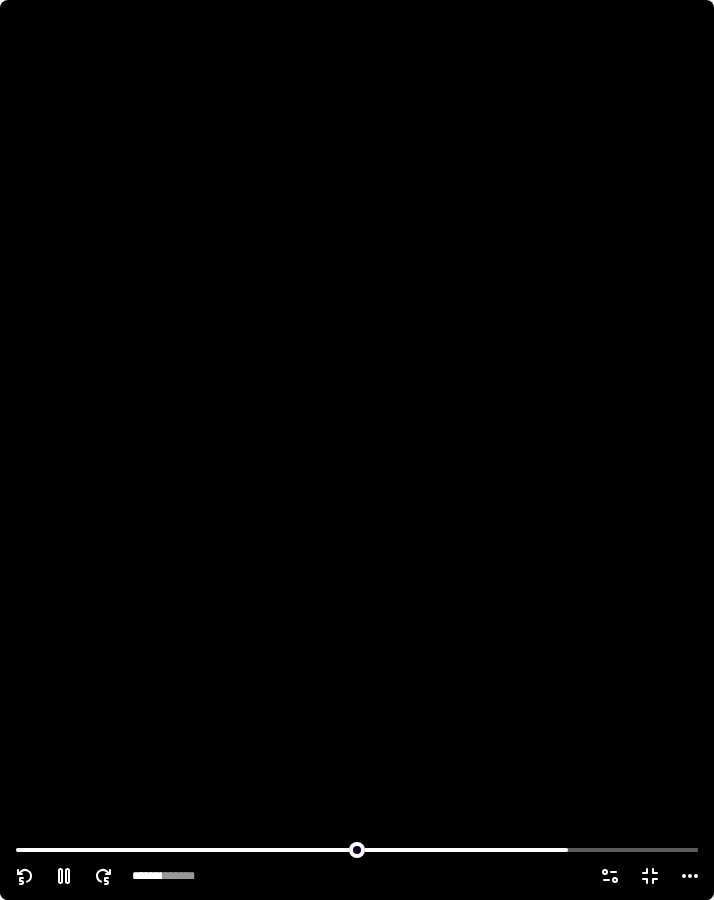 click at bounding box center [357, 450] 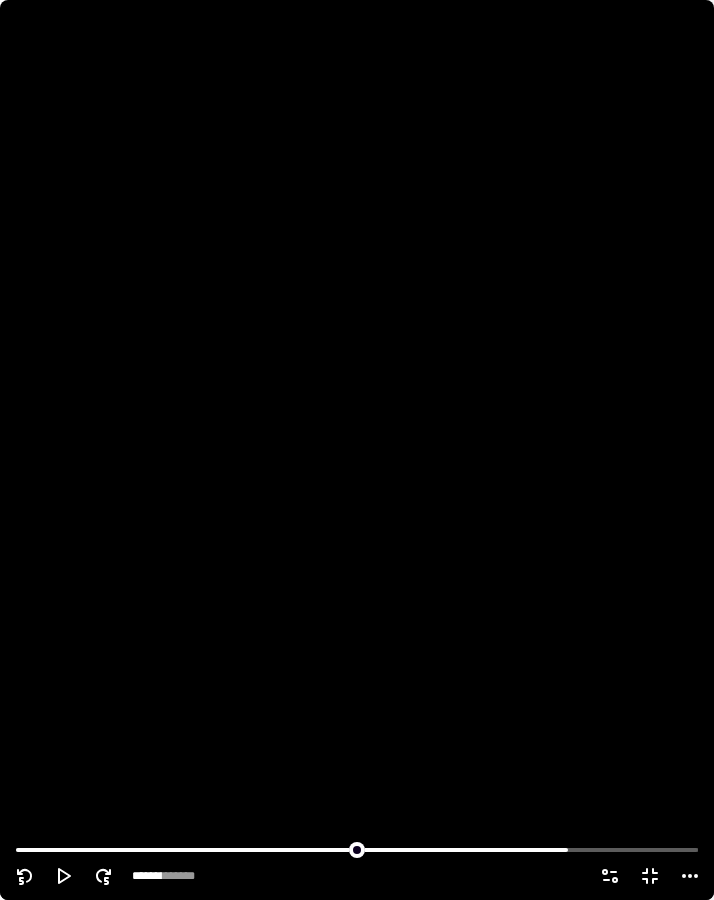 click at bounding box center [357, 450] 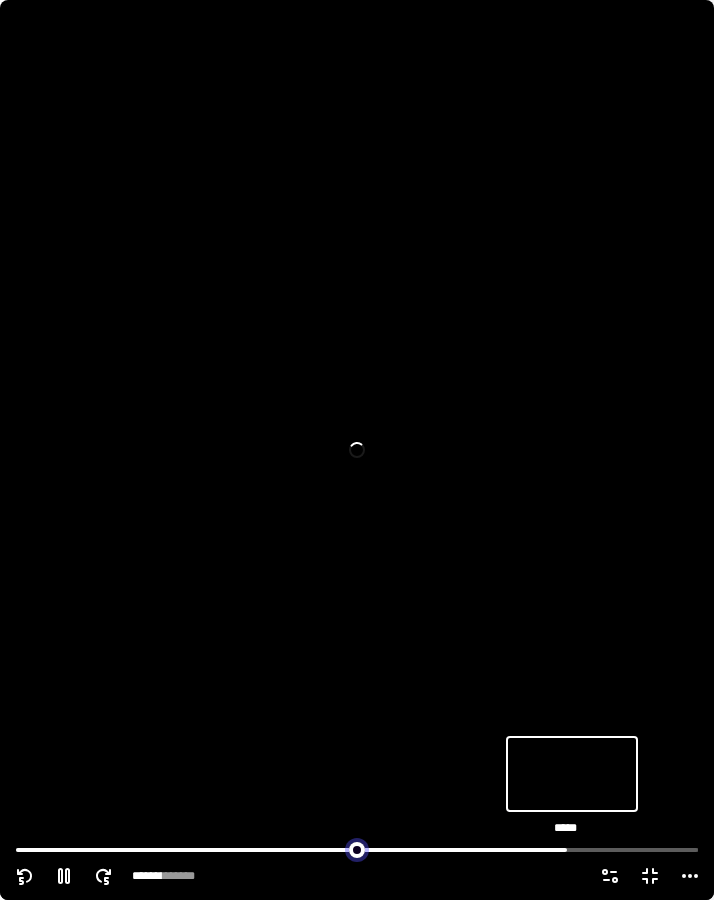 click at bounding box center [357, 848] 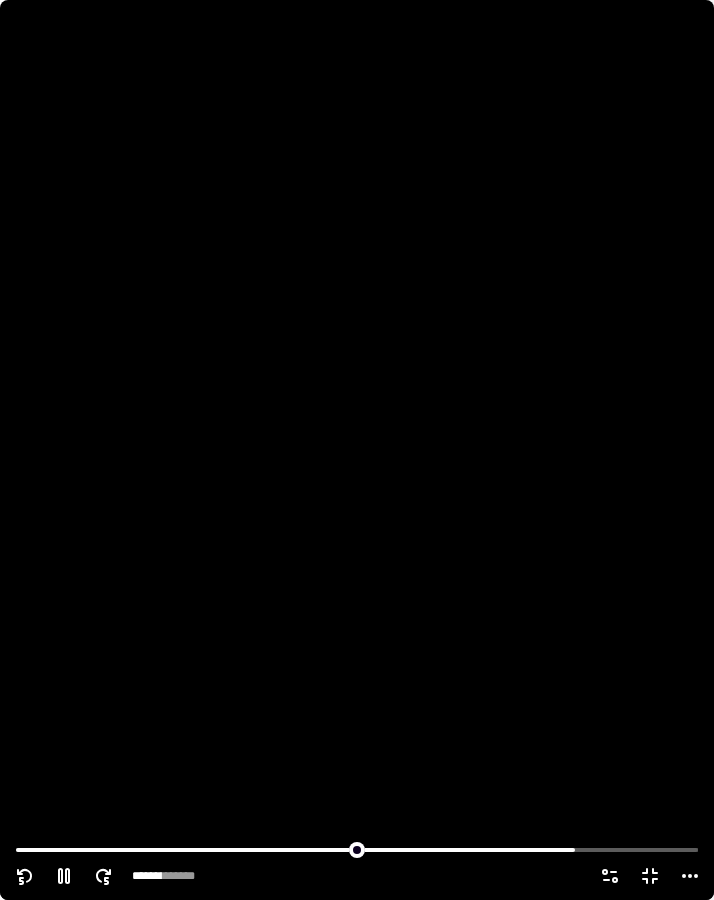 click at bounding box center [357, 450] 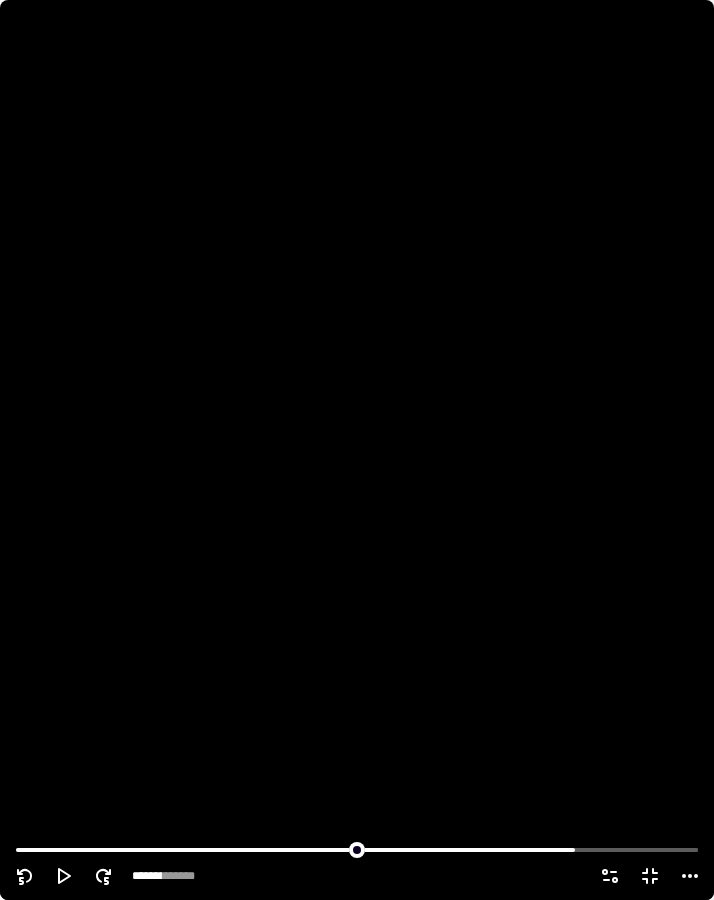 click at bounding box center [357, 450] 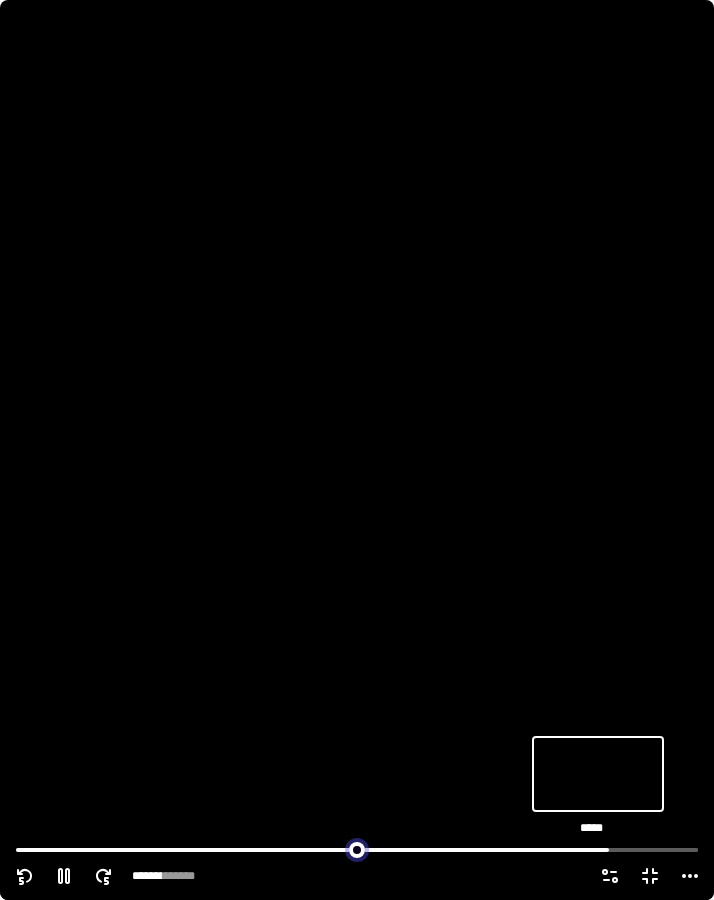 click at bounding box center (357, 848) 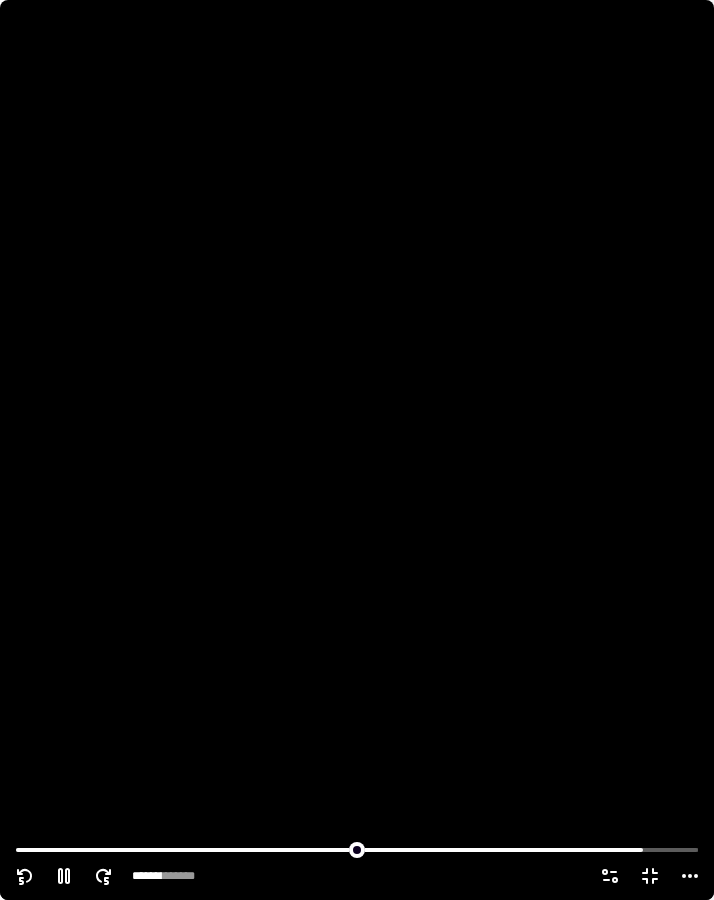 click at bounding box center (357, 450) 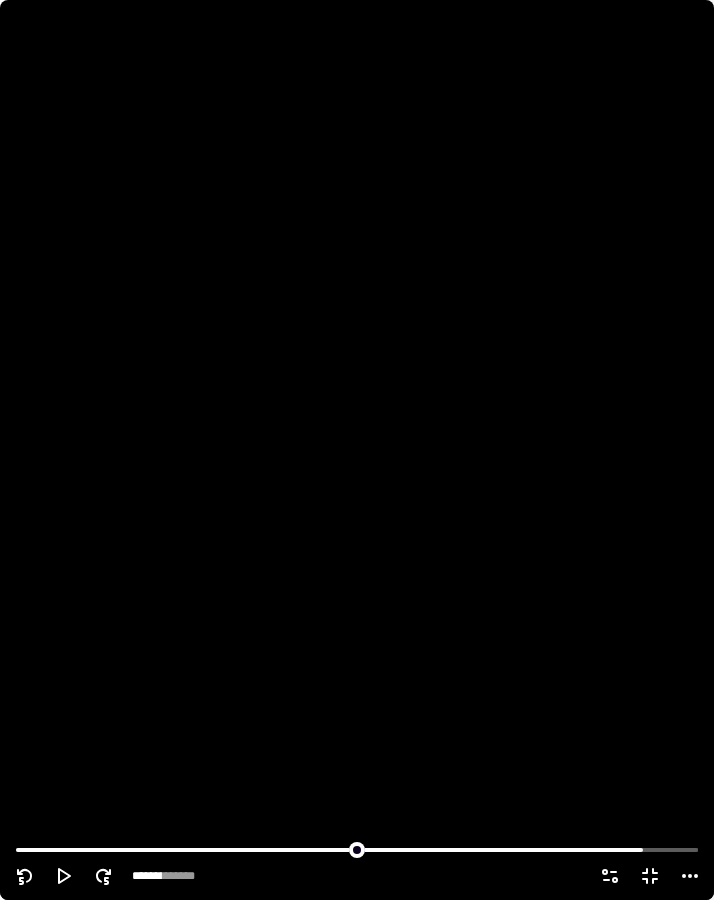 click at bounding box center (357, 450) 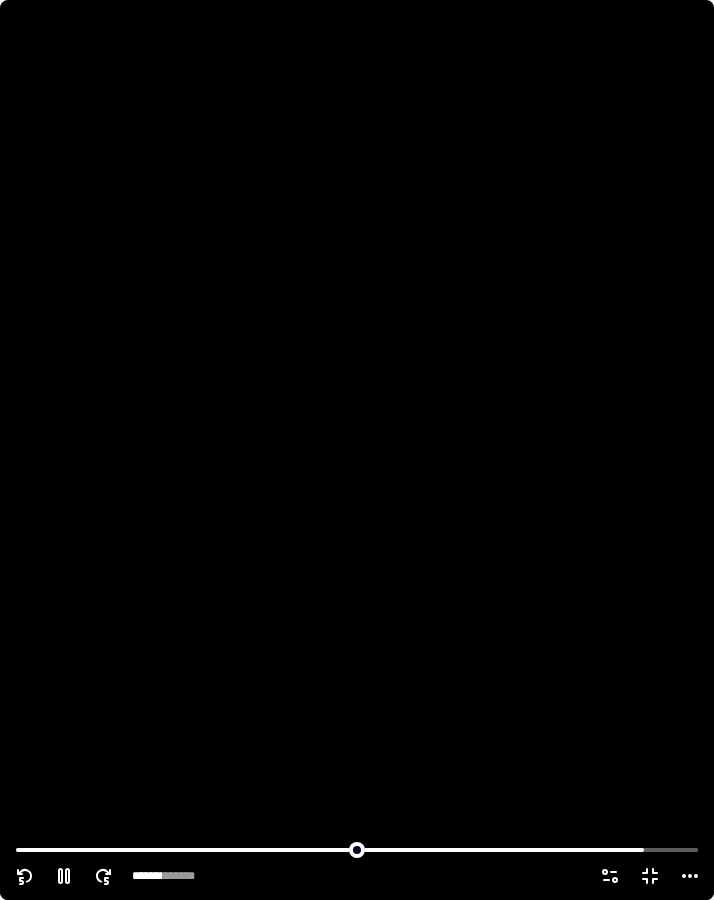 click 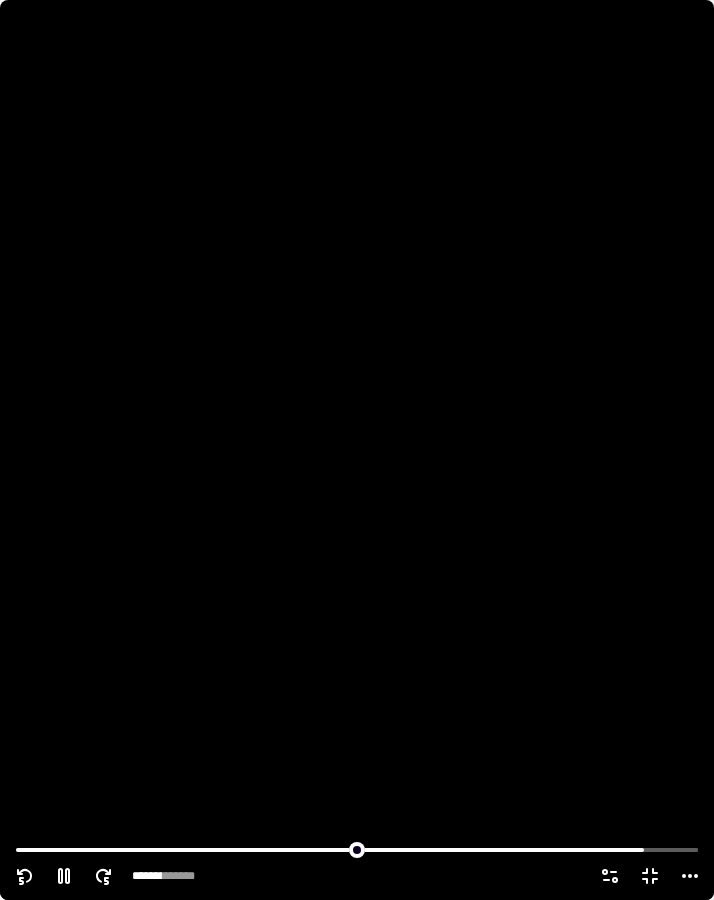 click at bounding box center (357, 450) 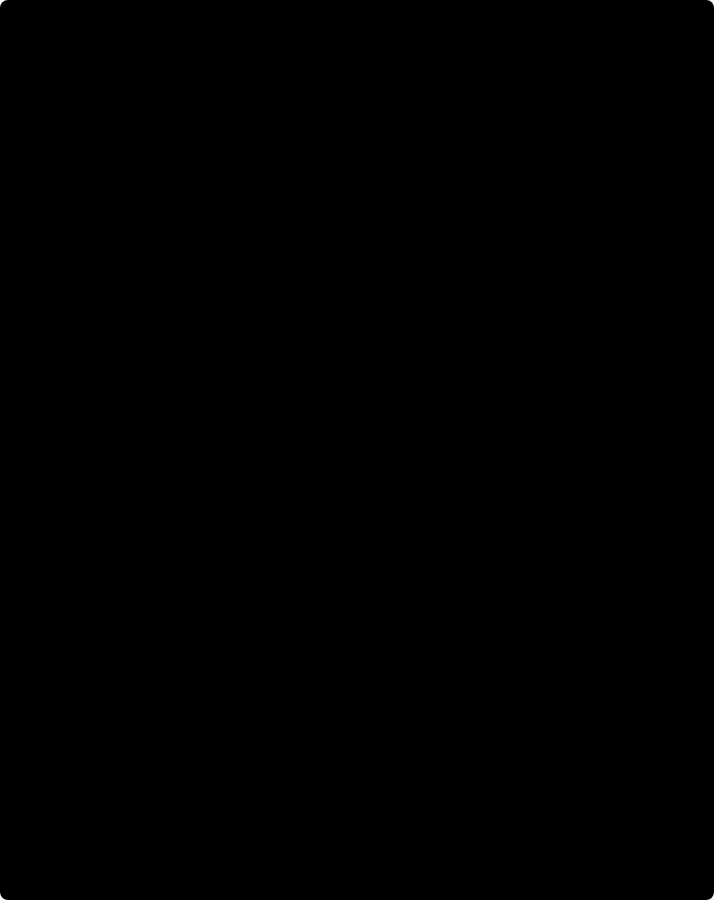 click at bounding box center [357, 450] 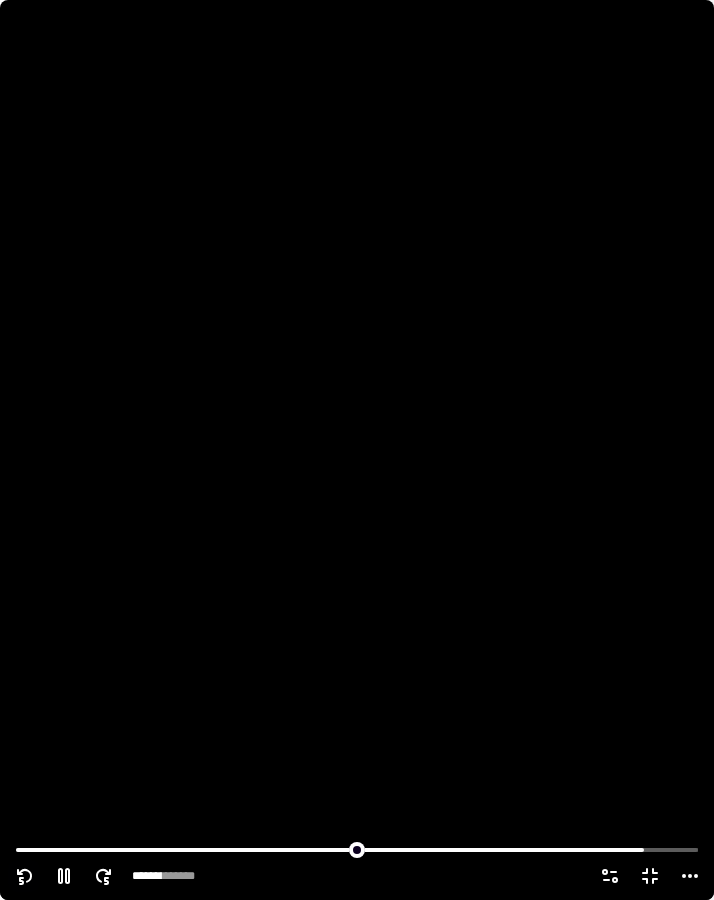 click 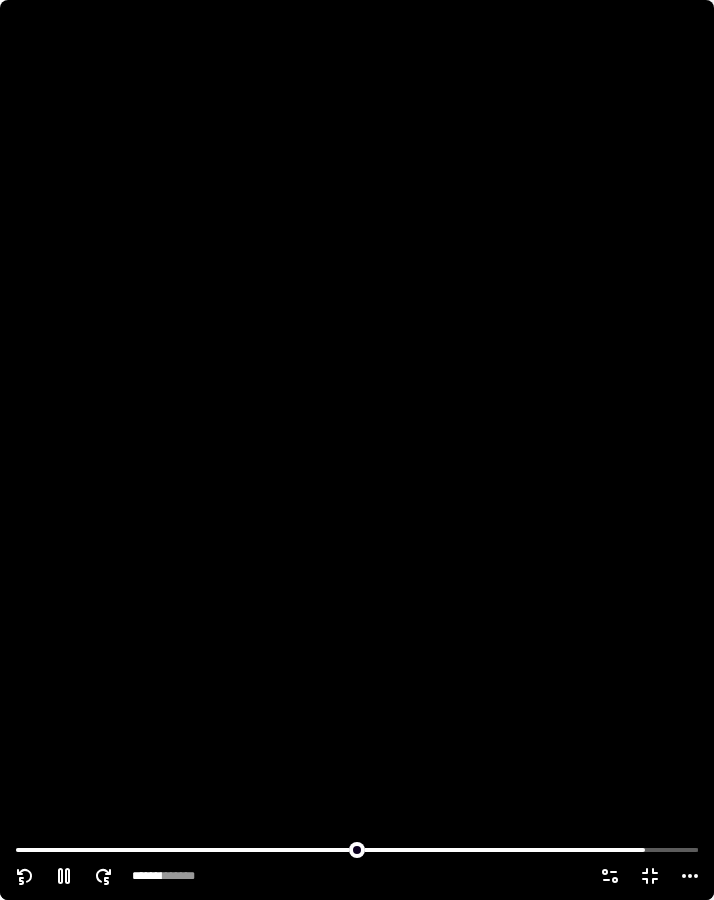 click at bounding box center (357, 450) 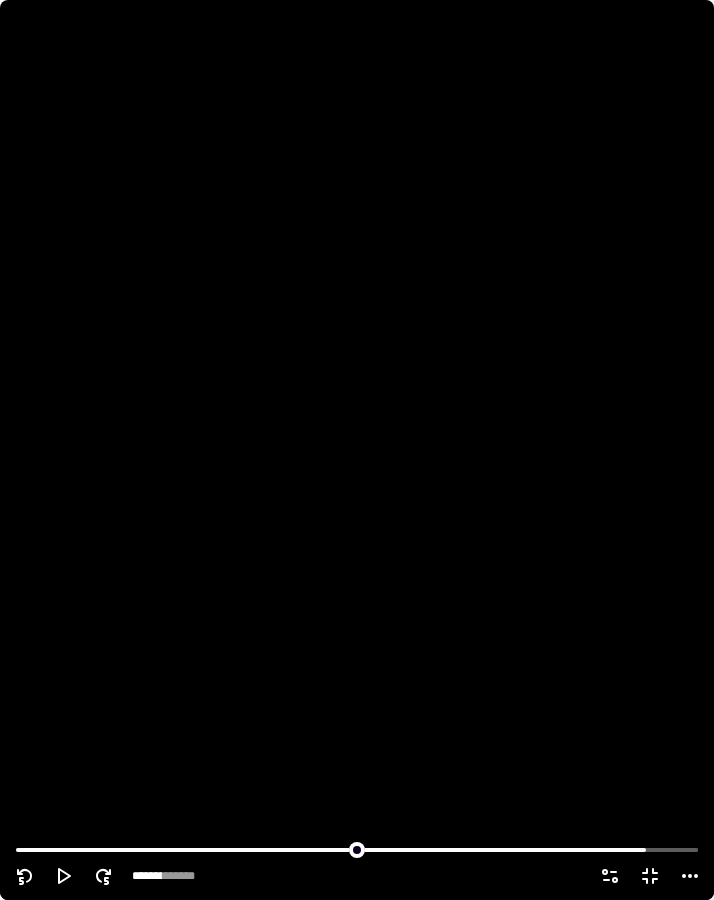 click at bounding box center [357, 450] 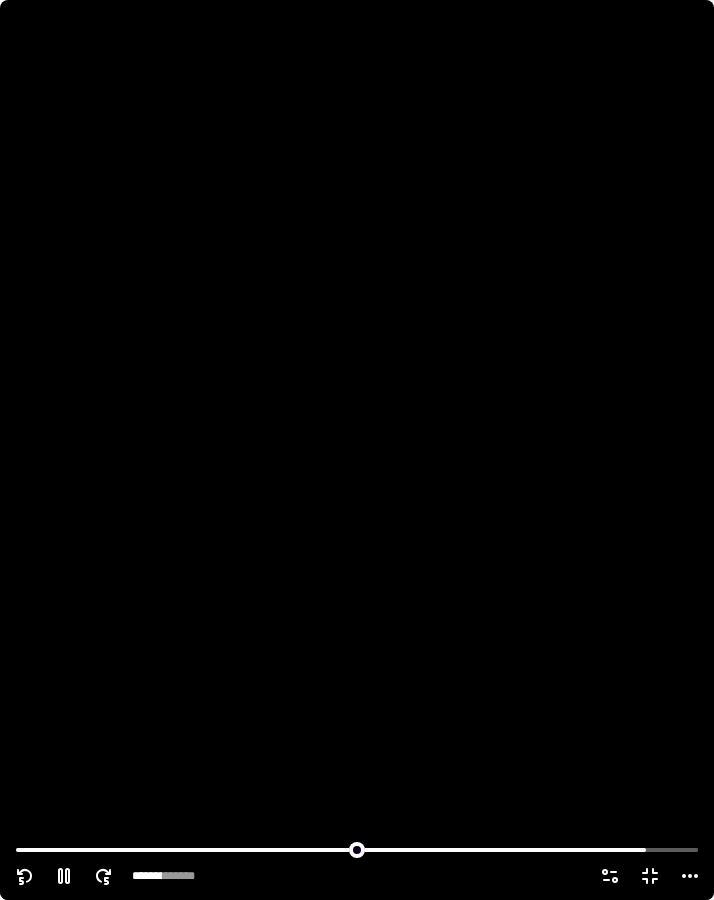 click 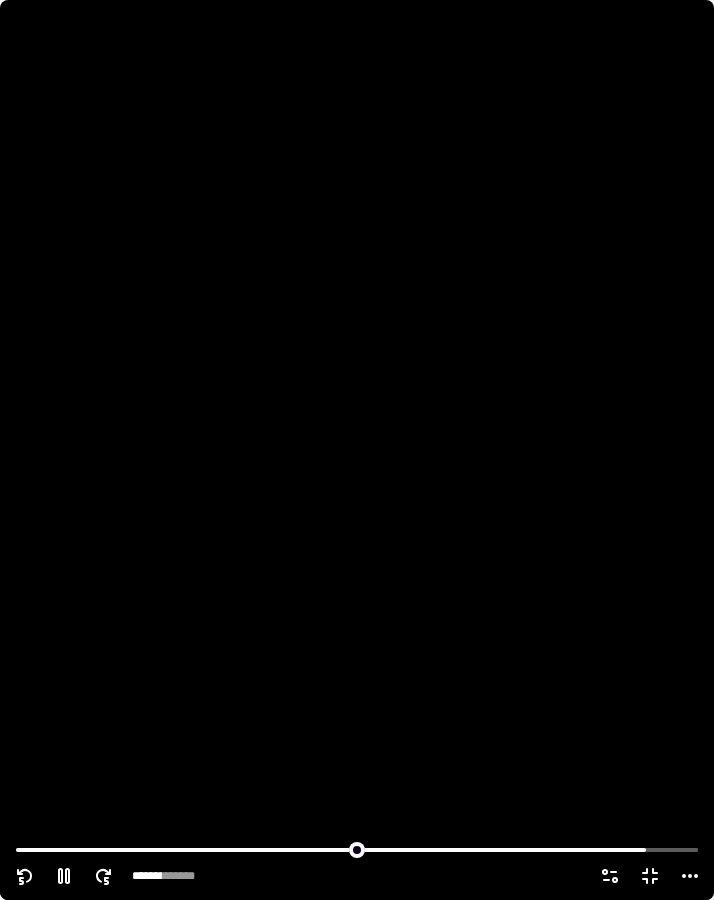 click at bounding box center (357, 450) 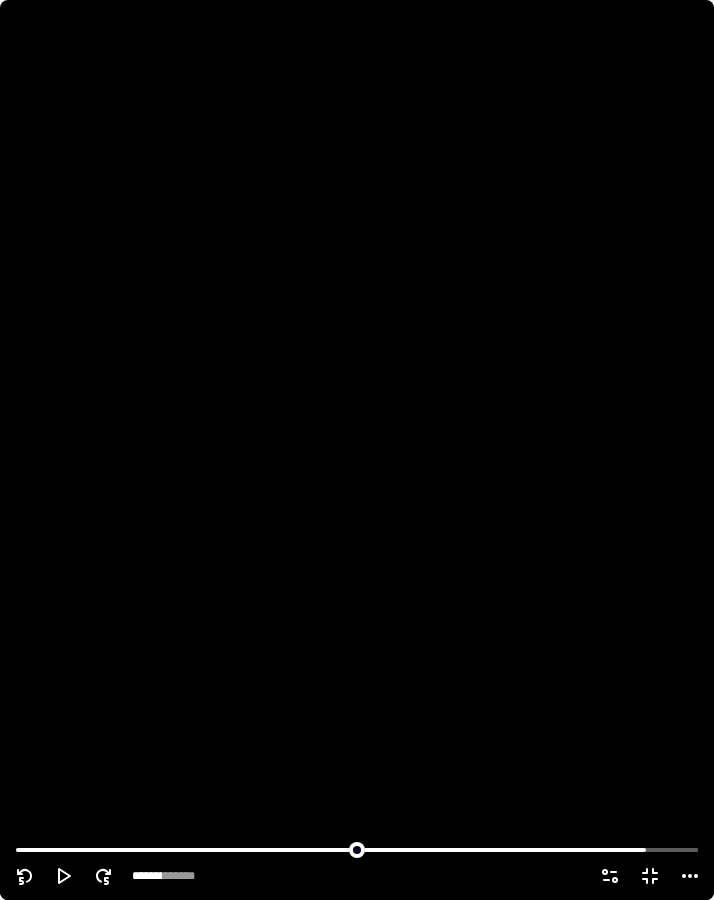 click at bounding box center [357, 450] 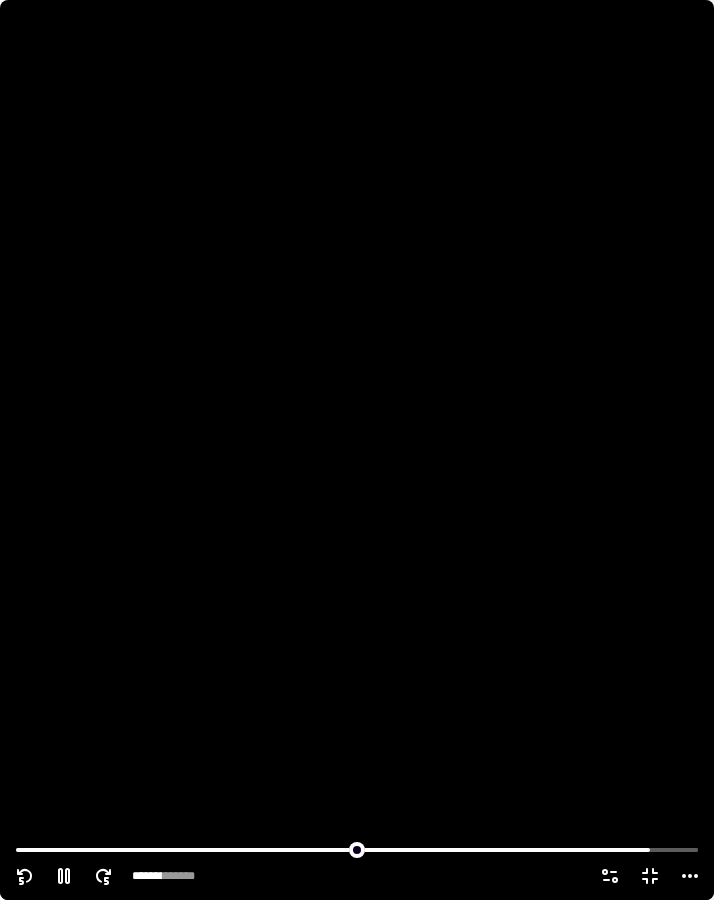 click 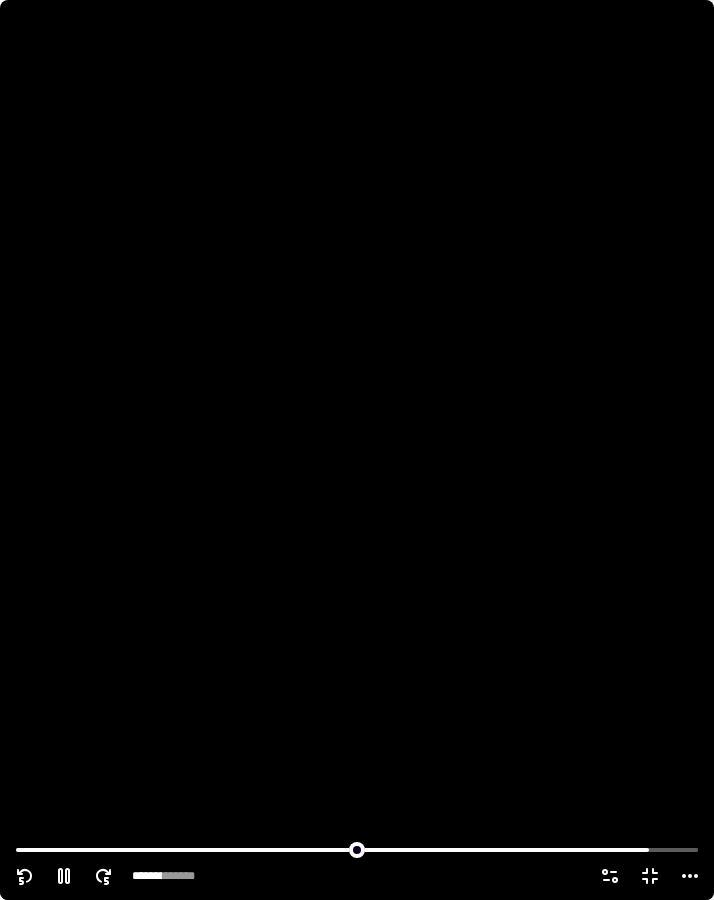 click 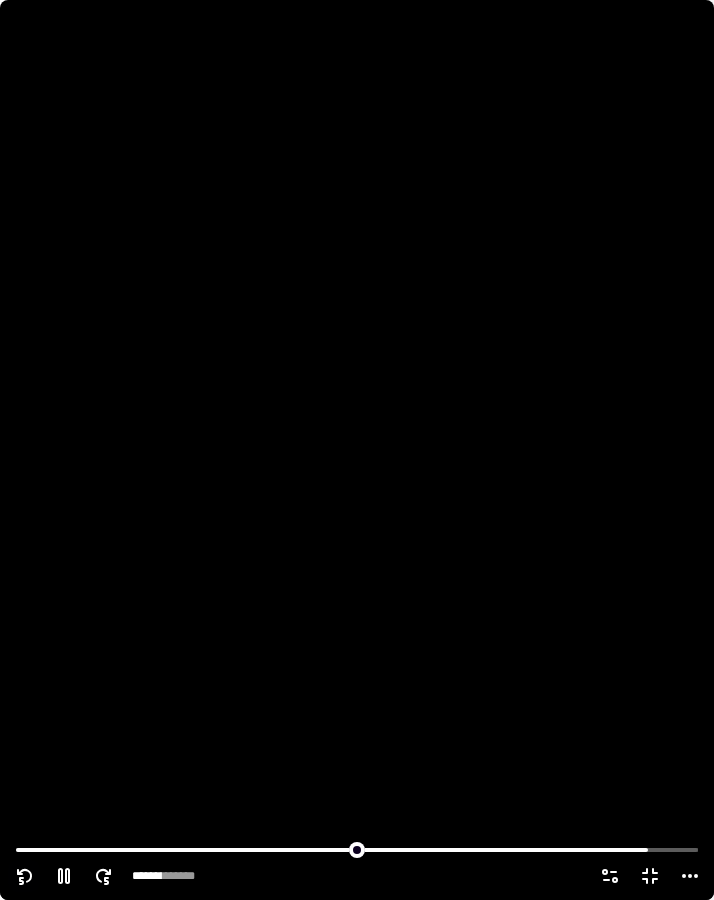 click 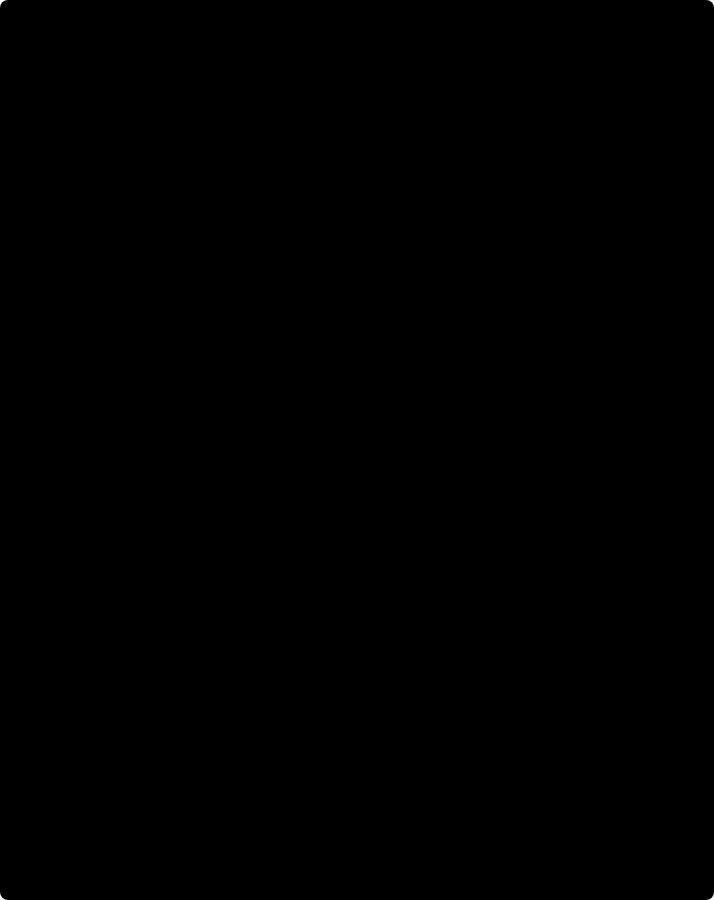 click 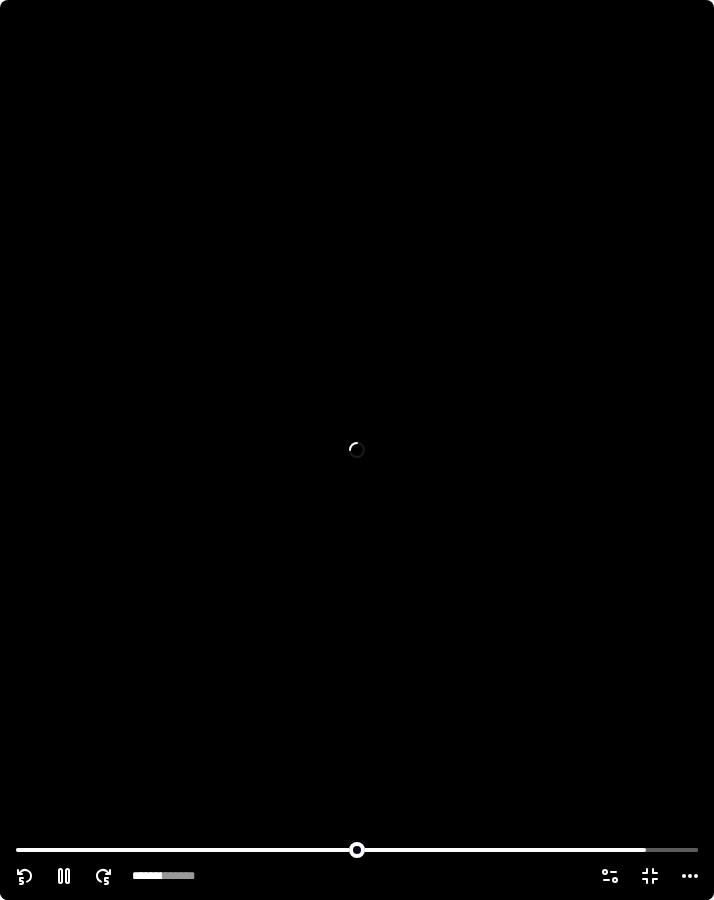 click 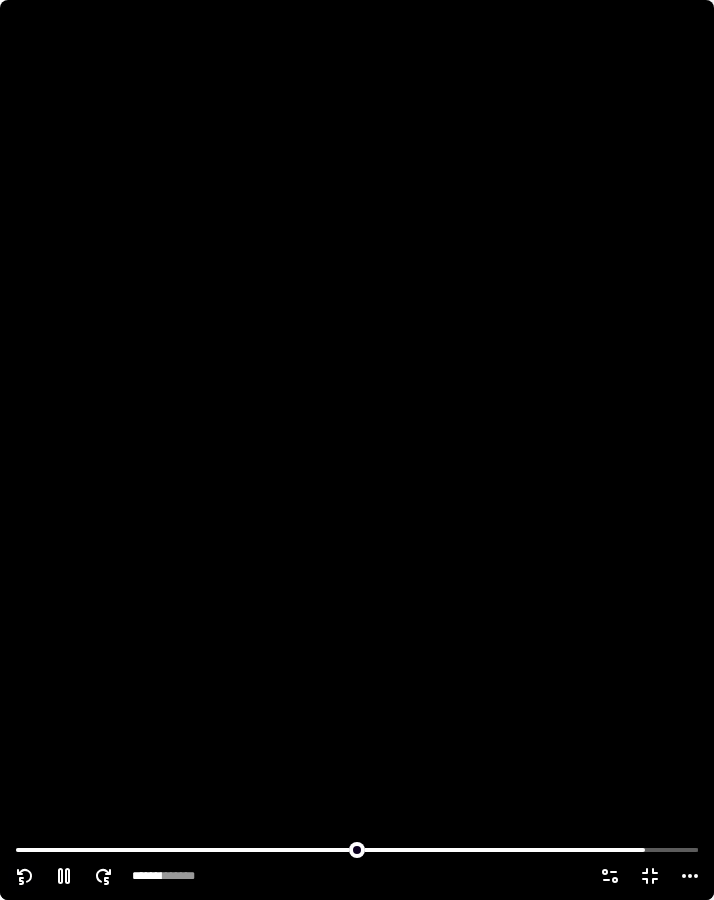 click 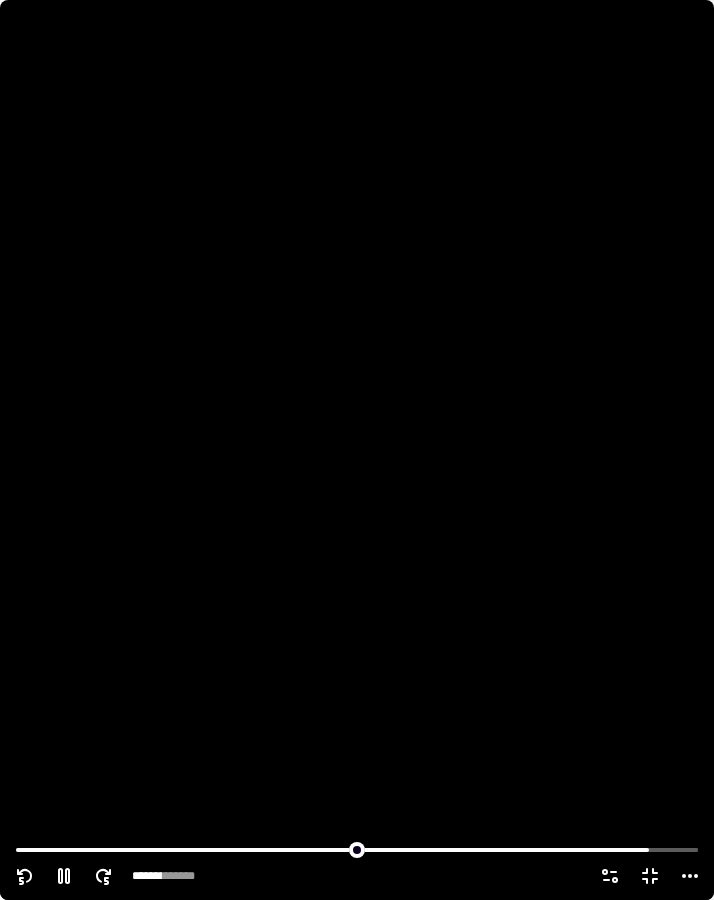 click at bounding box center [357, 450] 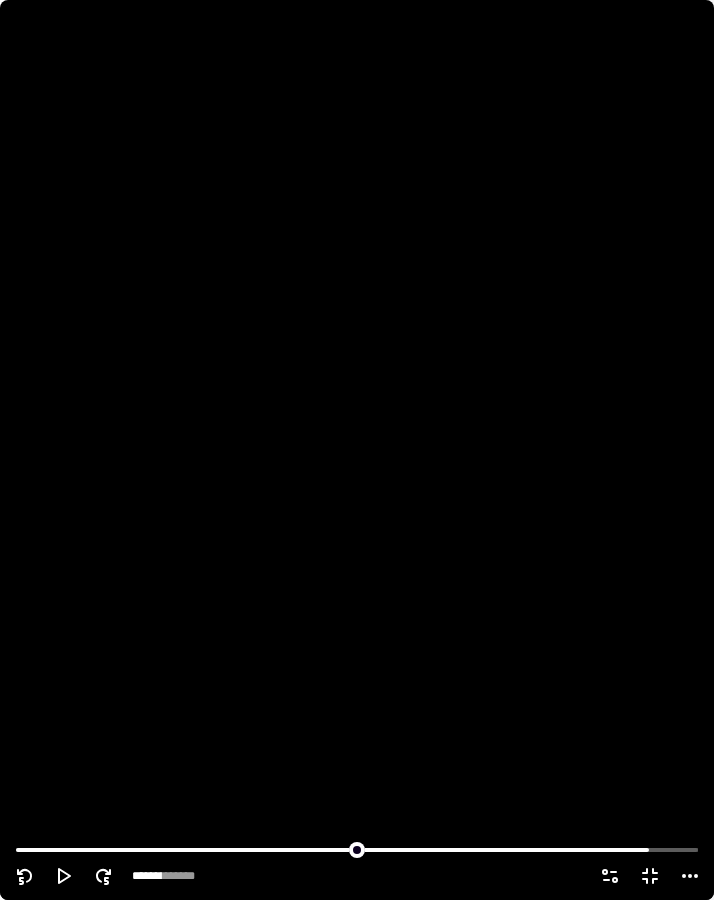 click at bounding box center [357, 450] 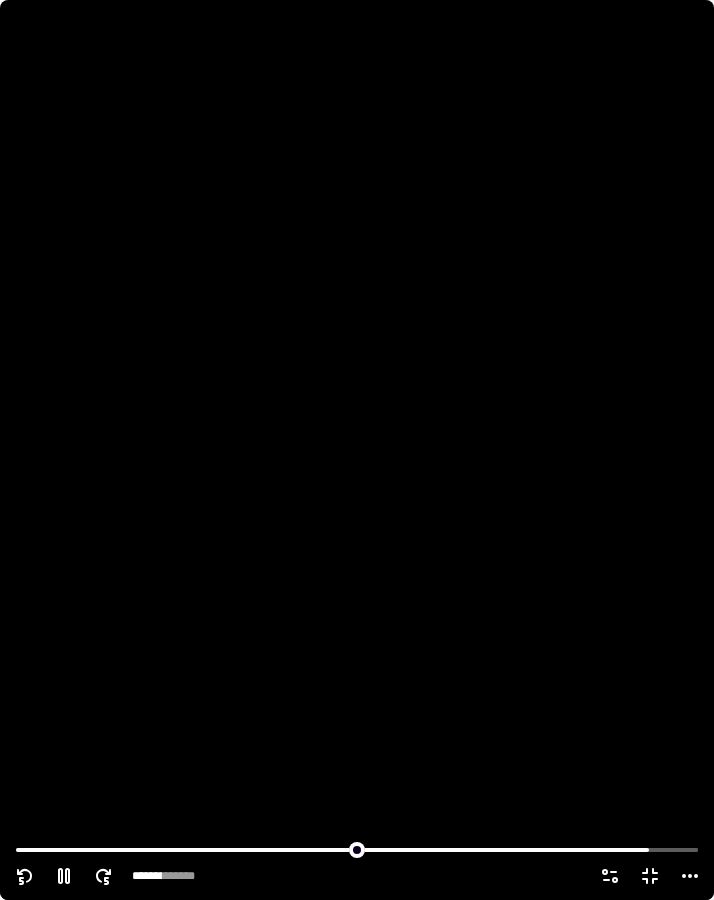 click at bounding box center (357, 450) 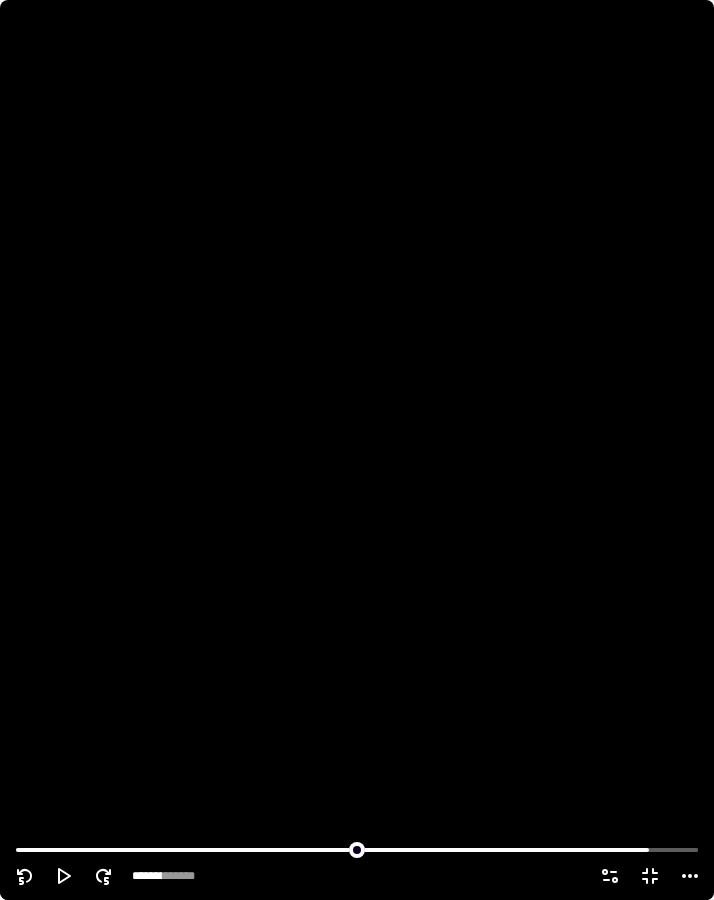 click at bounding box center [357, 450] 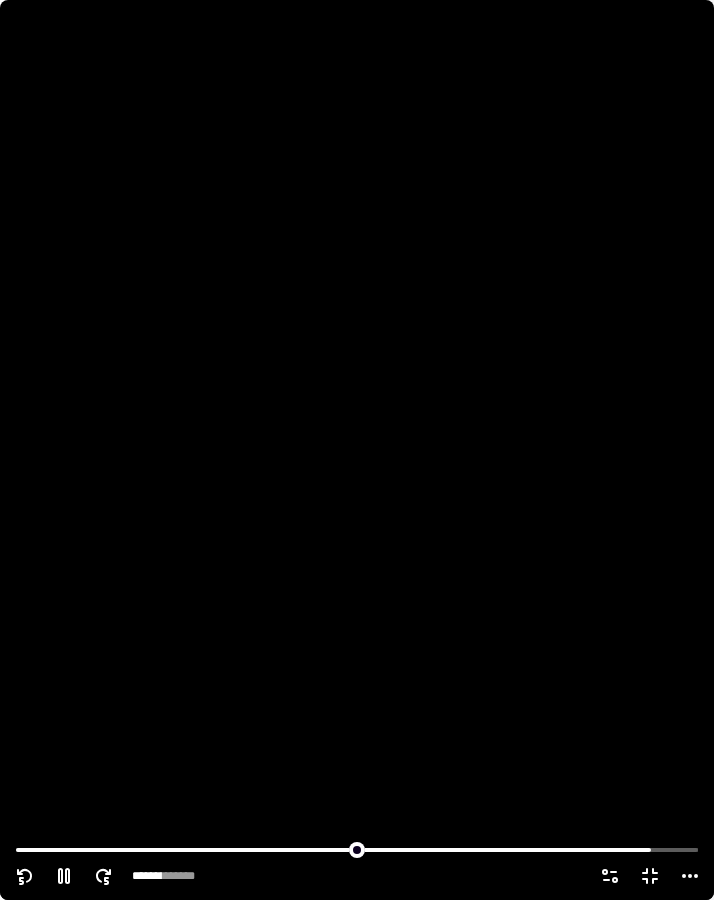 click at bounding box center (357, 450) 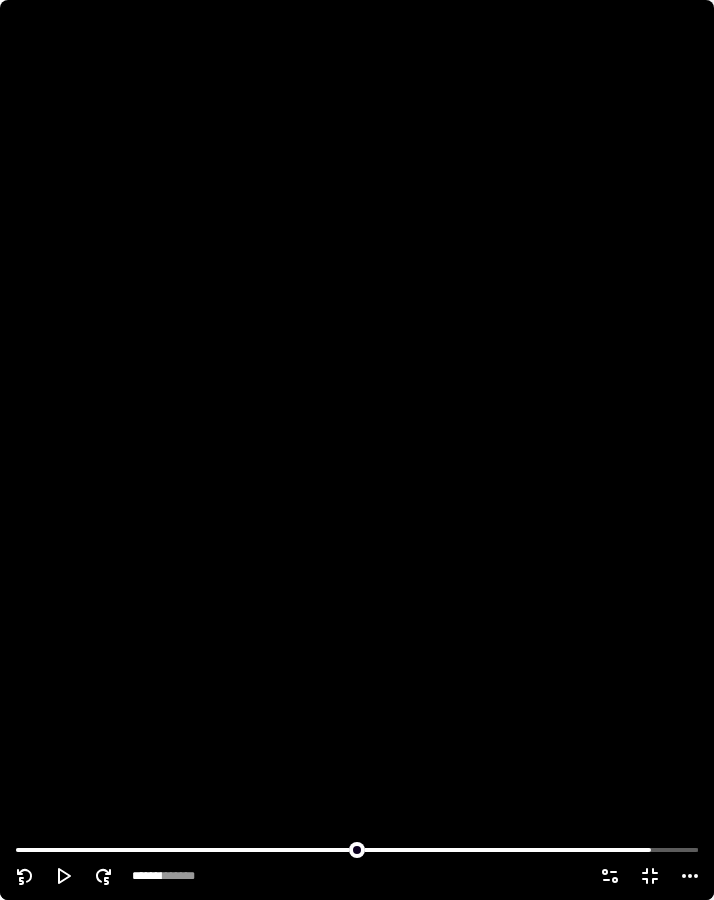 click at bounding box center [357, 450] 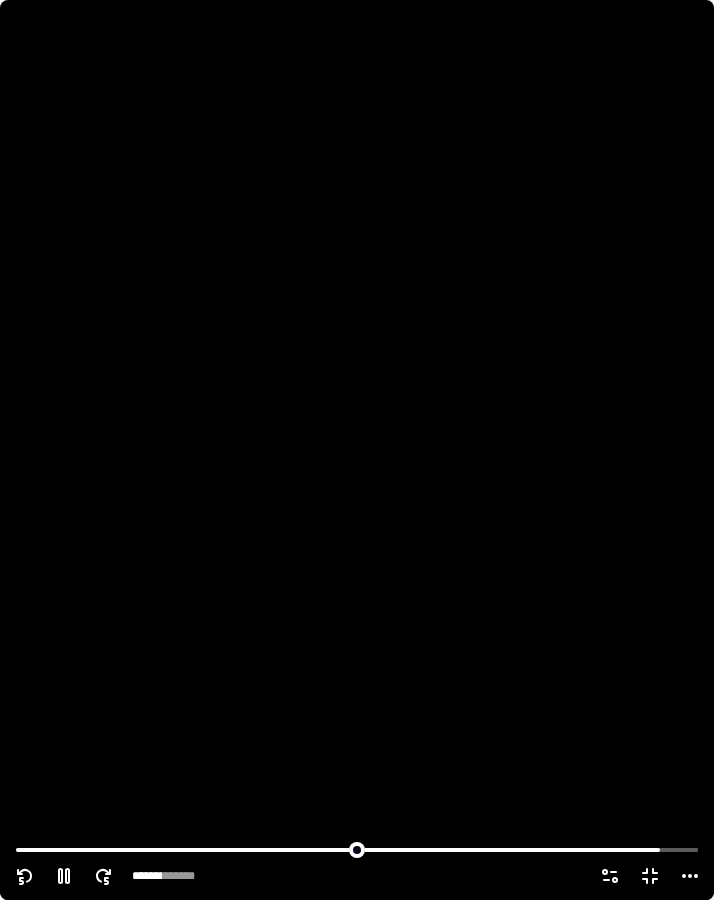 click 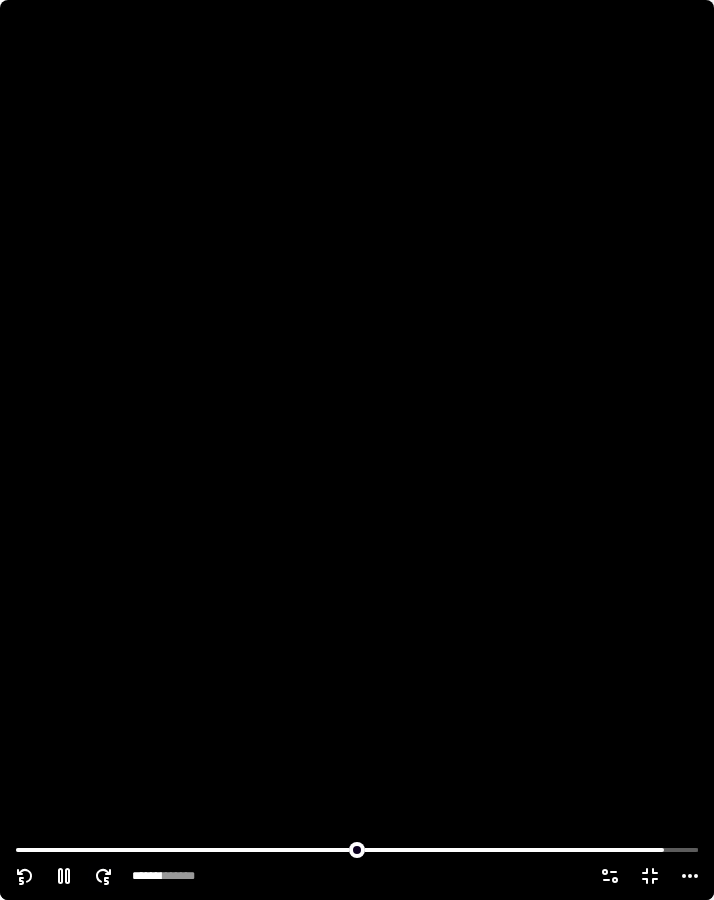 click 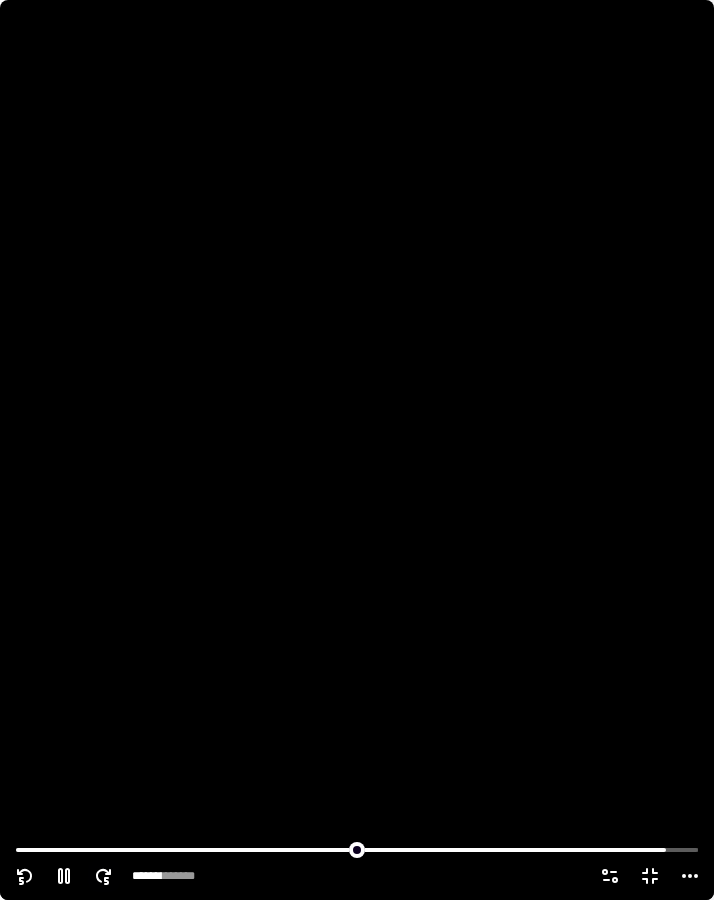 click 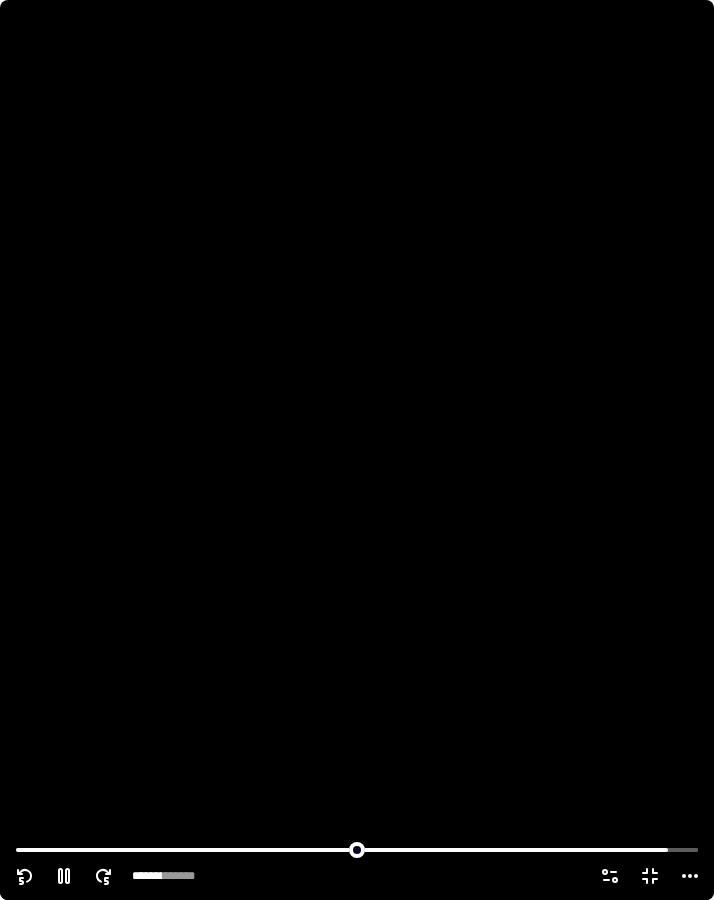 click 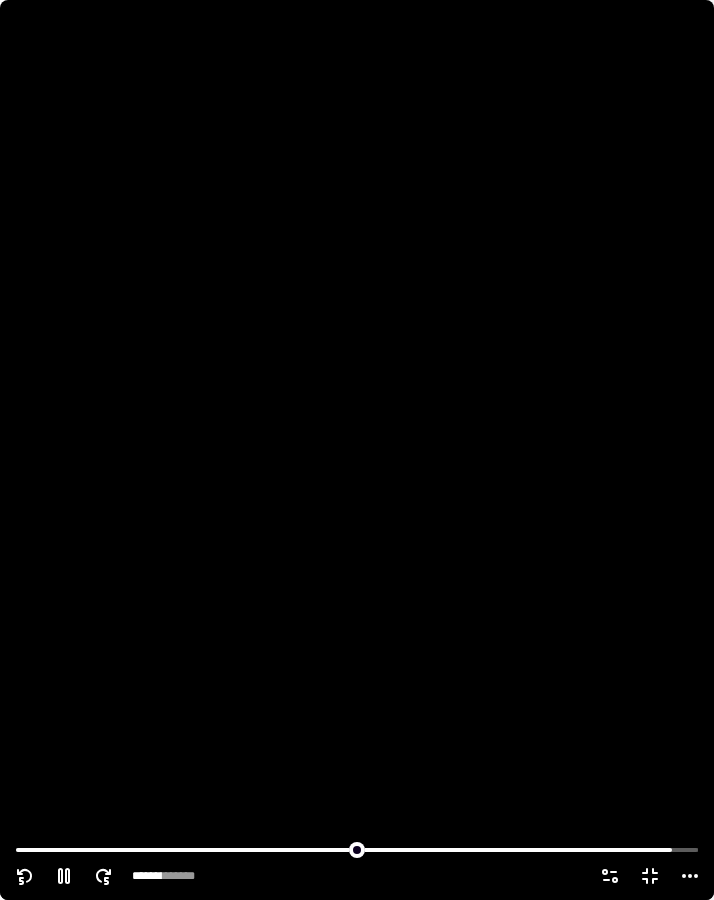 click at bounding box center [357, 450] 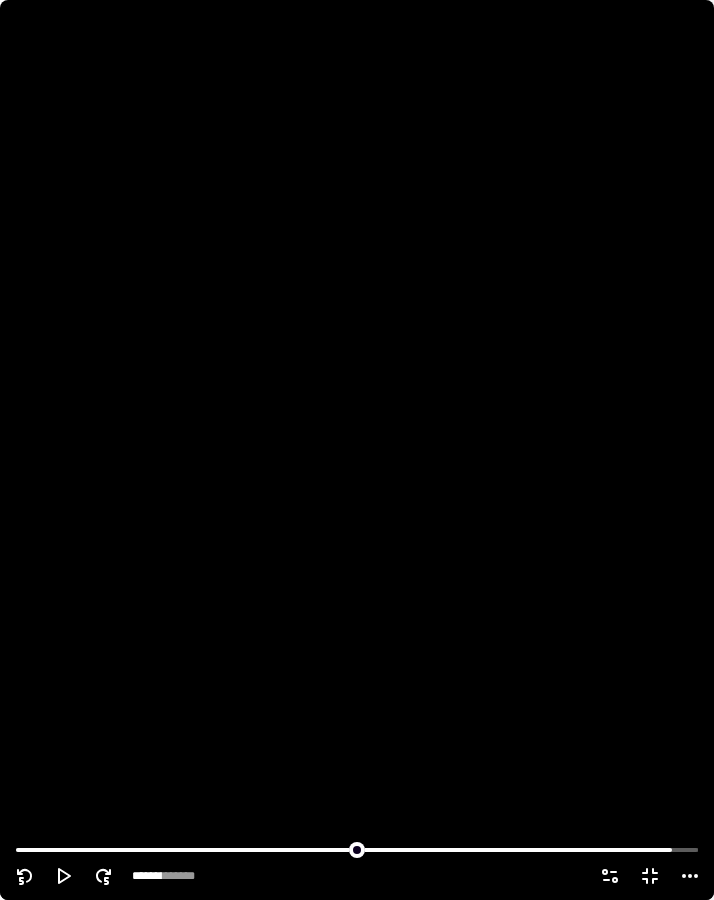 click at bounding box center (357, 450) 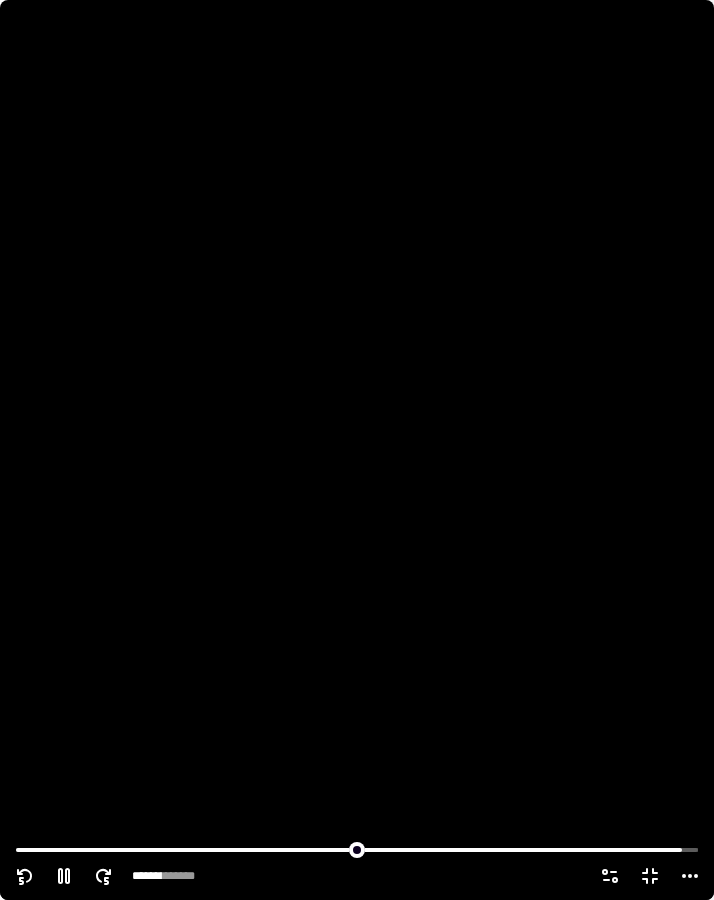 click at bounding box center [357, 450] 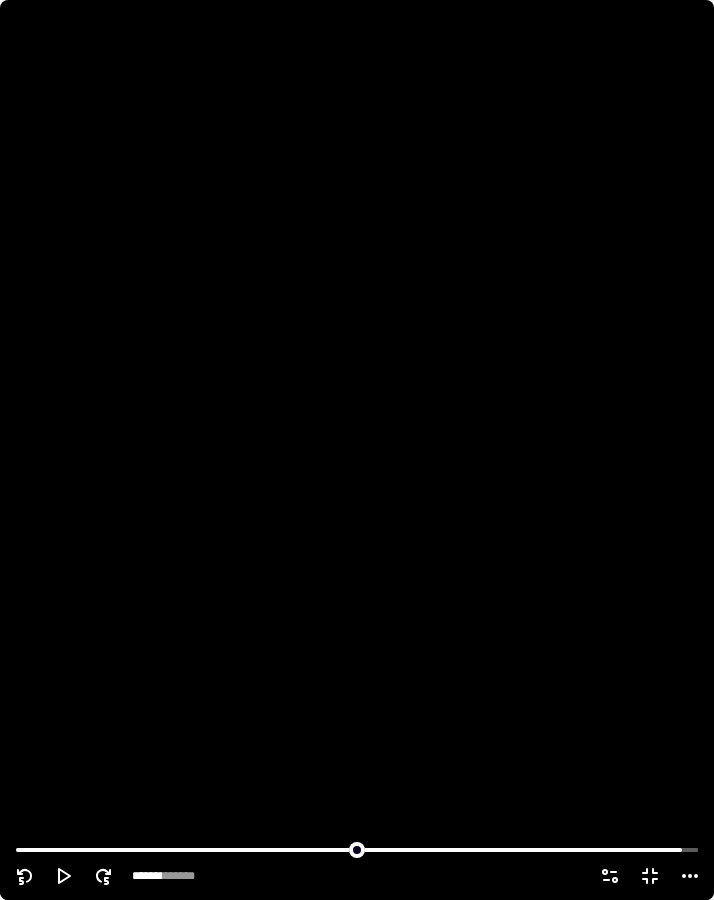 click at bounding box center (357, 450) 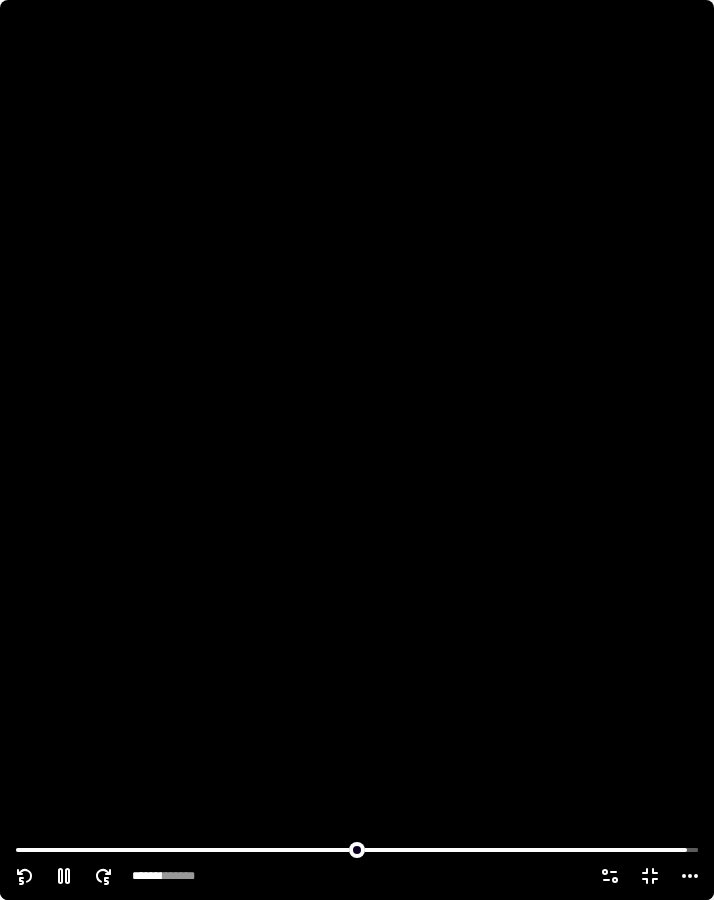 click 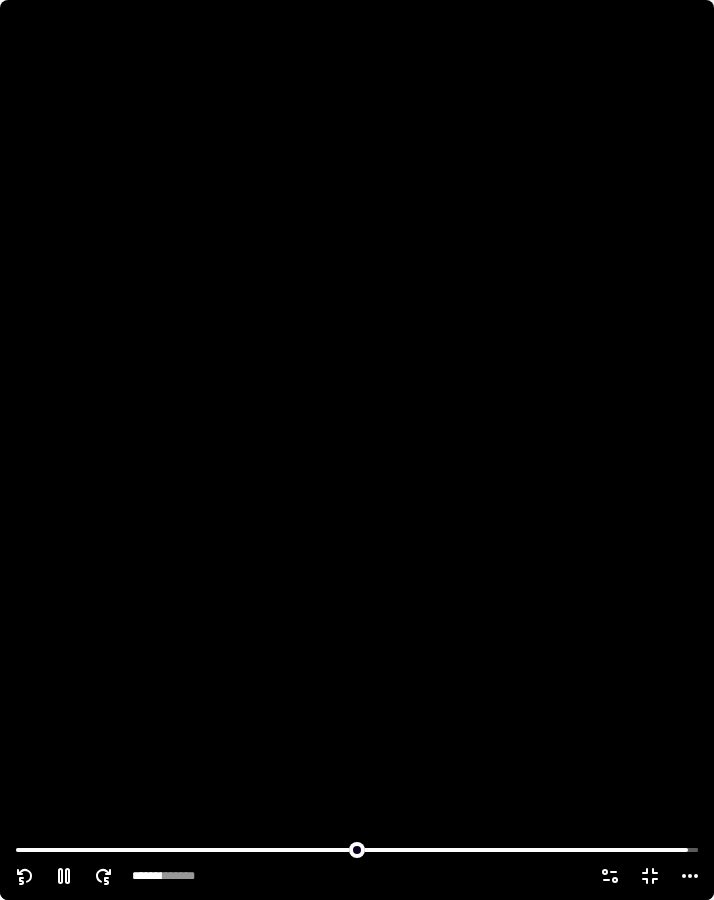 click at bounding box center [357, 450] 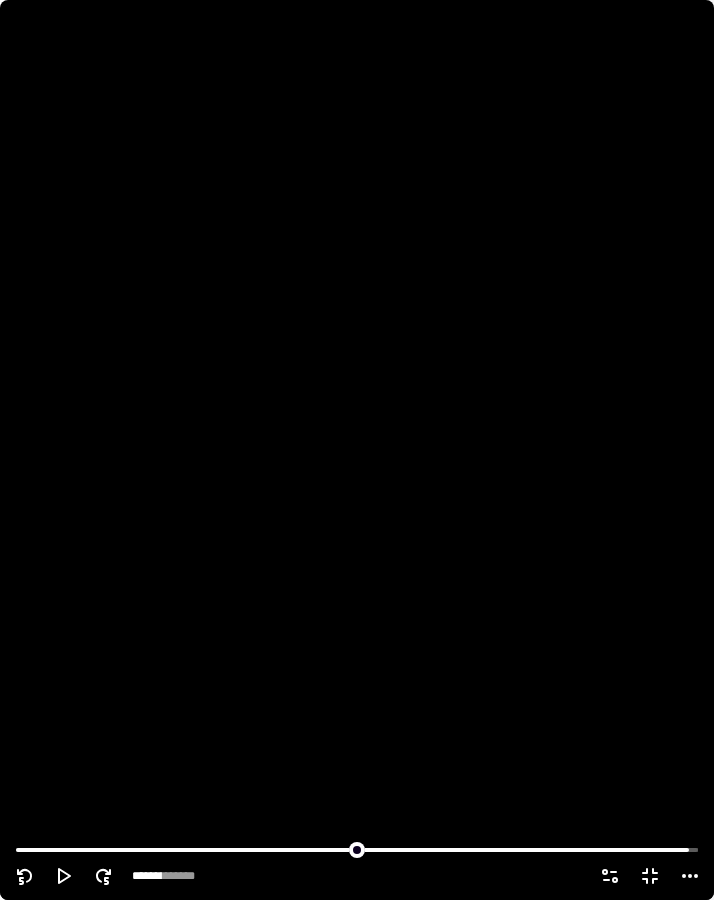 click at bounding box center [357, 450] 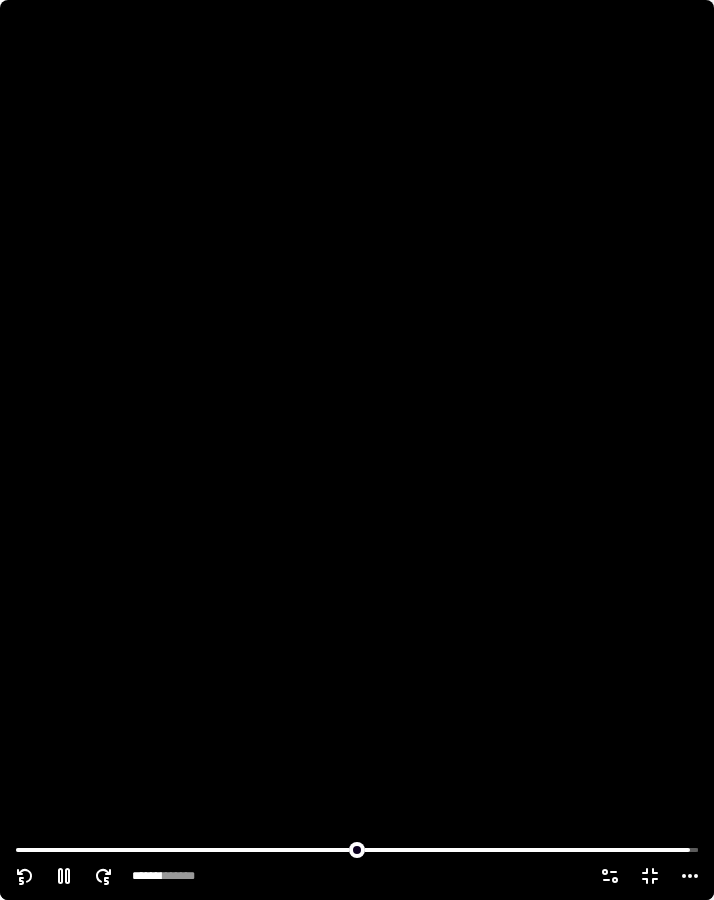 click at bounding box center [357, 450] 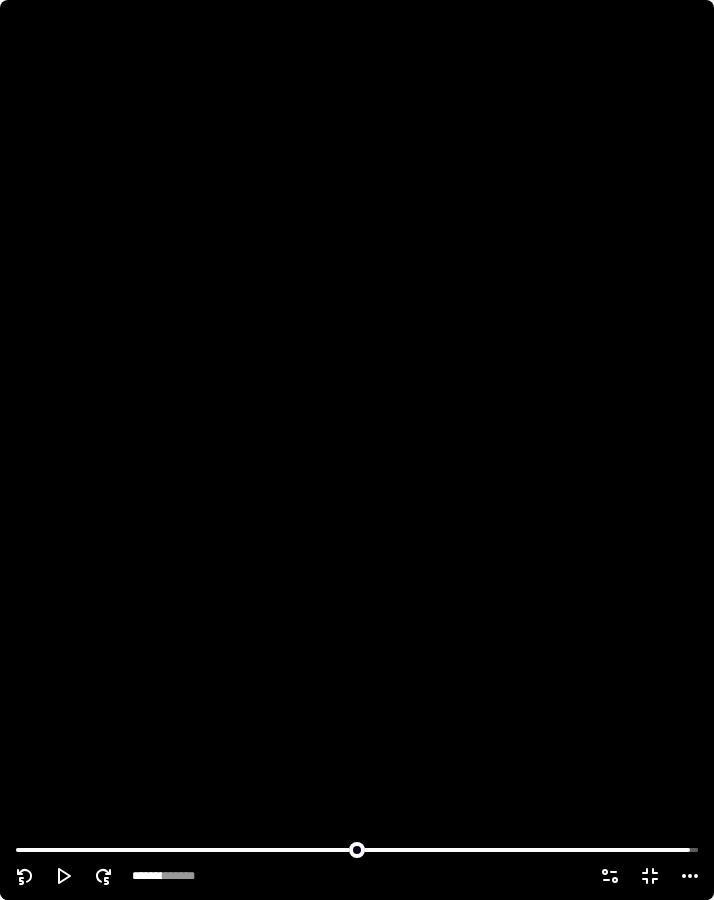 click at bounding box center (357, 450) 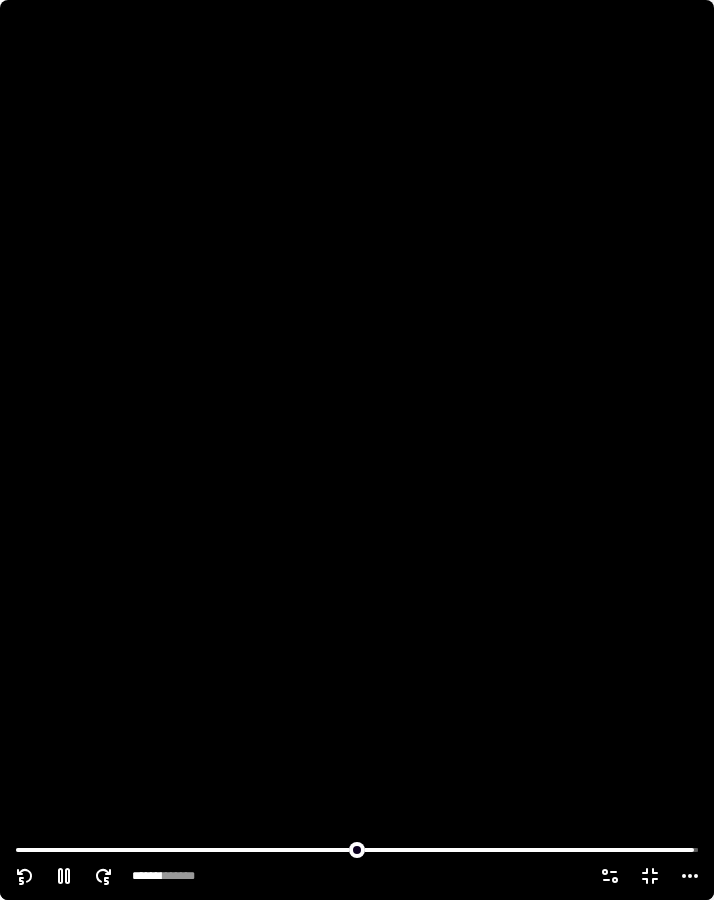 click at bounding box center [357, 450] 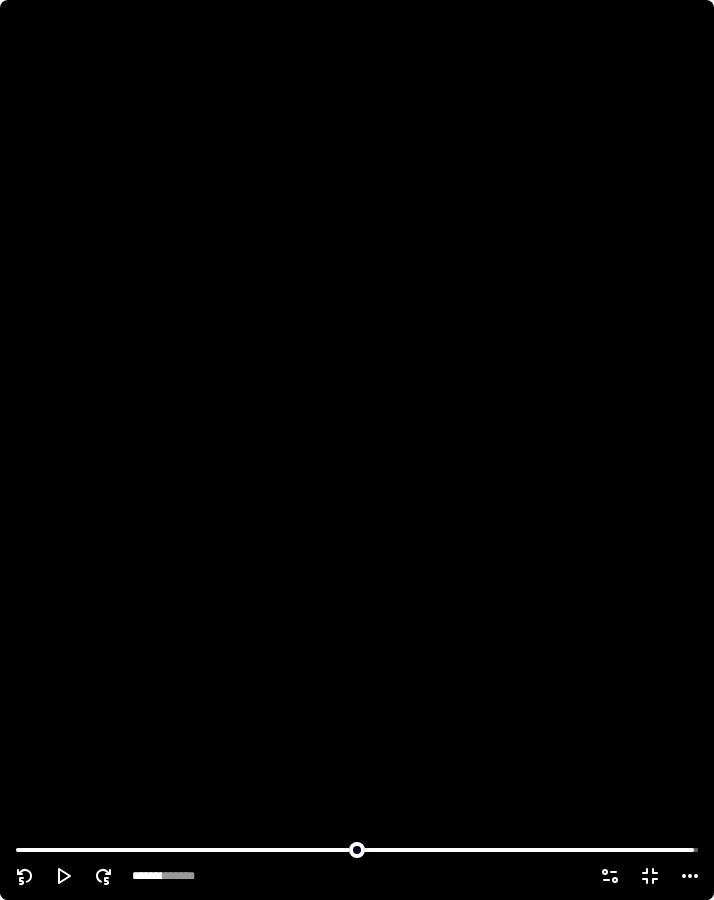 click at bounding box center (357, 450) 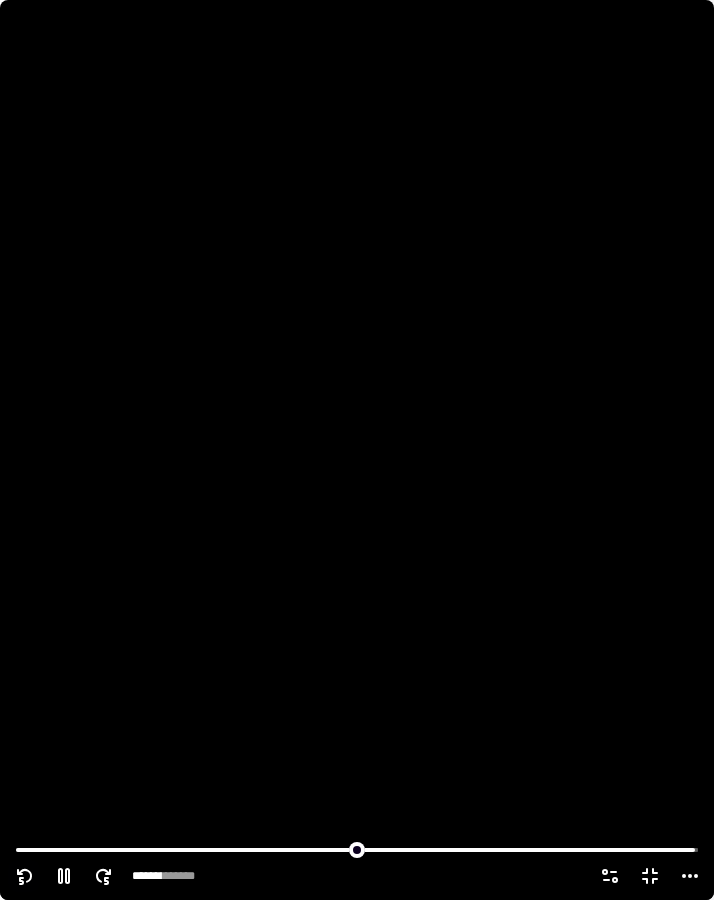 click 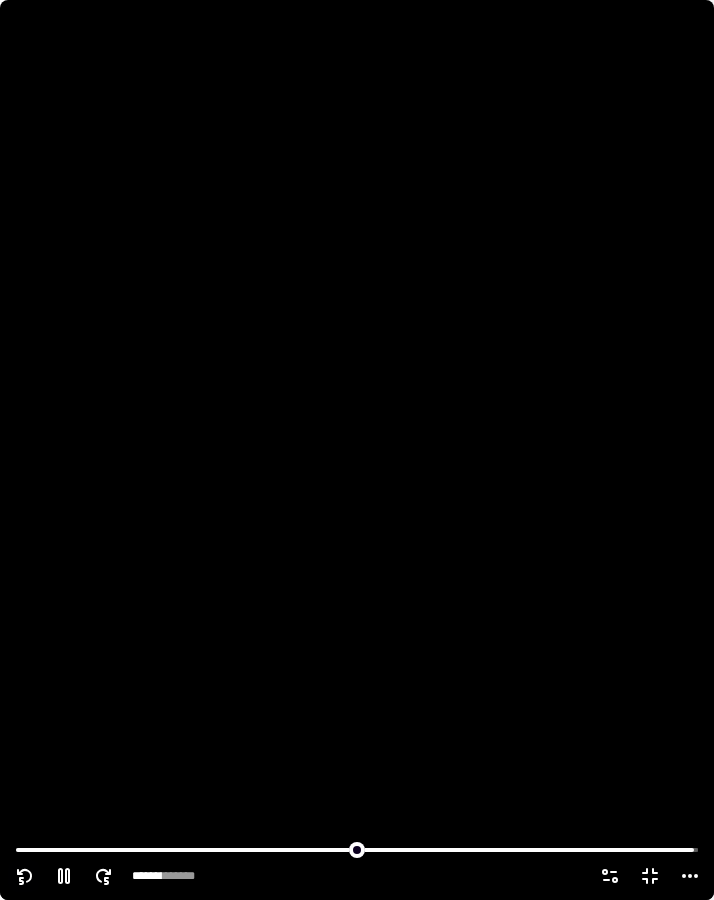 click 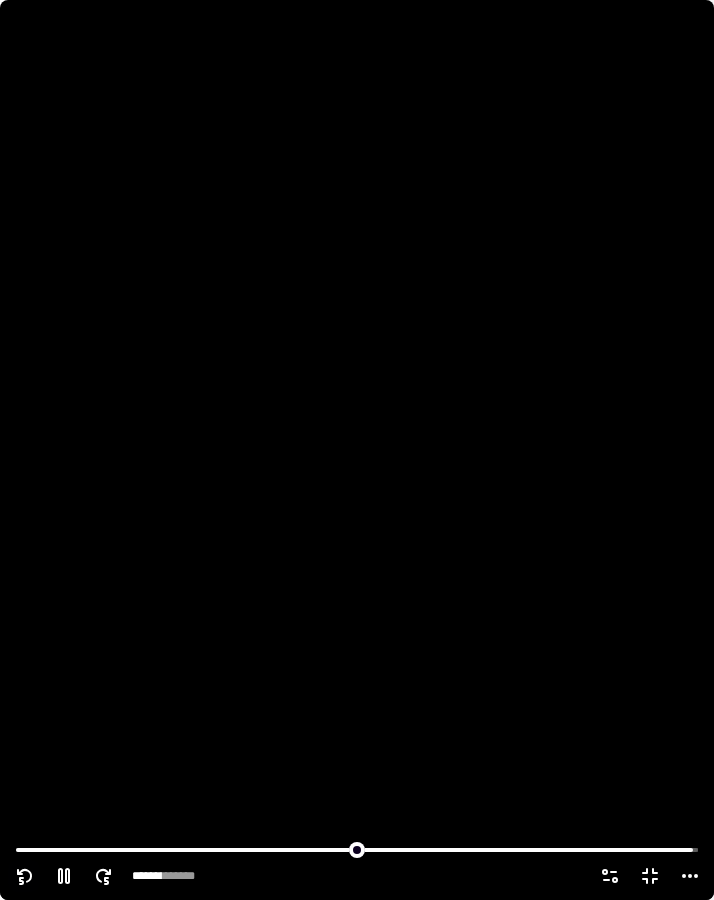click 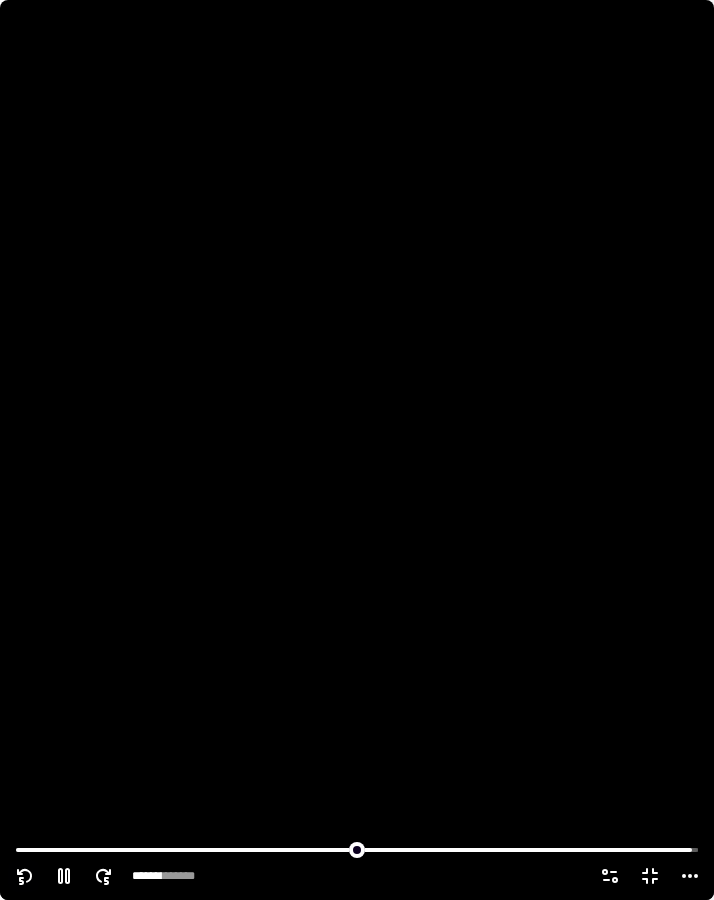 click 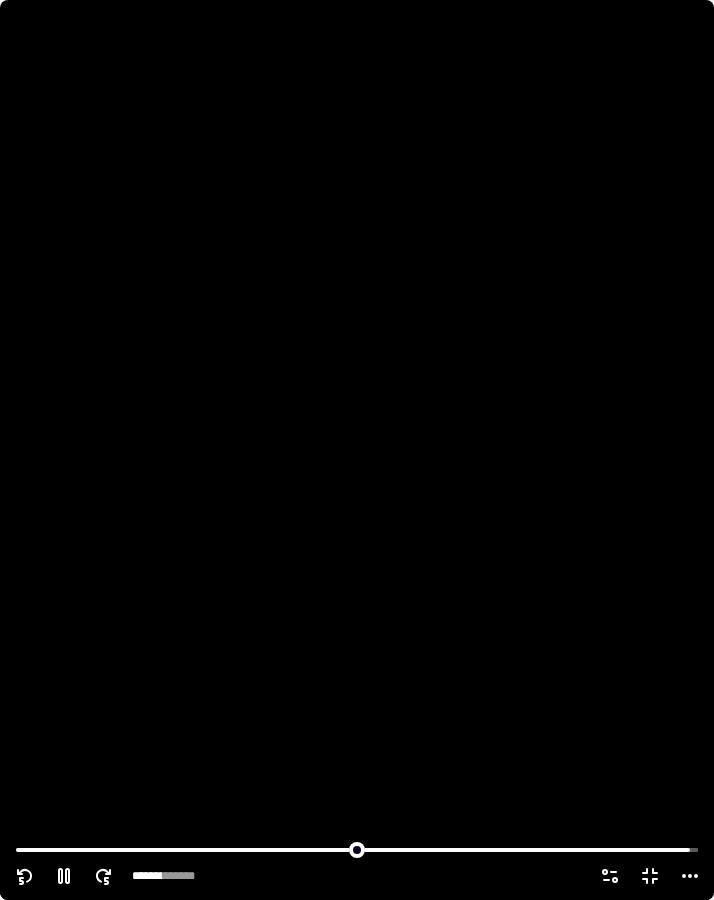 click 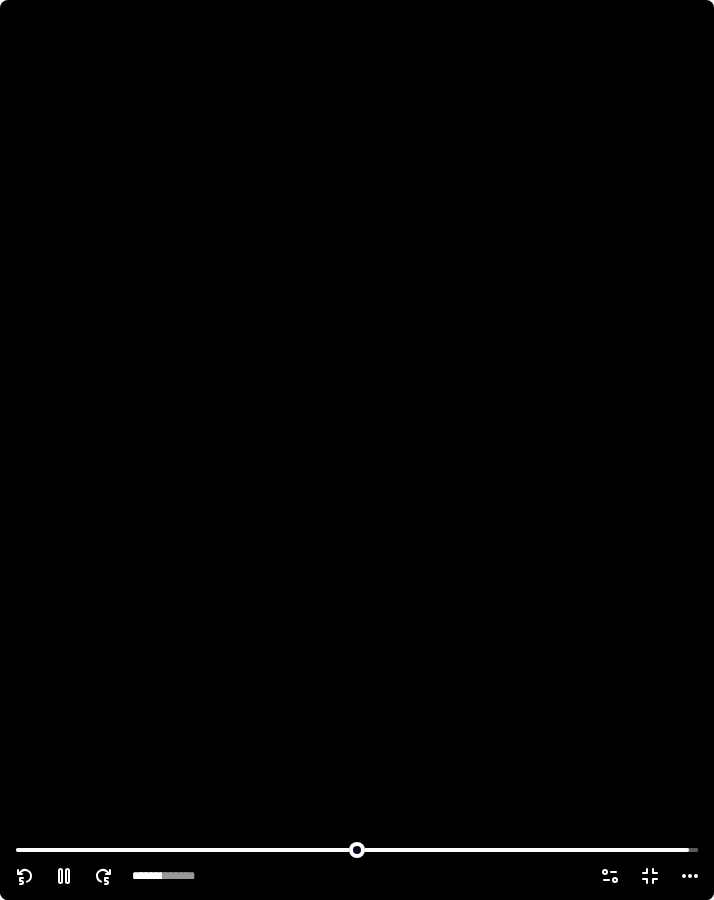 click 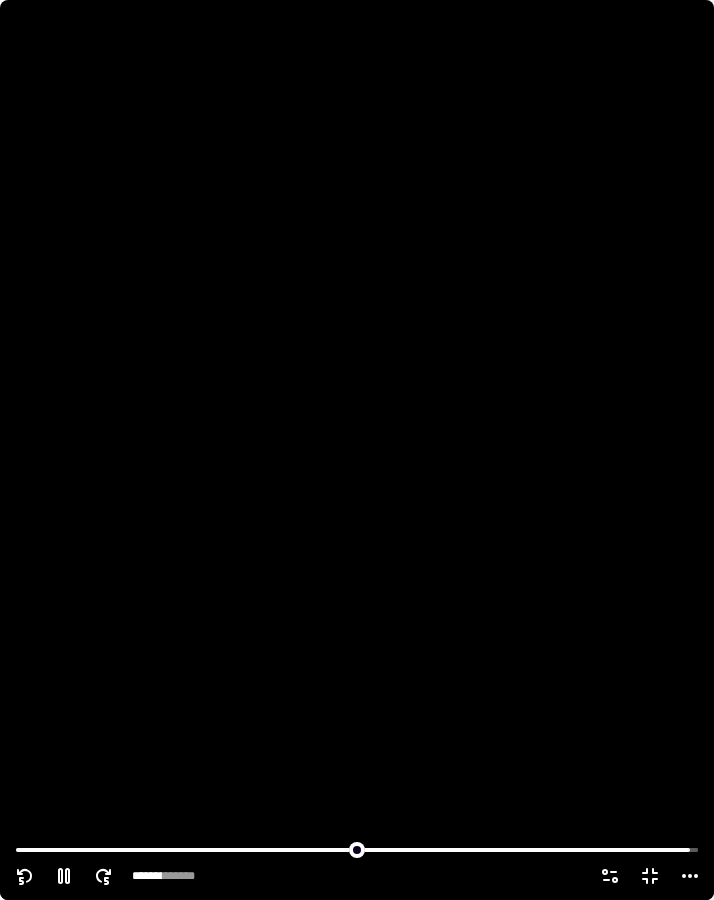 click 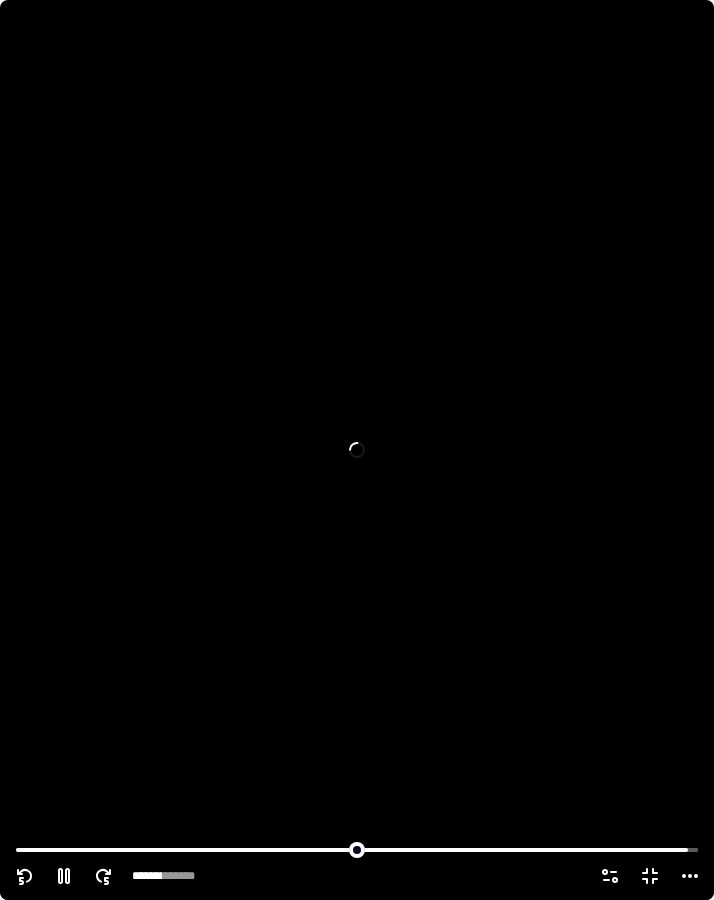 click 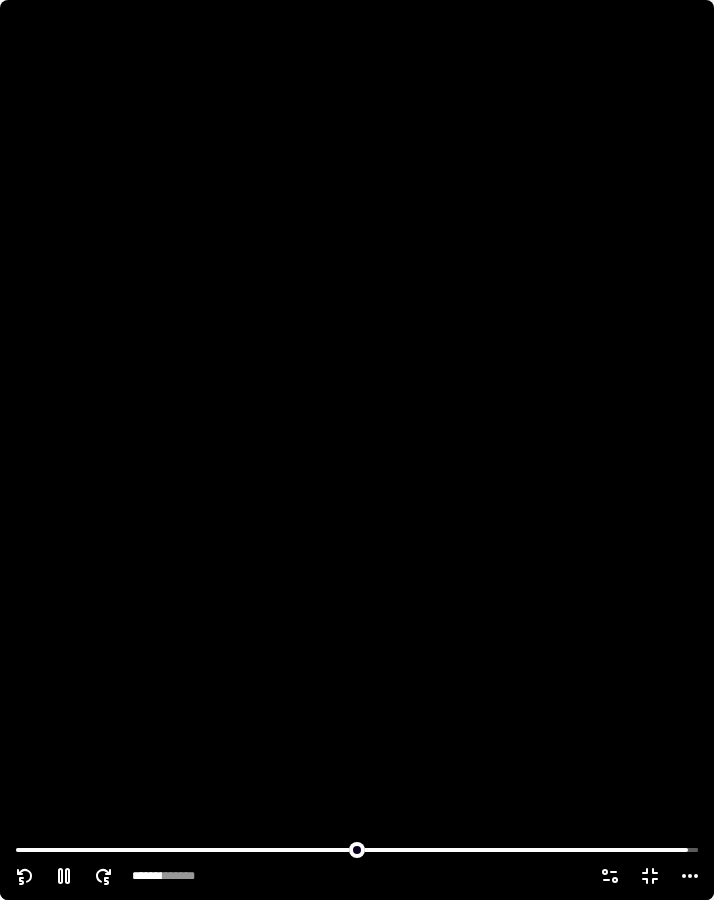 click 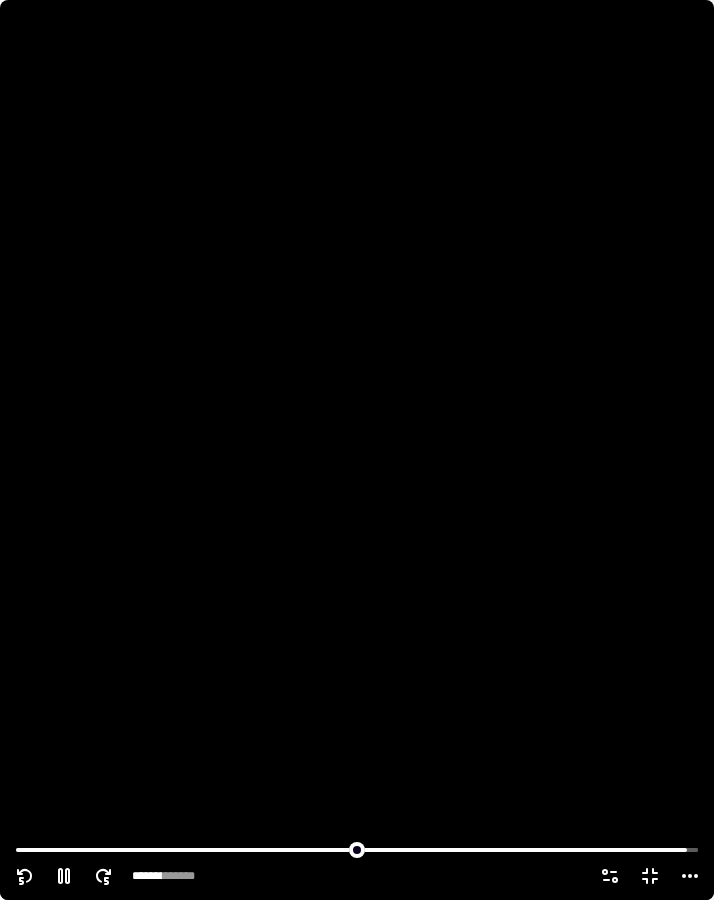 click 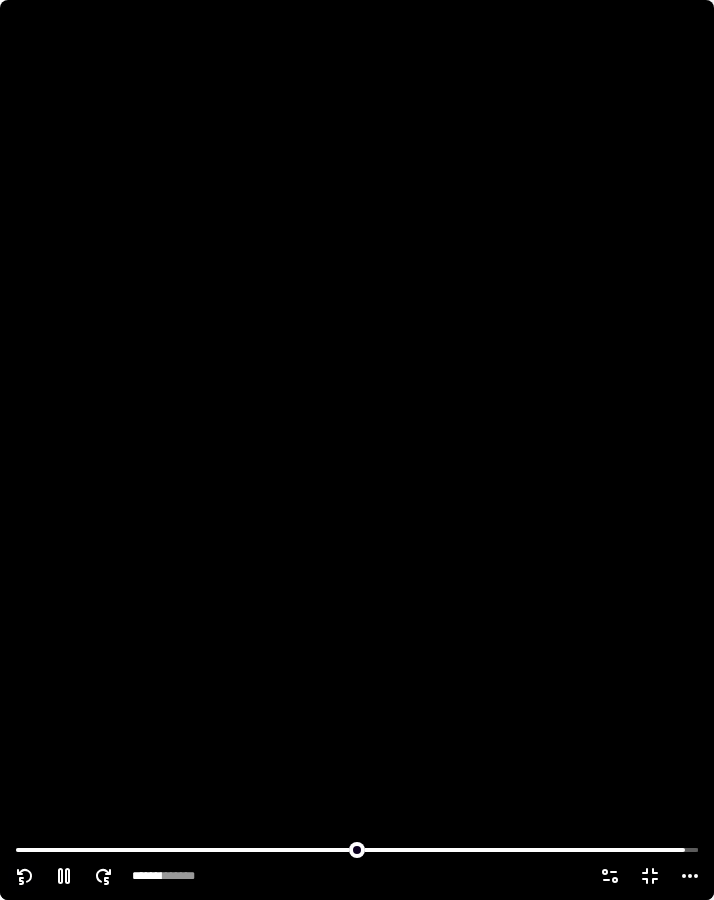 click 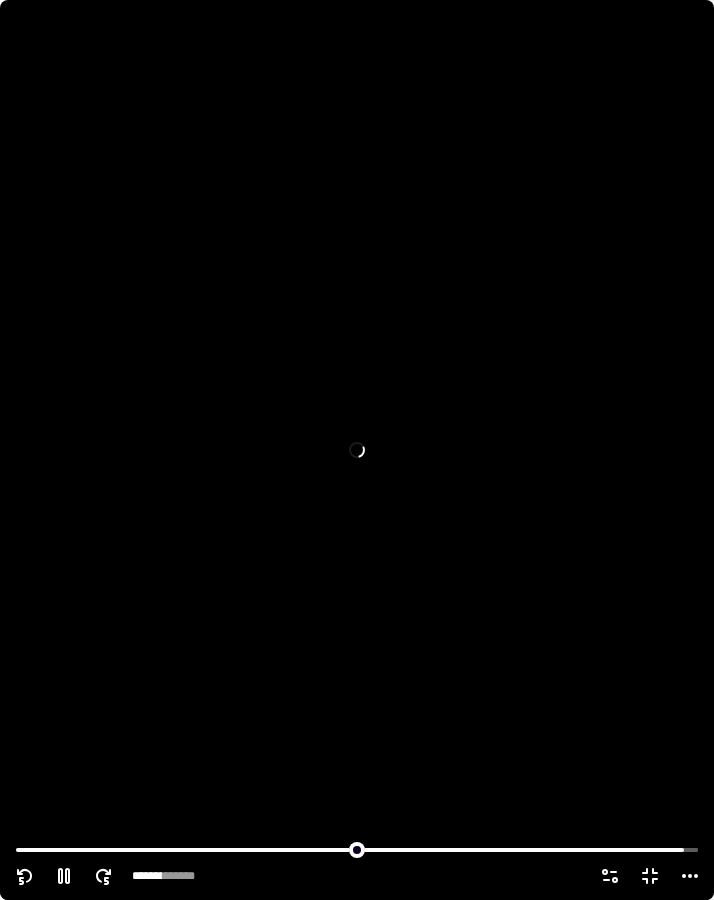 click 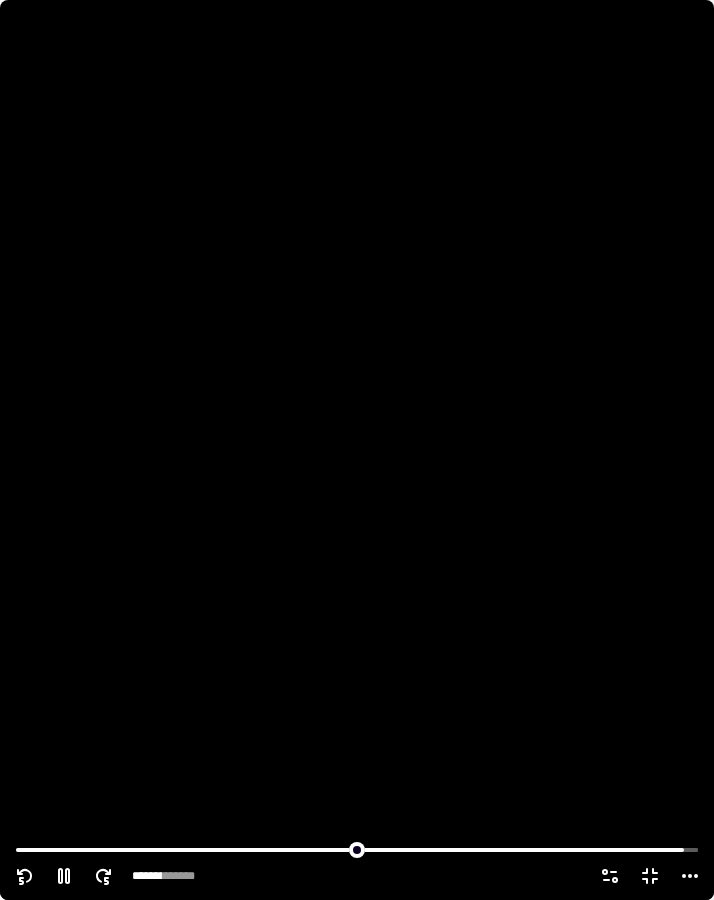 click 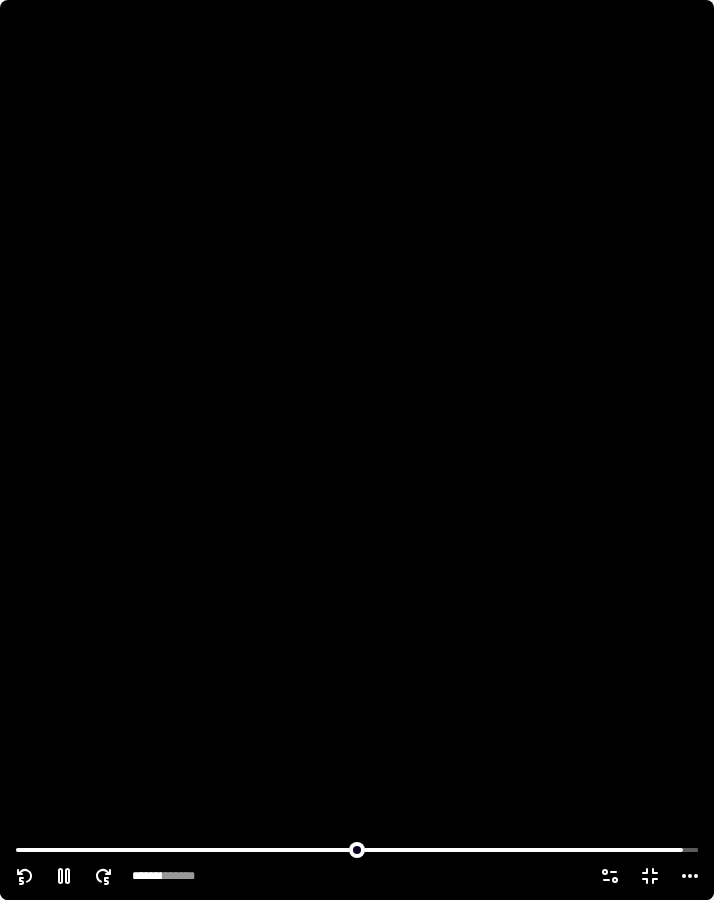 click 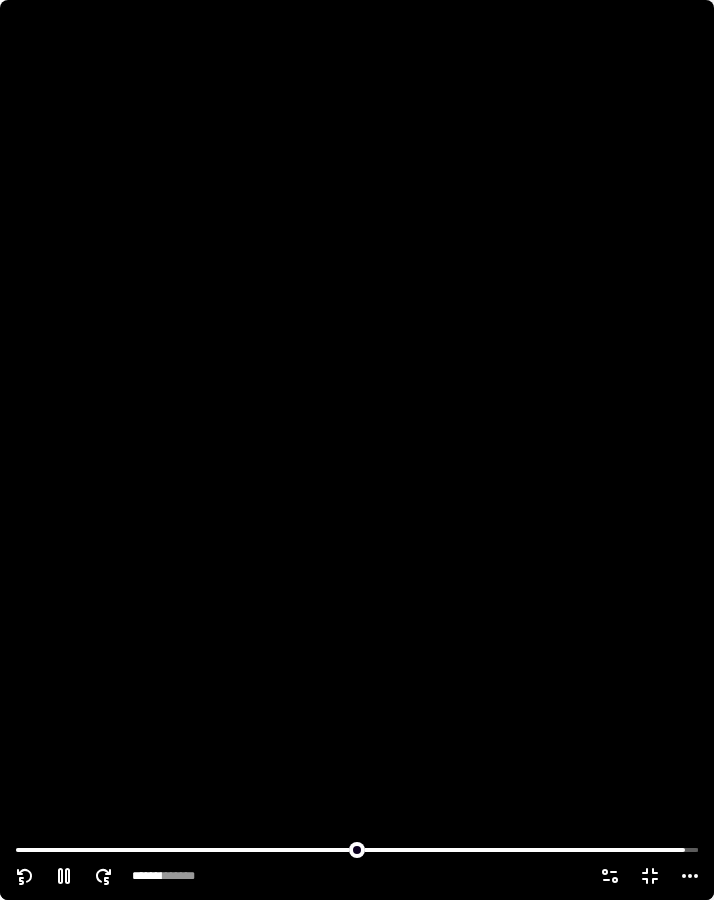 click at bounding box center (357, 450) 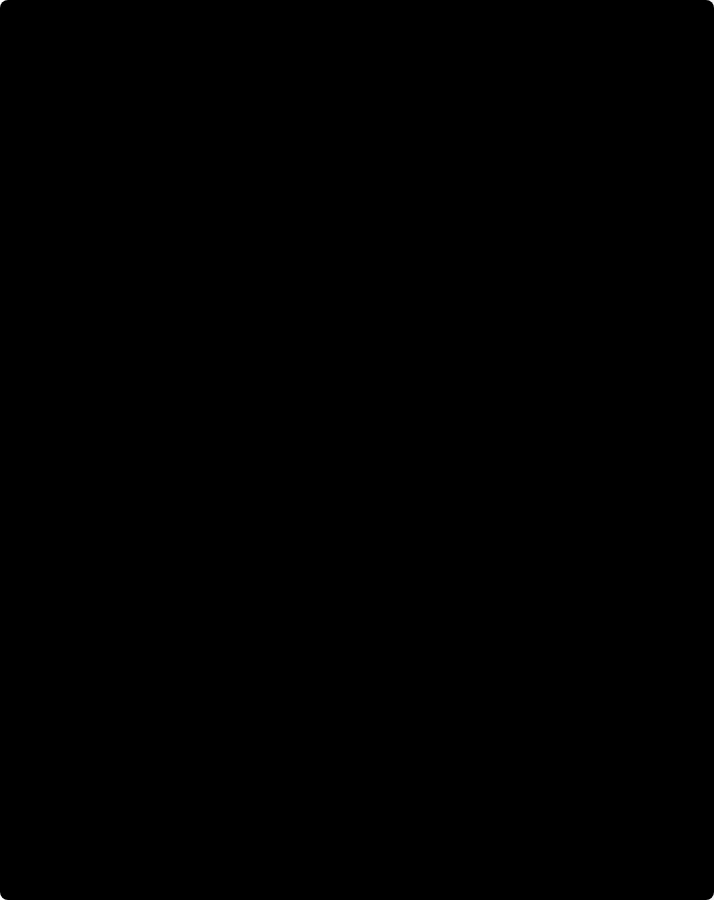 click at bounding box center (357, 450) 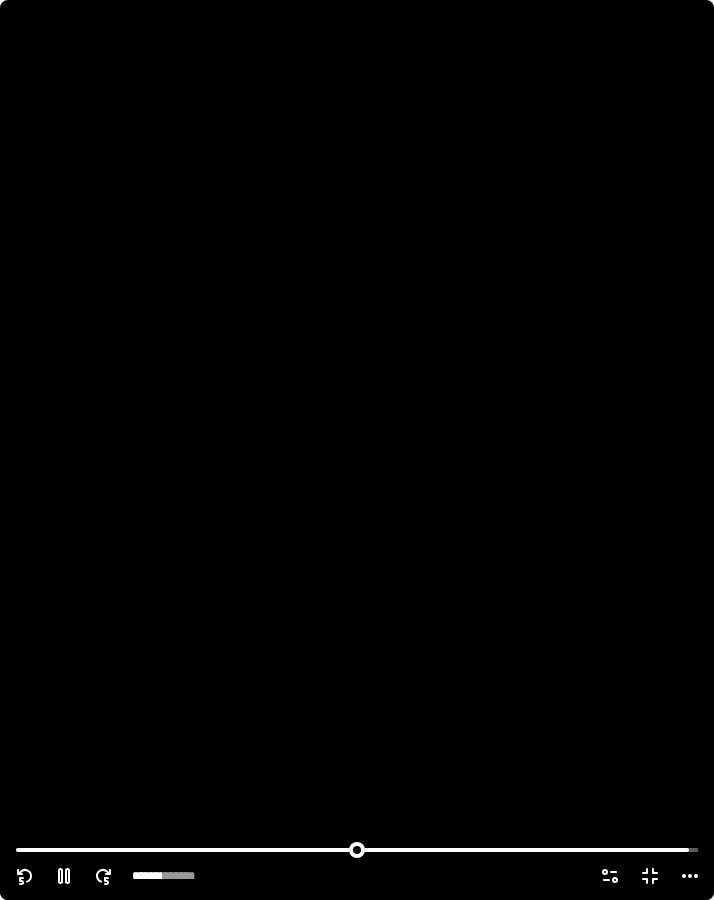 click at bounding box center [357, 450] 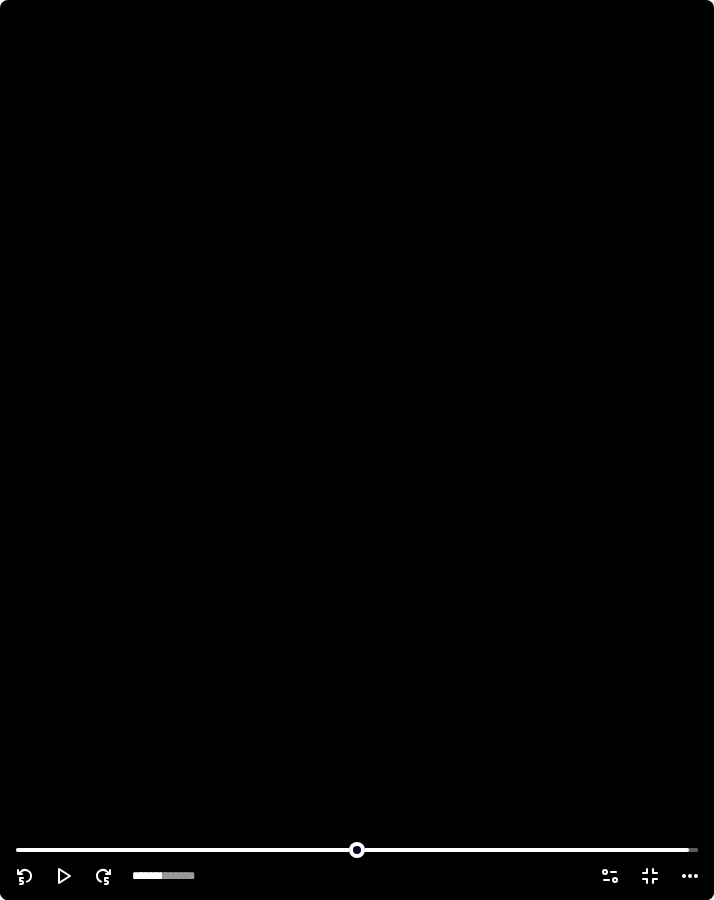 click 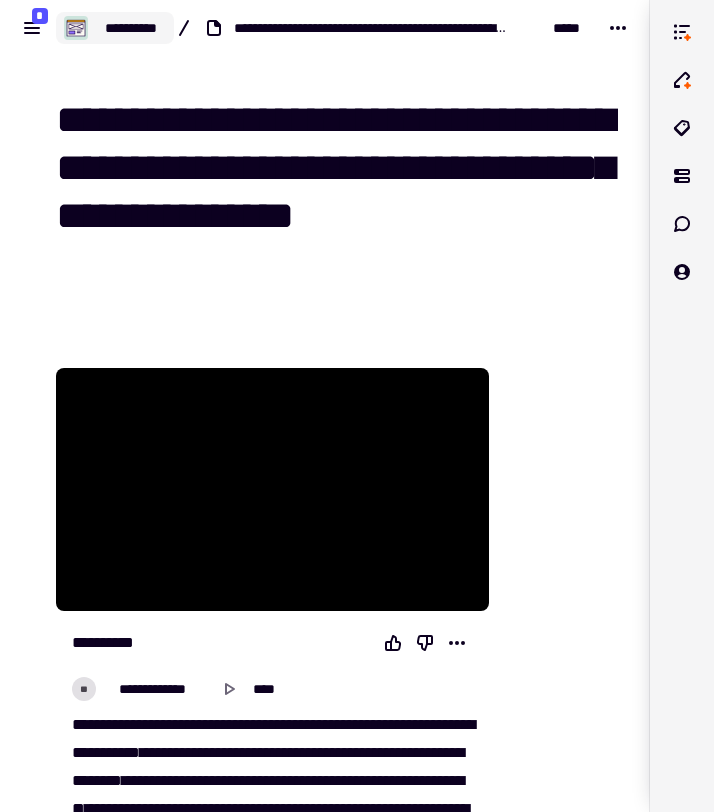 click on "**********" 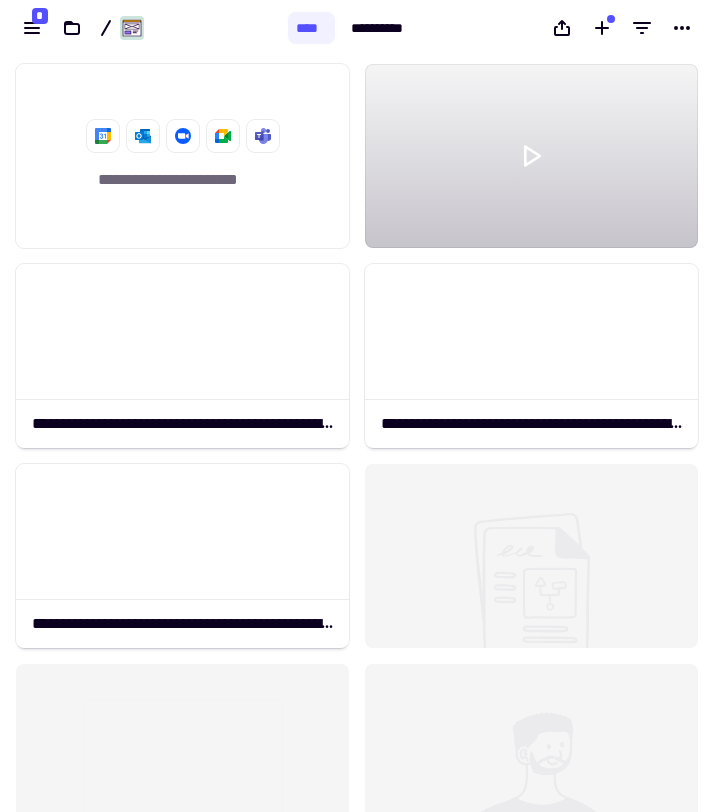 scroll, scrollTop: 1, scrollLeft: 1, axis: both 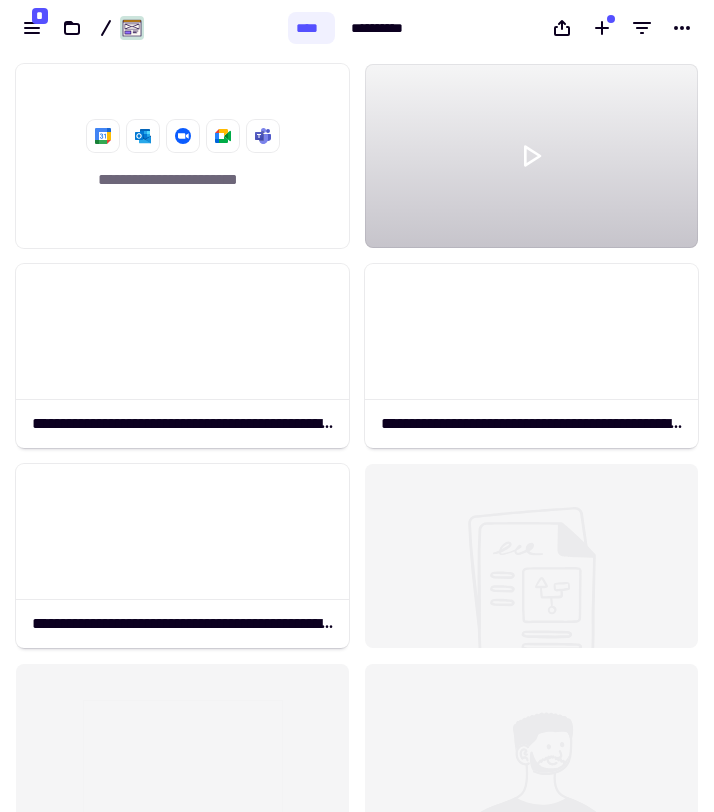 click 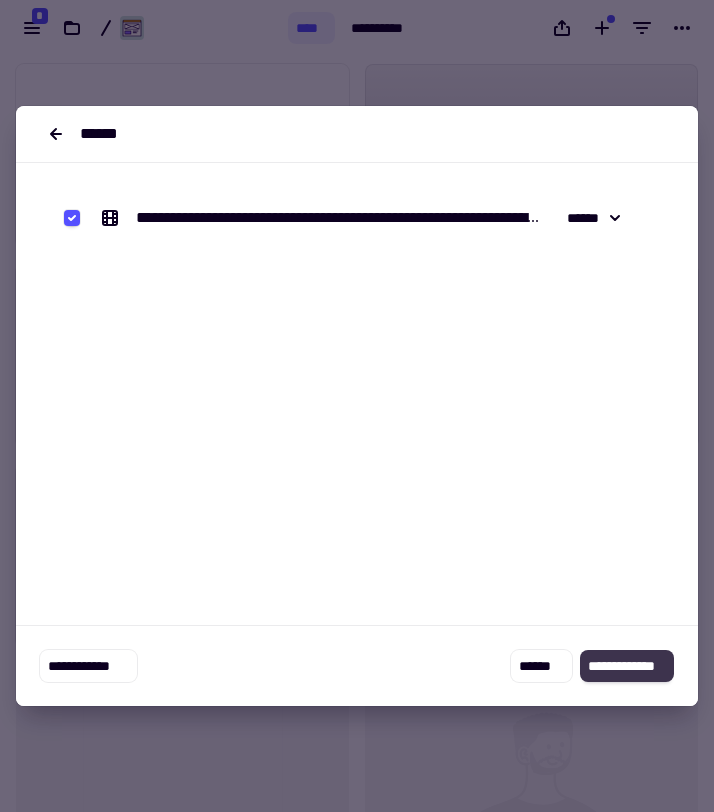 click on "**********" 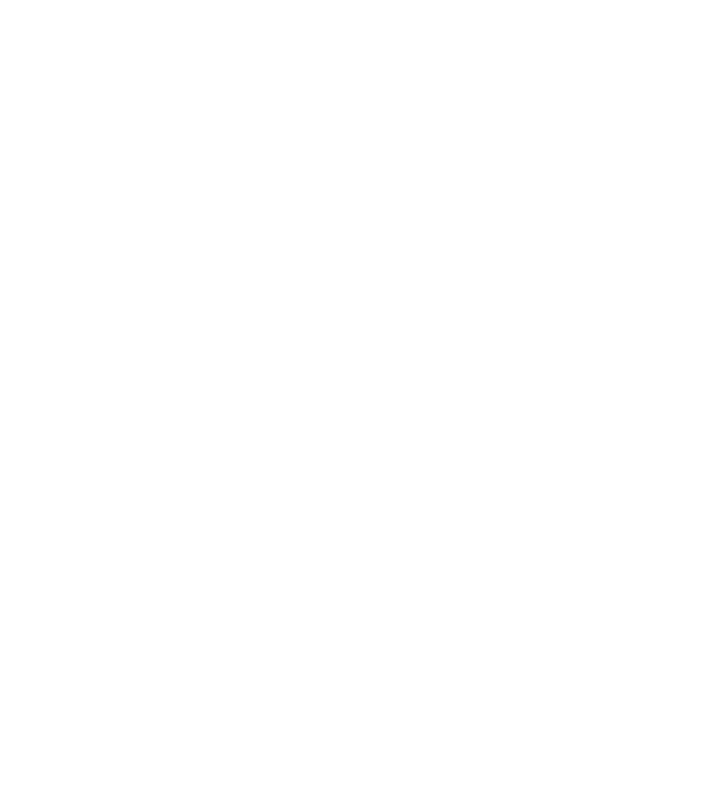 scroll, scrollTop: 0, scrollLeft: 0, axis: both 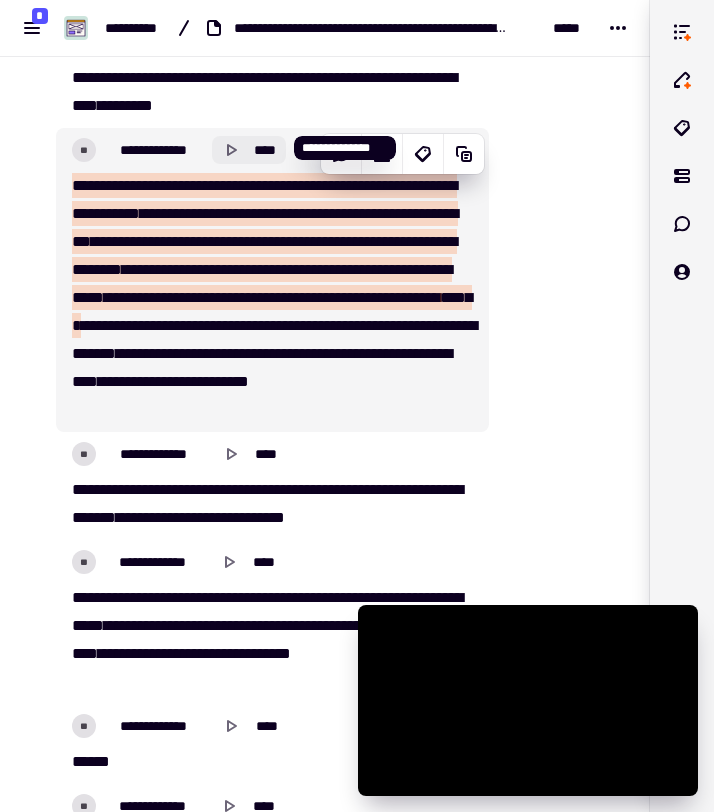 click 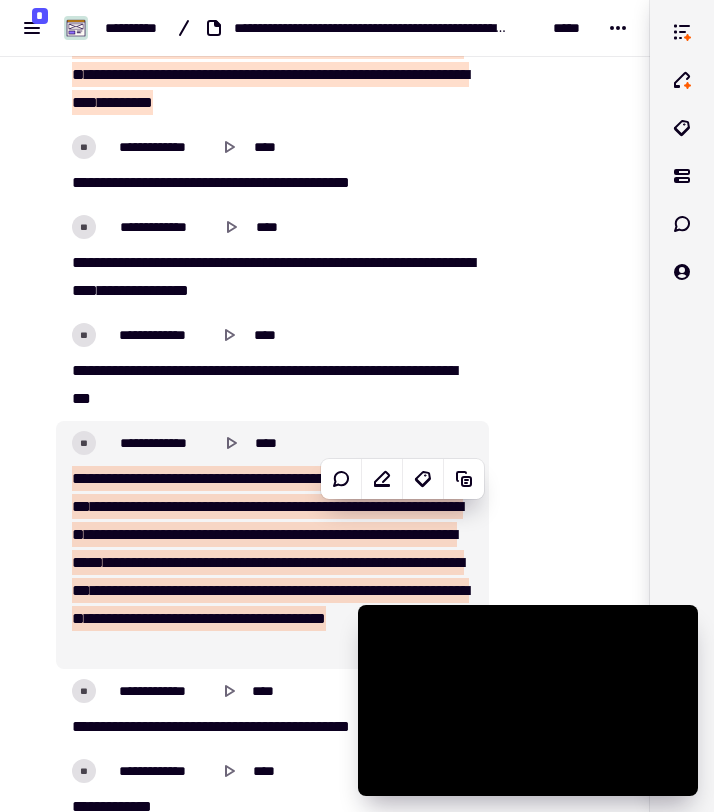 scroll, scrollTop: 2543, scrollLeft: 0, axis: vertical 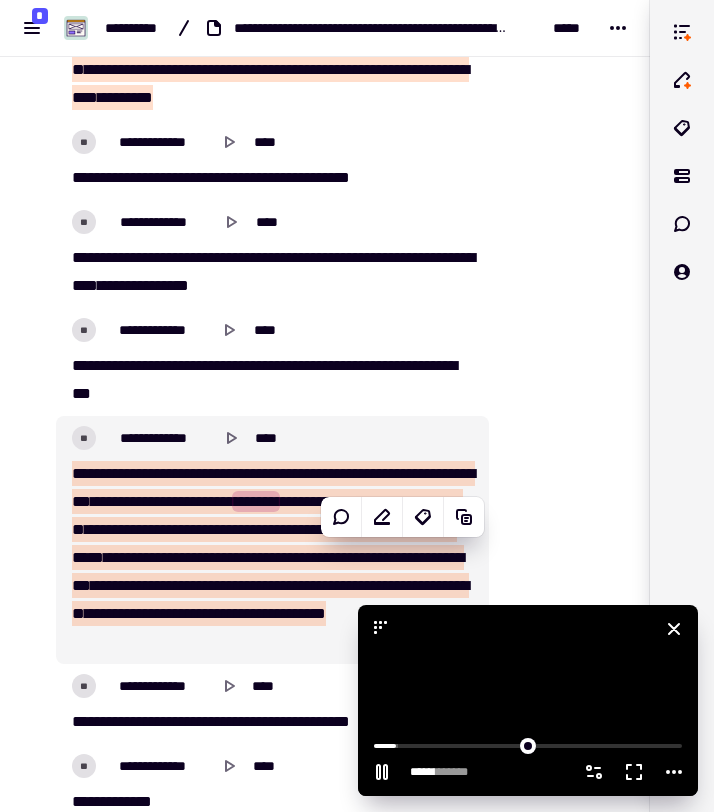 click at bounding box center [528, 700] 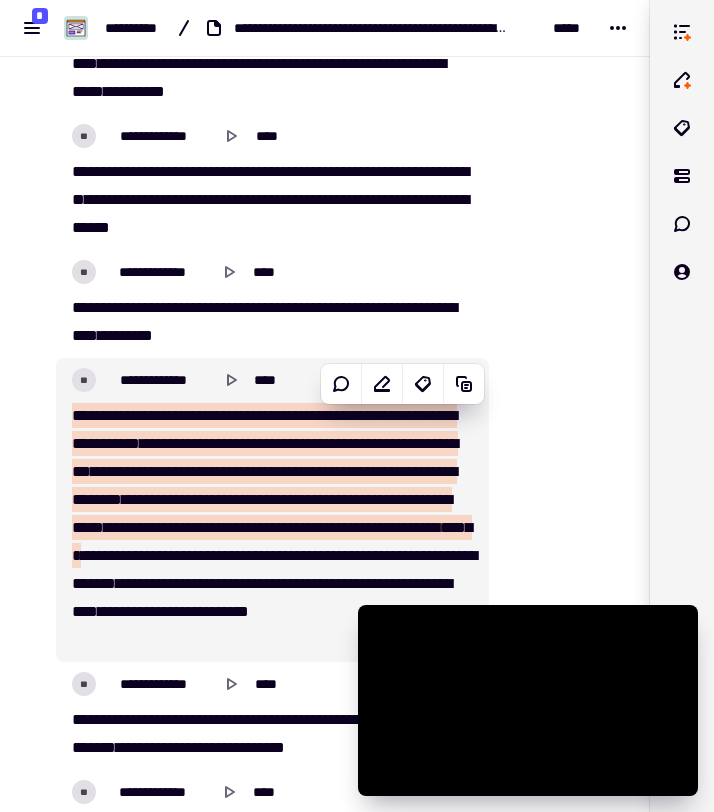 scroll, scrollTop: 1019, scrollLeft: 0, axis: vertical 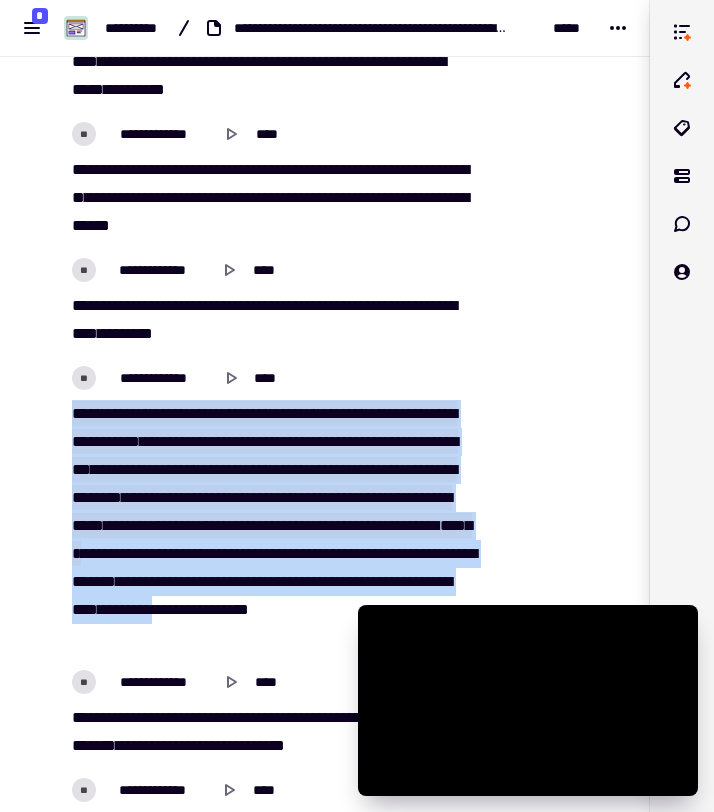 drag, startPoint x: 71, startPoint y: 403, endPoint x: 295, endPoint y: 649, distance: 332.70407 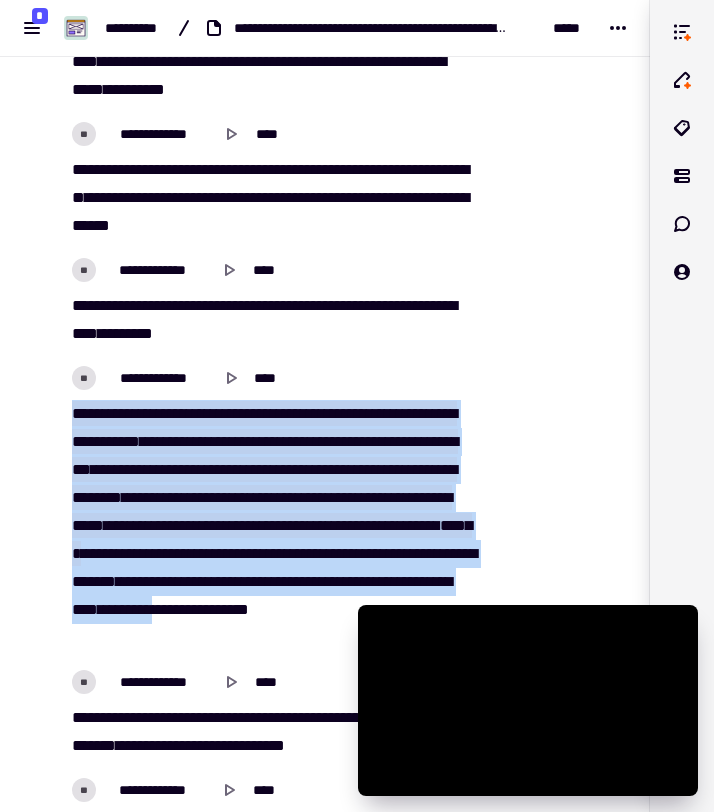 click on "**********" at bounding box center [272, 526] 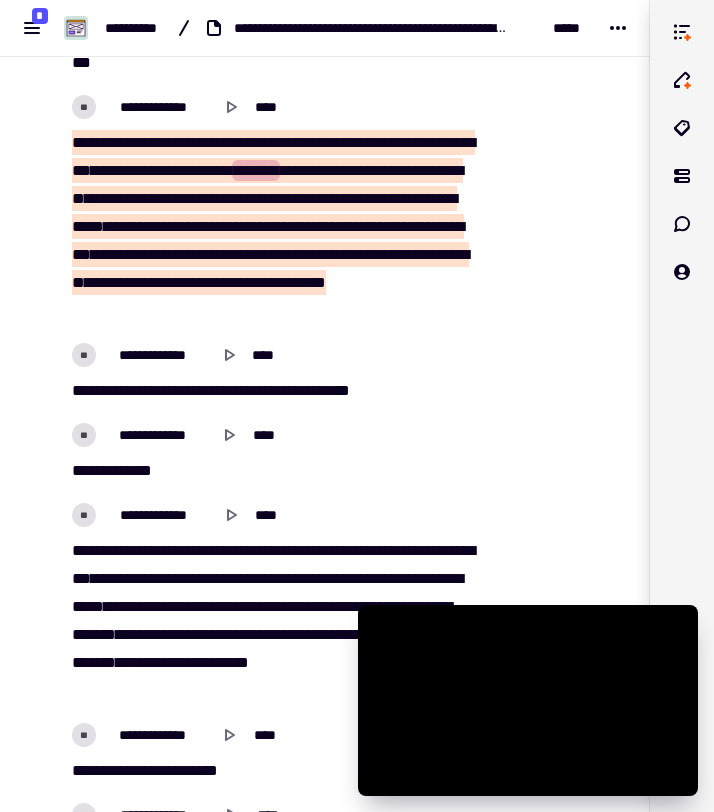scroll, scrollTop: 2877, scrollLeft: 0, axis: vertical 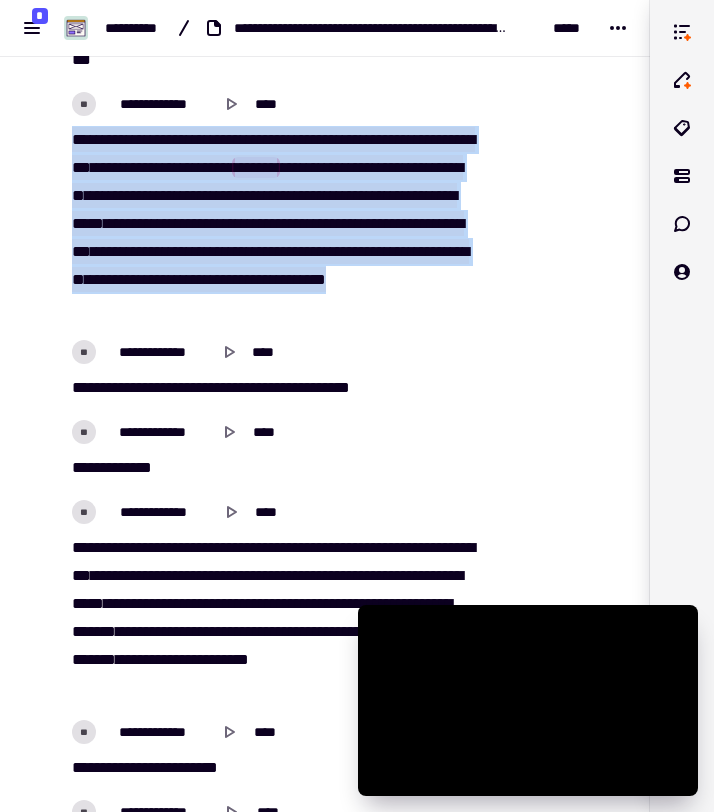drag, startPoint x: 450, startPoint y: 313, endPoint x: 60, endPoint y: 145, distance: 424.64572 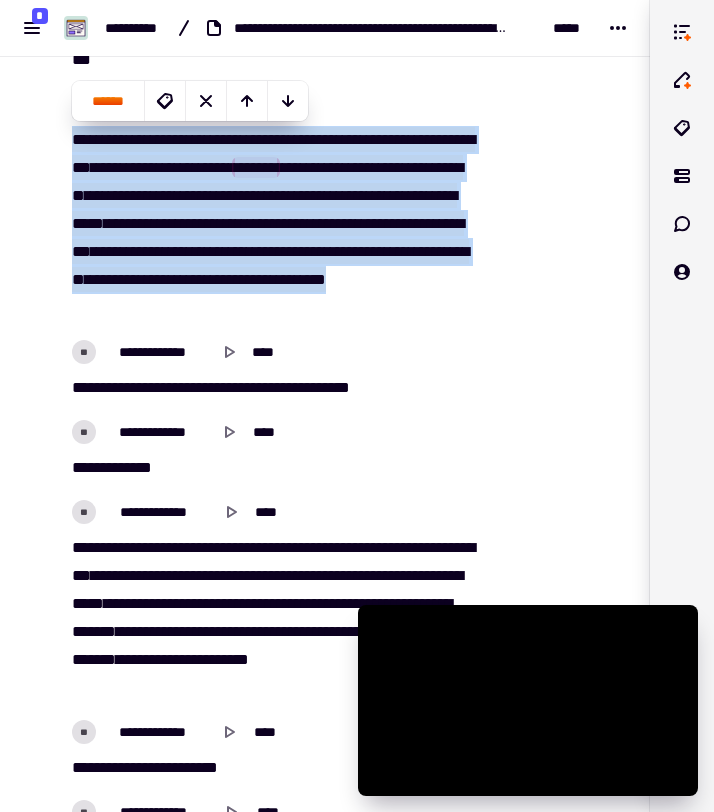 copy on "**********" 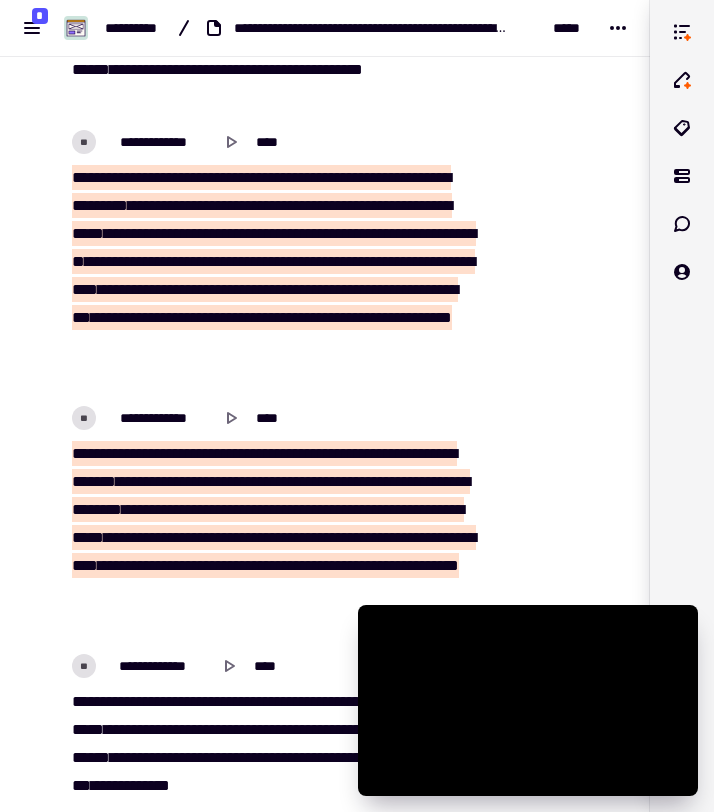 scroll, scrollTop: 3822, scrollLeft: 0, axis: vertical 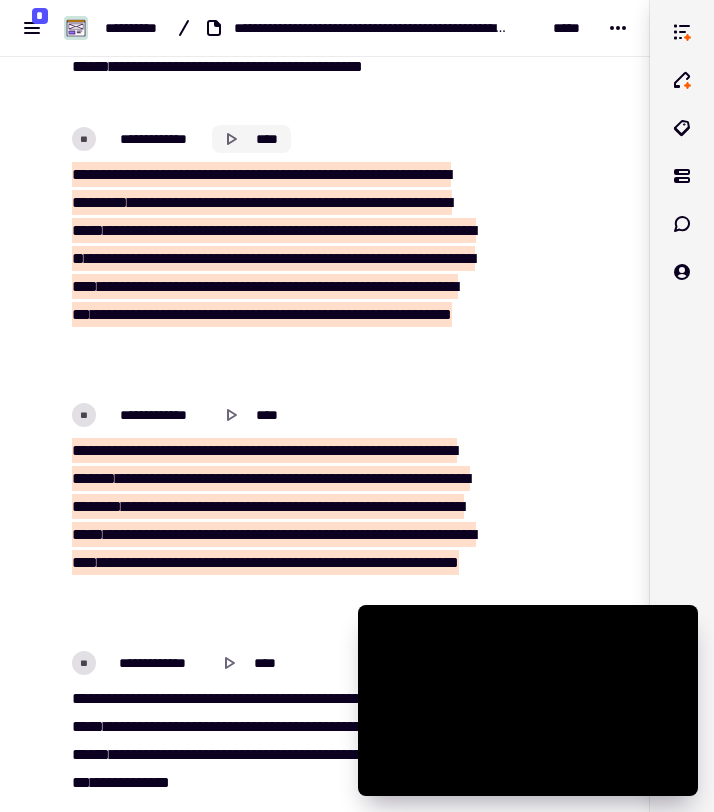 click 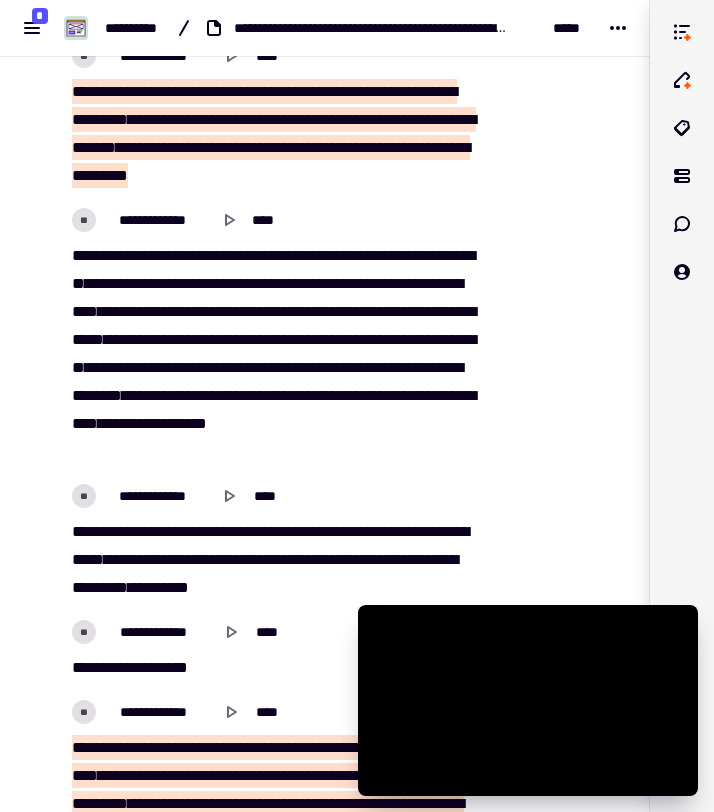 scroll, scrollTop: 5191, scrollLeft: 0, axis: vertical 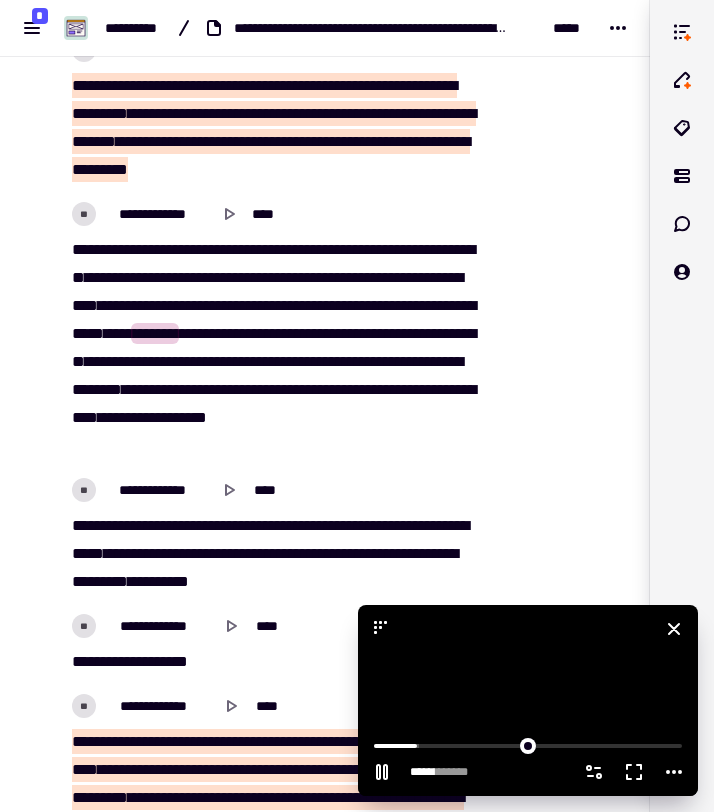 click at bounding box center [528, 700] 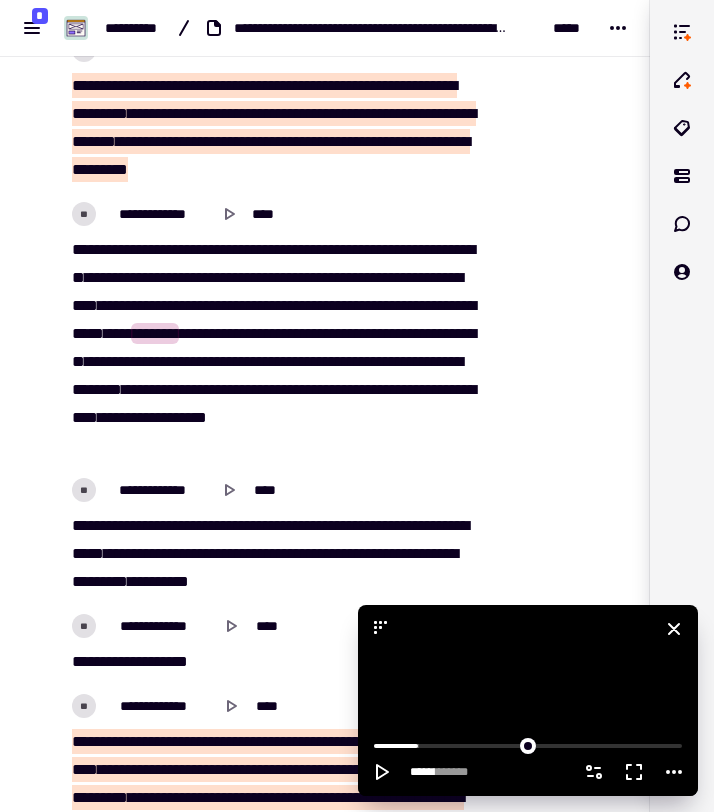 click at bounding box center (528, 700) 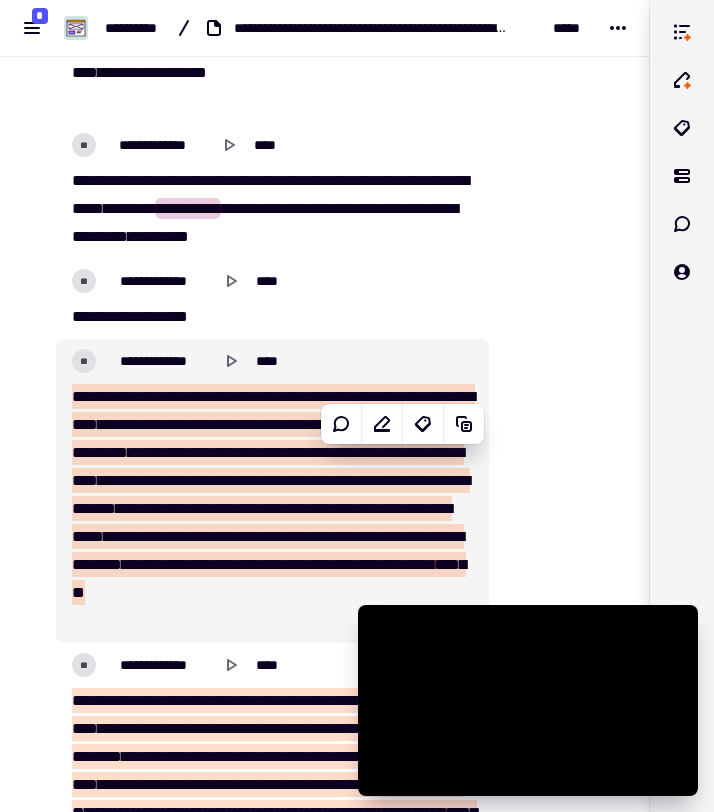 scroll, scrollTop: 5572, scrollLeft: 0, axis: vertical 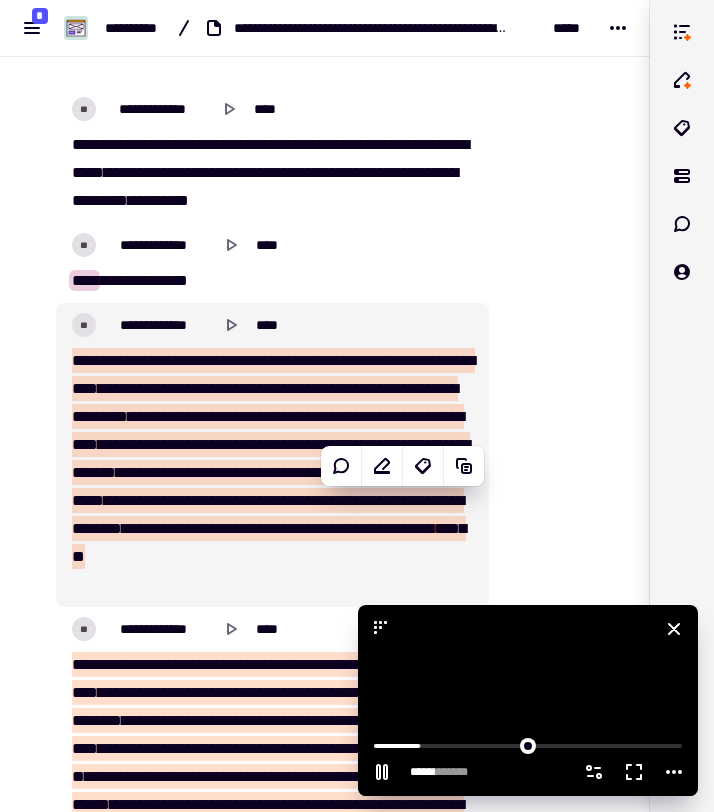 click at bounding box center (528, 700) 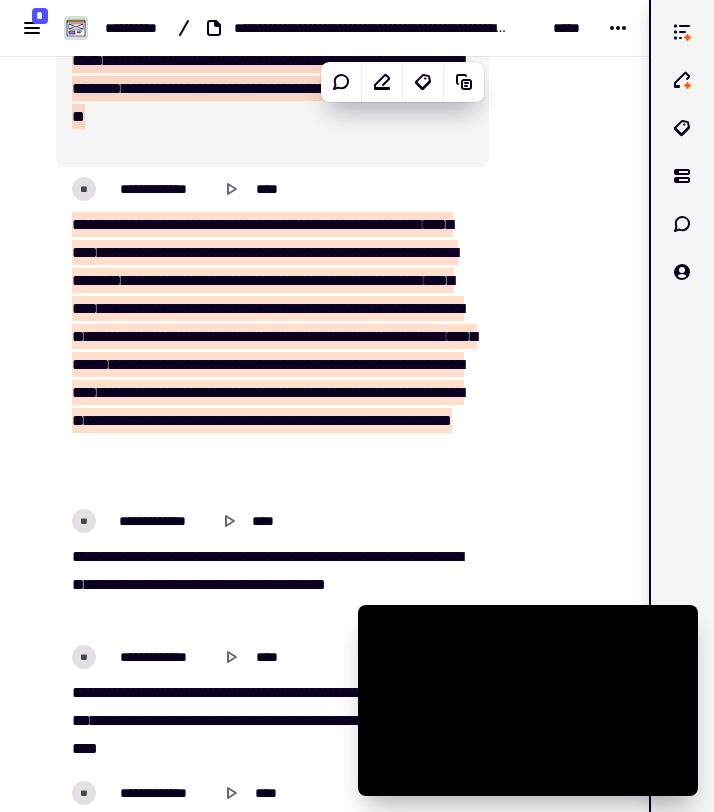 scroll, scrollTop: 6017, scrollLeft: 0, axis: vertical 